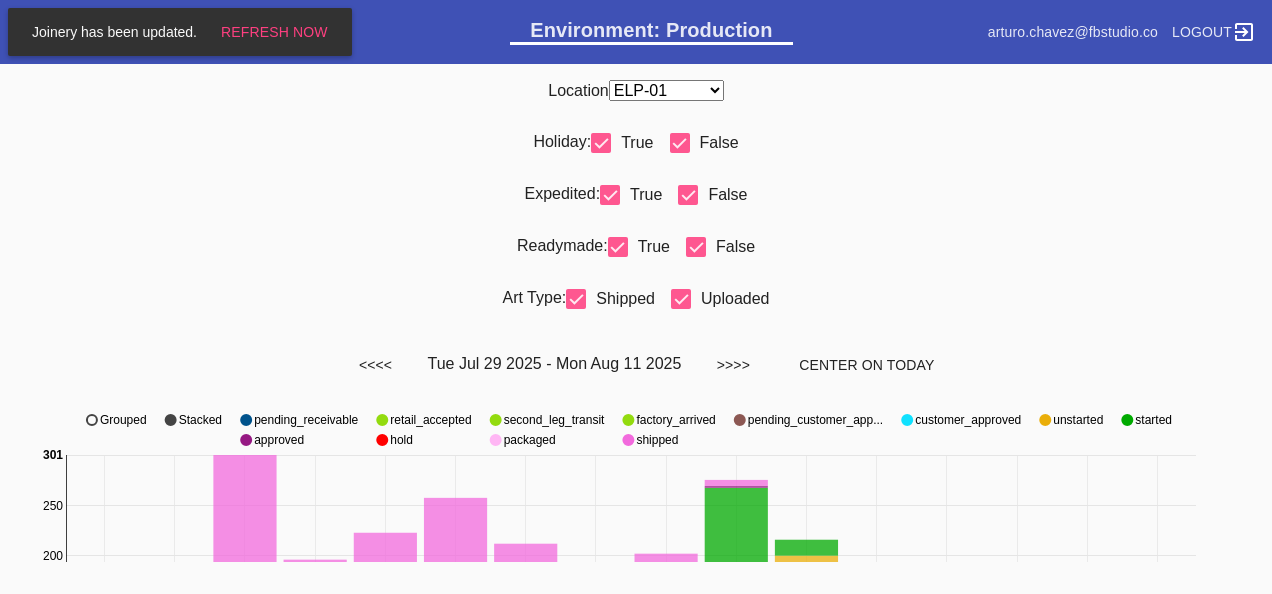 scroll, scrollTop: 0, scrollLeft: 0, axis: both 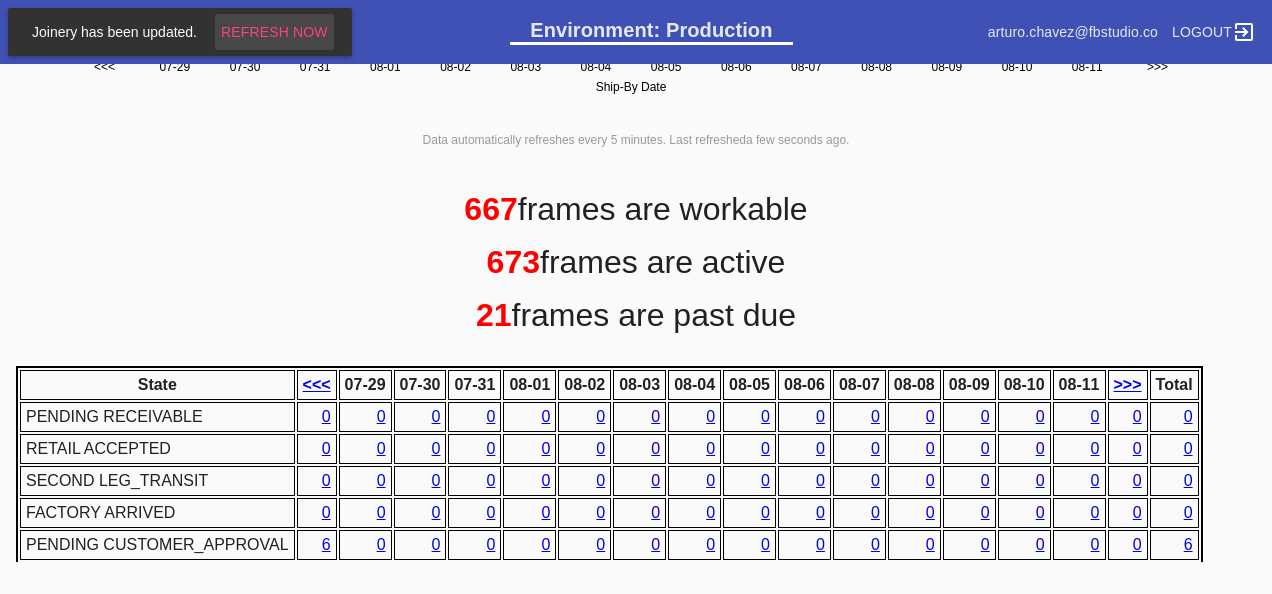 click on "Refresh Now" at bounding box center [274, 32] 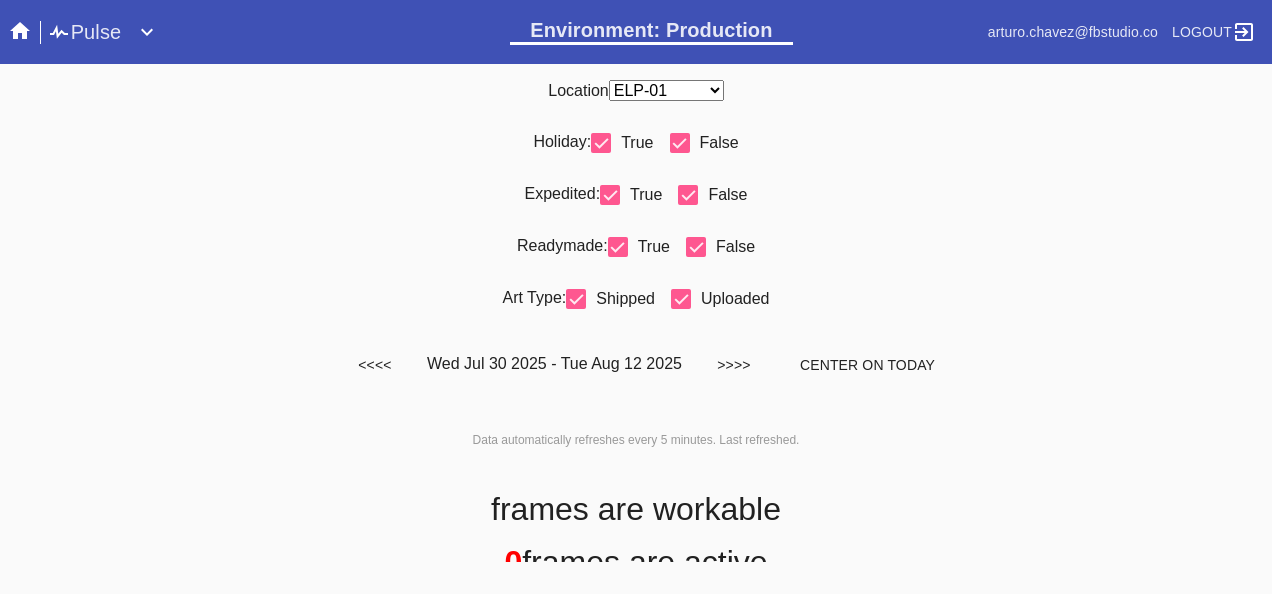 scroll, scrollTop: 0, scrollLeft: 0, axis: both 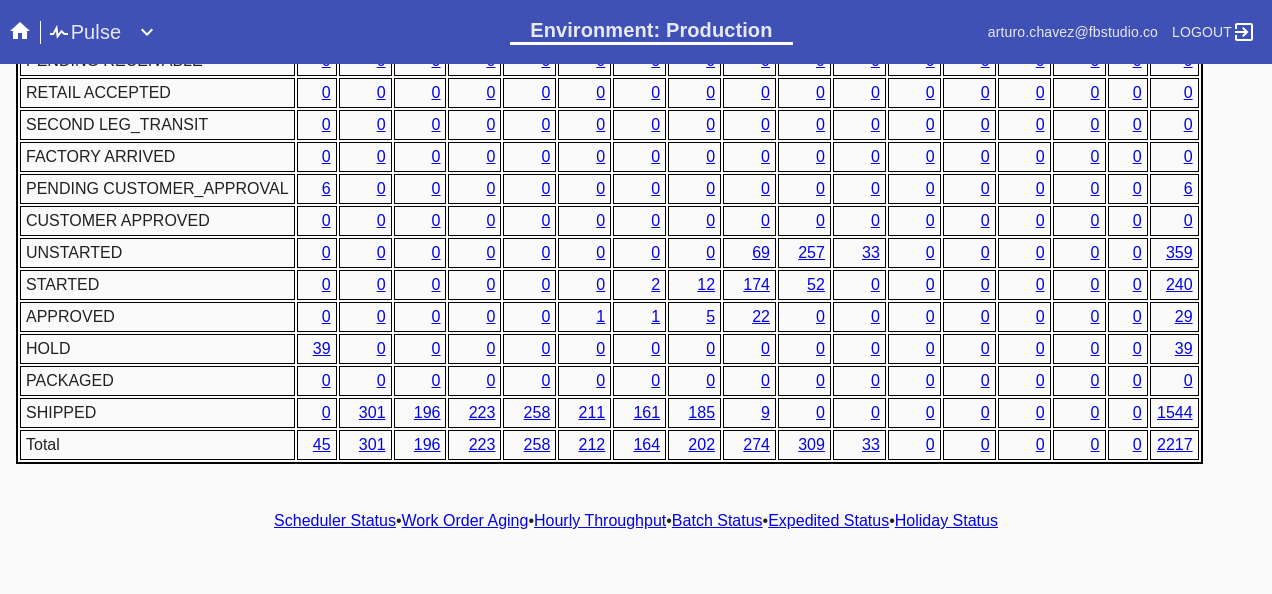 click on "Hourly Throughput" at bounding box center (600, 520) 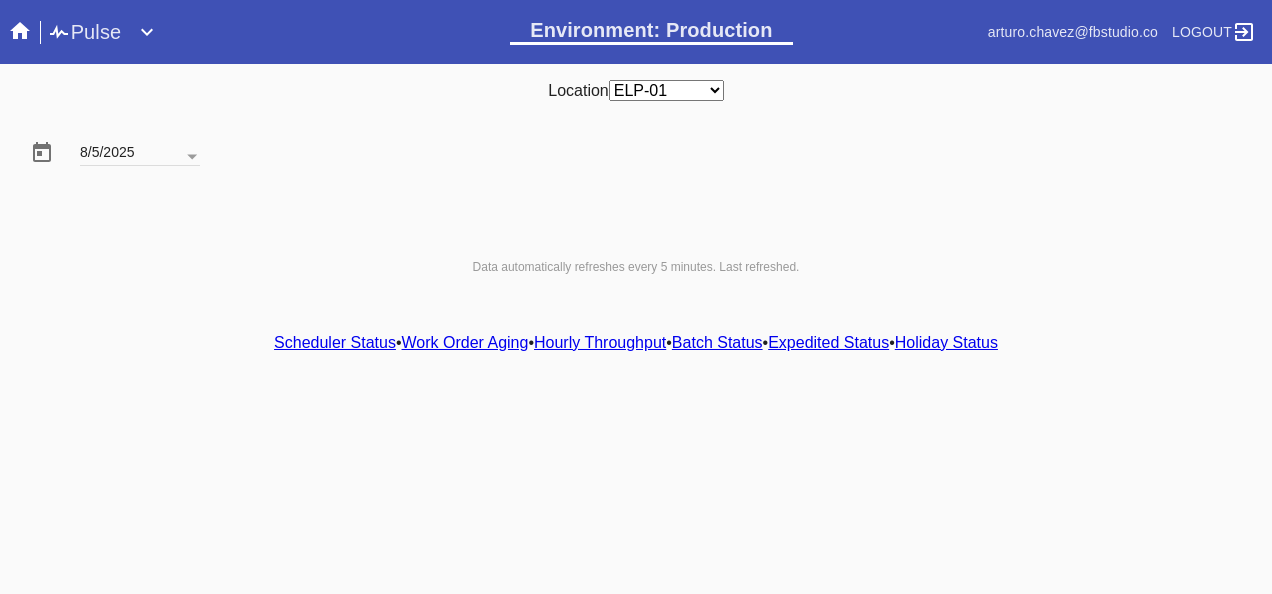 scroll, scrollTop: 0, scrollLeft: 0, axis: both 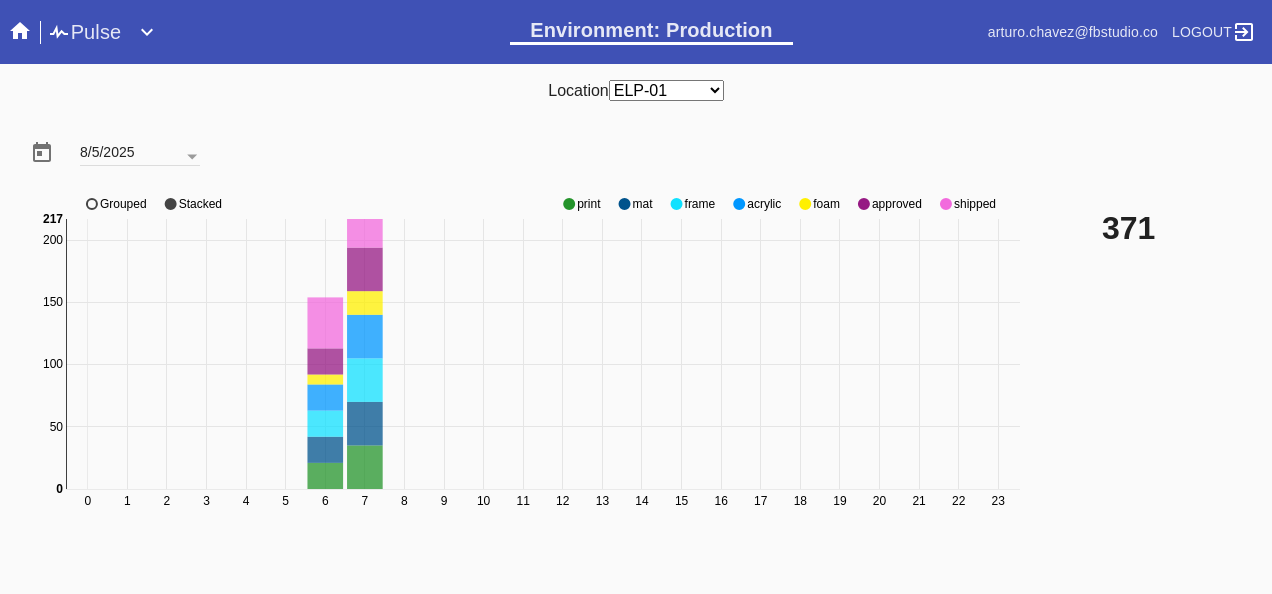 click 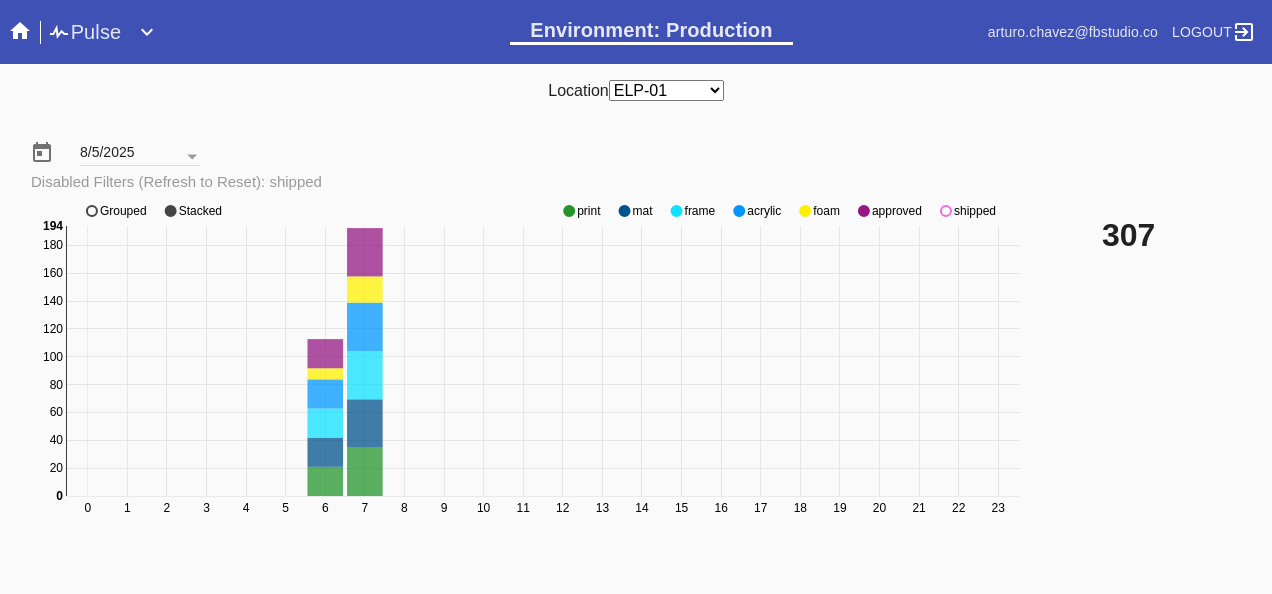 click 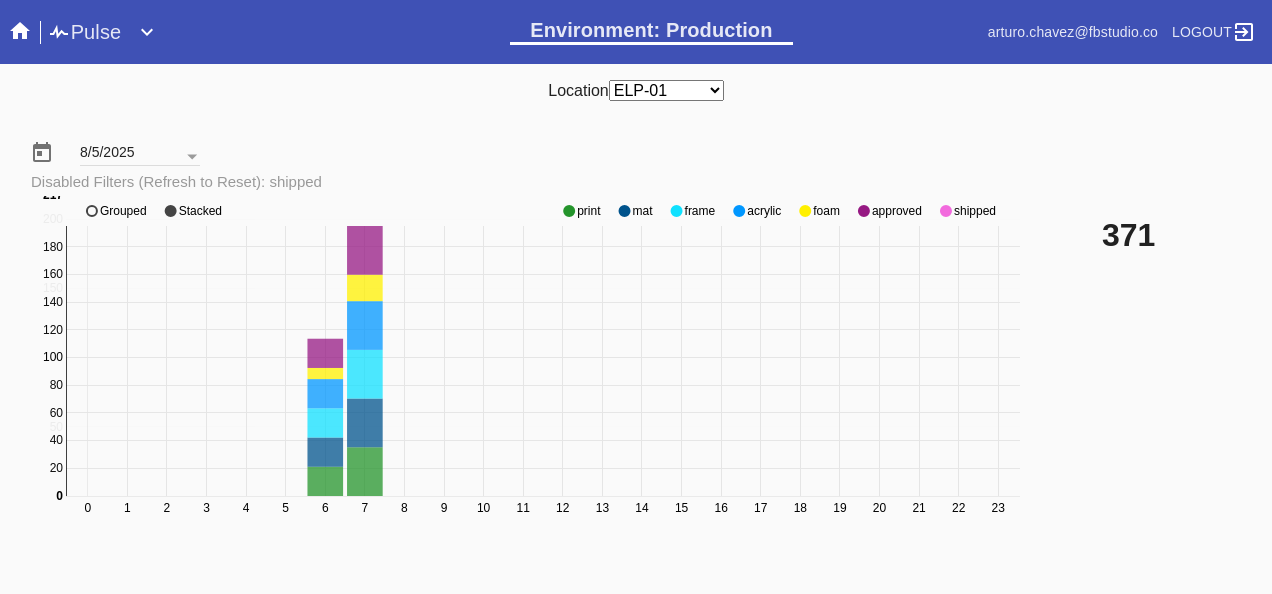click 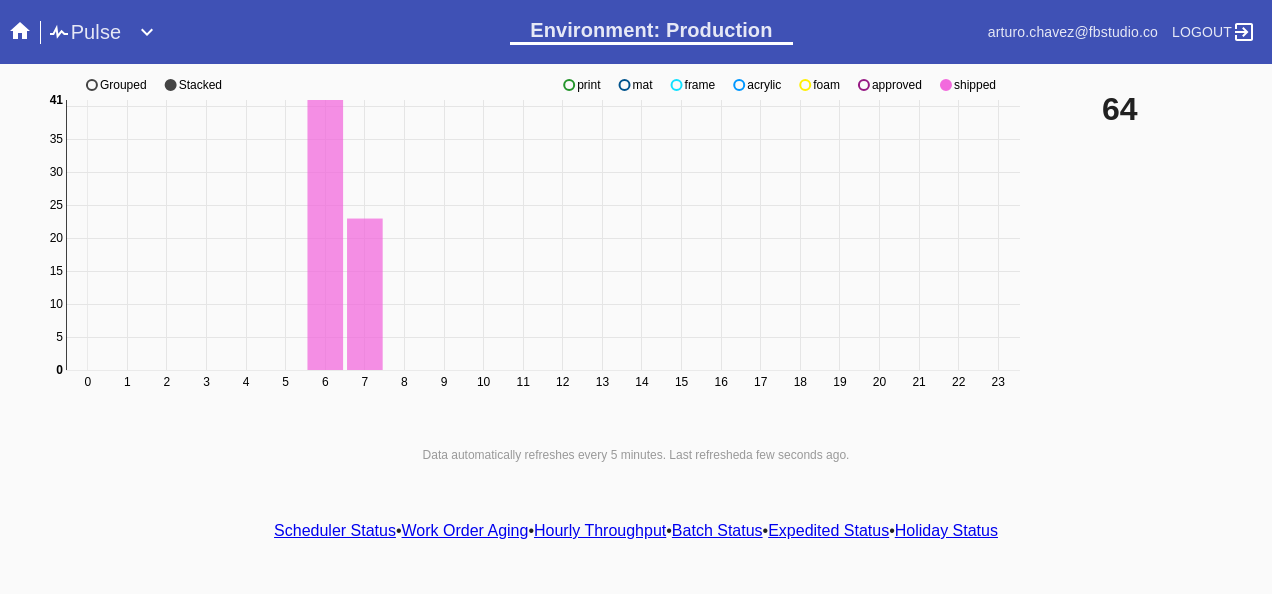 scroll, scrollTop: 140, scrollLeft: 0, axis: vertical 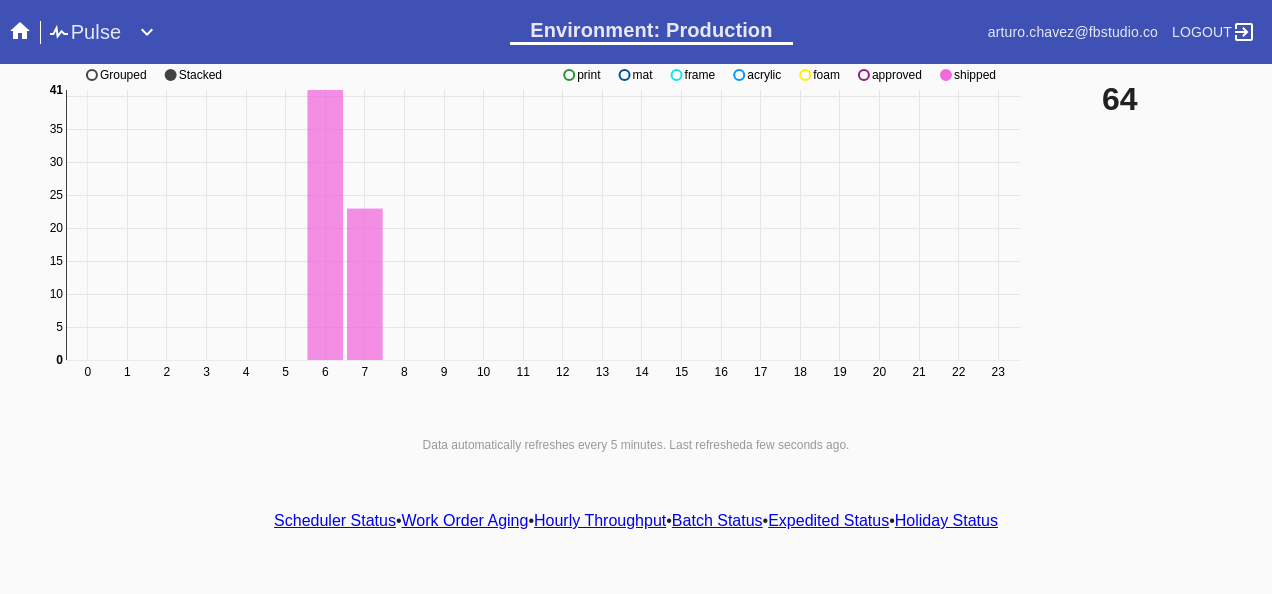 click on "Scheduler Status" at bounding box center [335, 520] 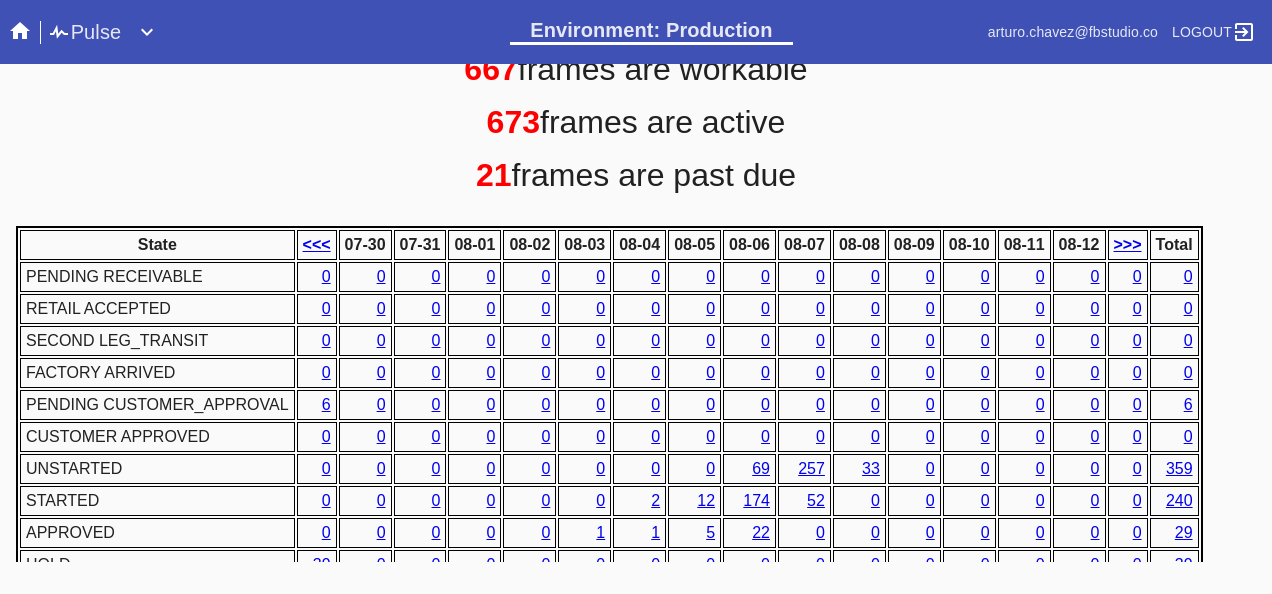 scroll, scrollTop: 1076, scrollLeft: 0, axis: vertical 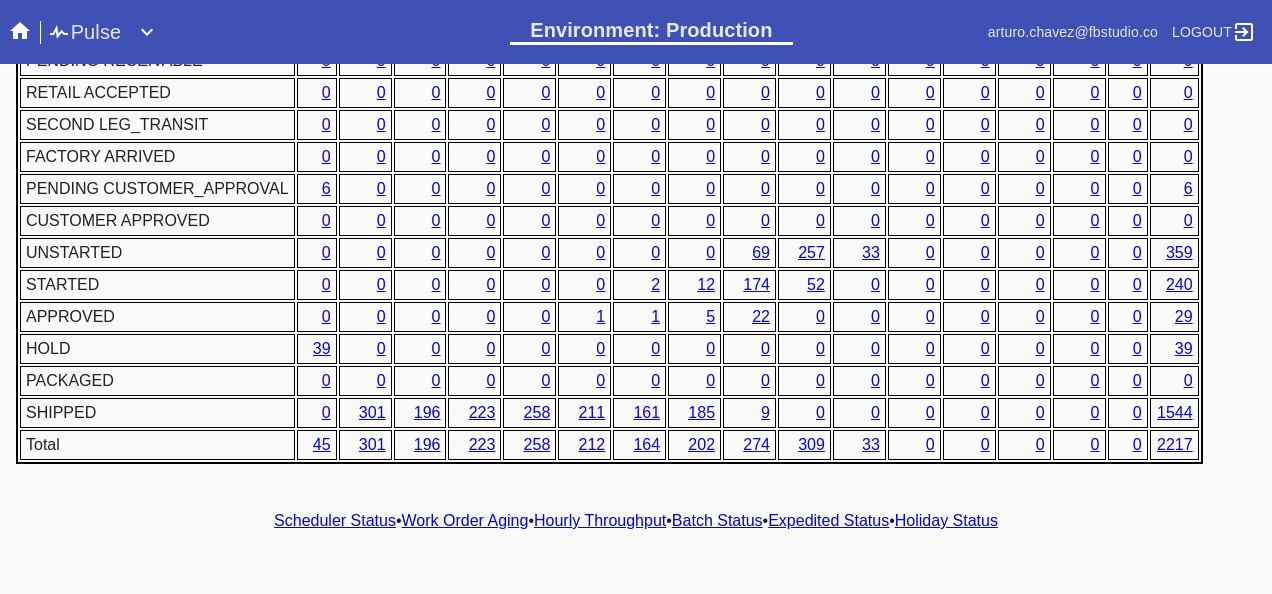 click on "Scheduler Status  •  Work Order Aging  •  Hourly Throughput  •  Batch Status  •  Expedited Status  •  Holiday Status" at bounding box center (636, 521) 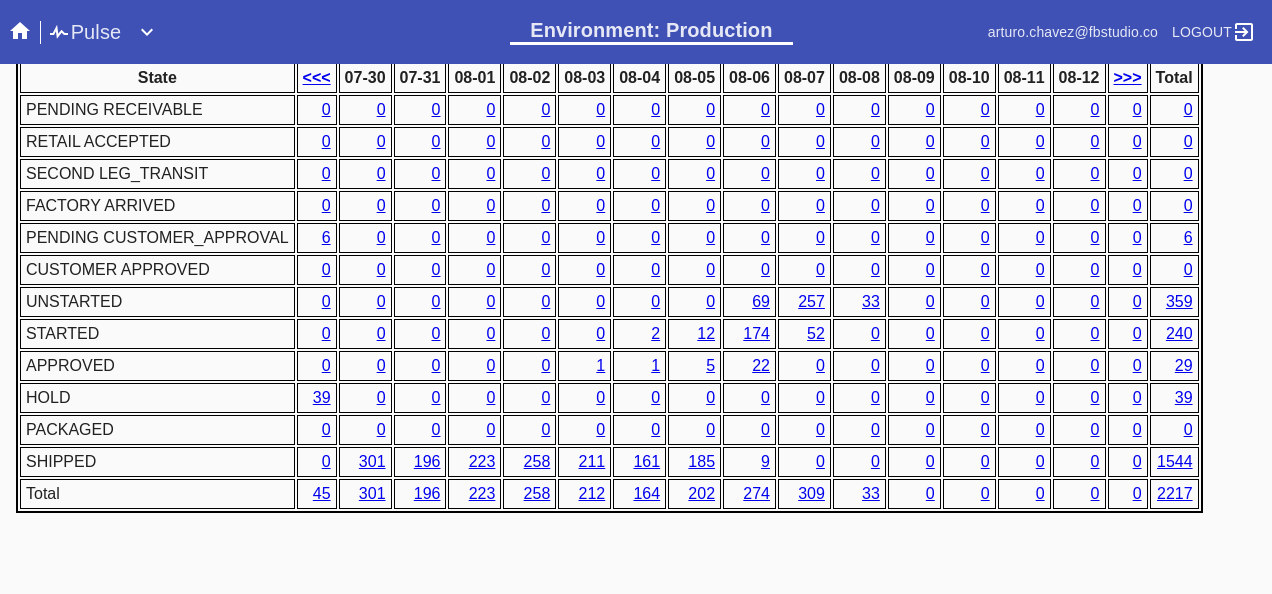 scroll, scrollTop: 976, scrollLeft: 0, axis: vertical 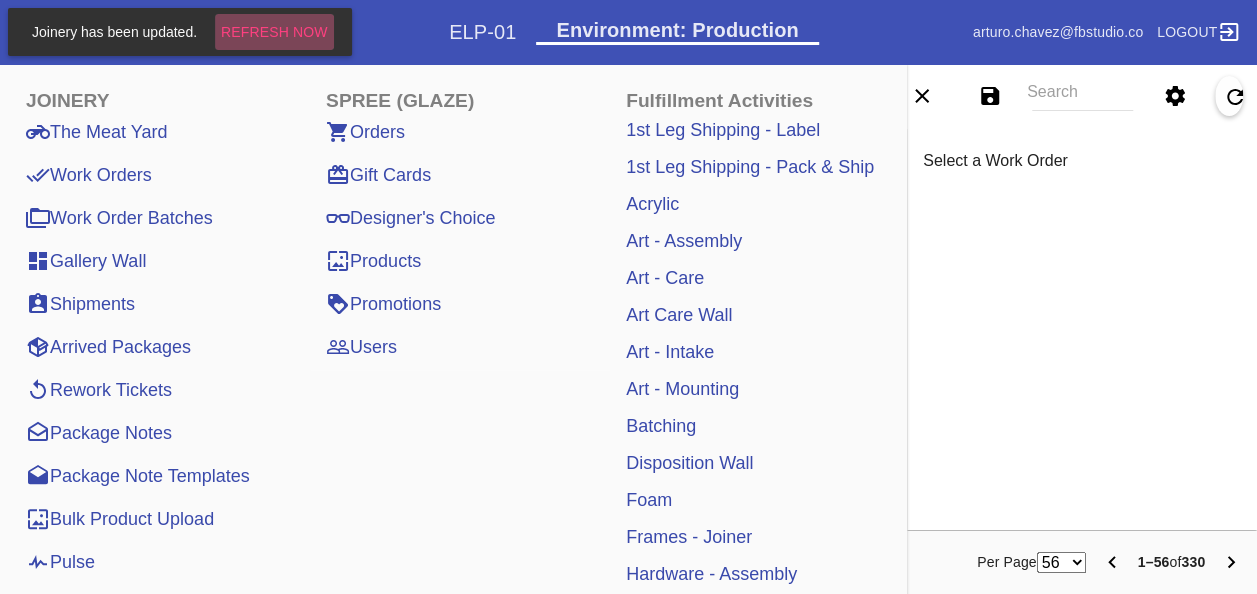 click on "Refresh Now" at bounding box center [274, 32] 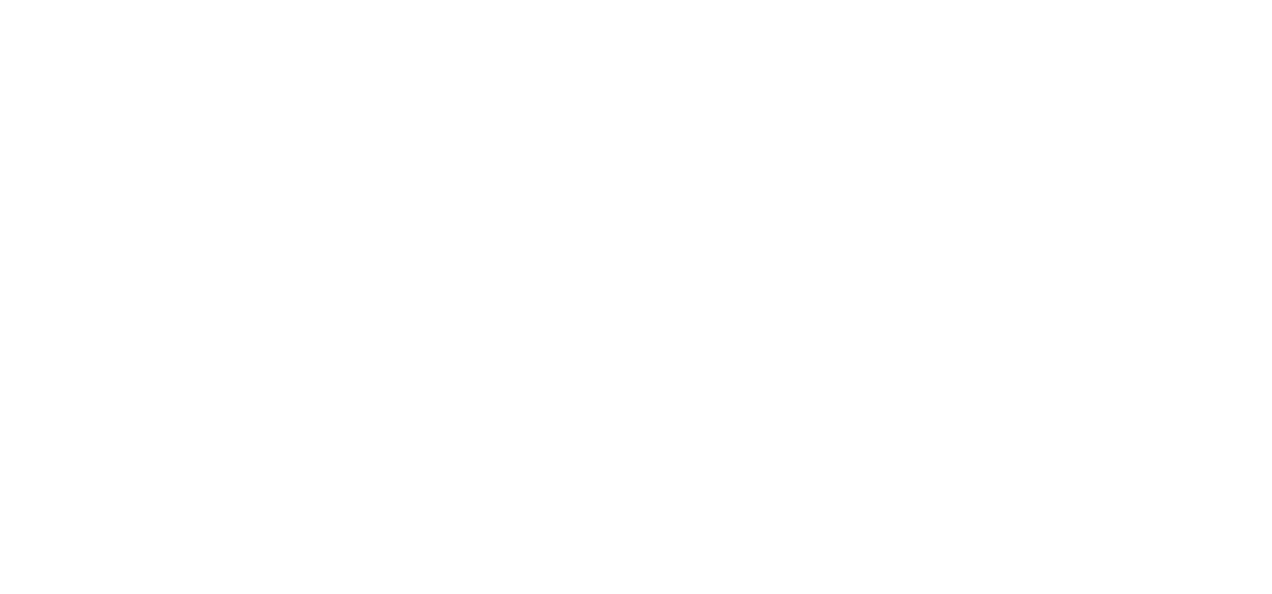 scroll, scrollTop: 0, scrollLeft: 0, axis: both 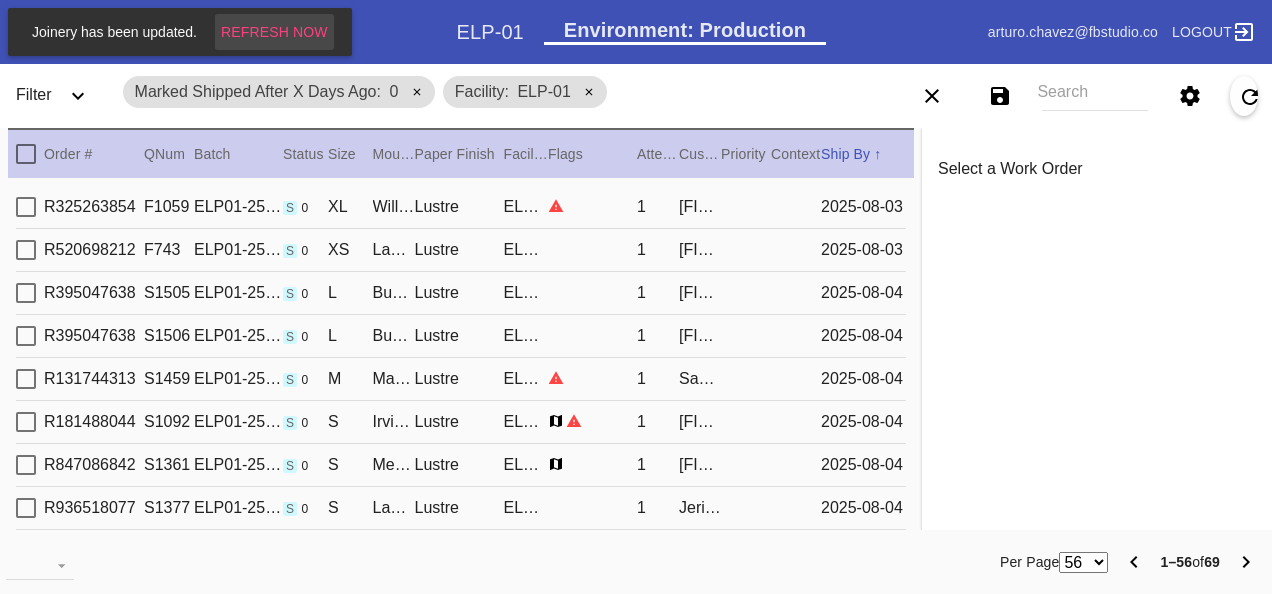click on "Refresh Now" at bounding box center [274, 32] 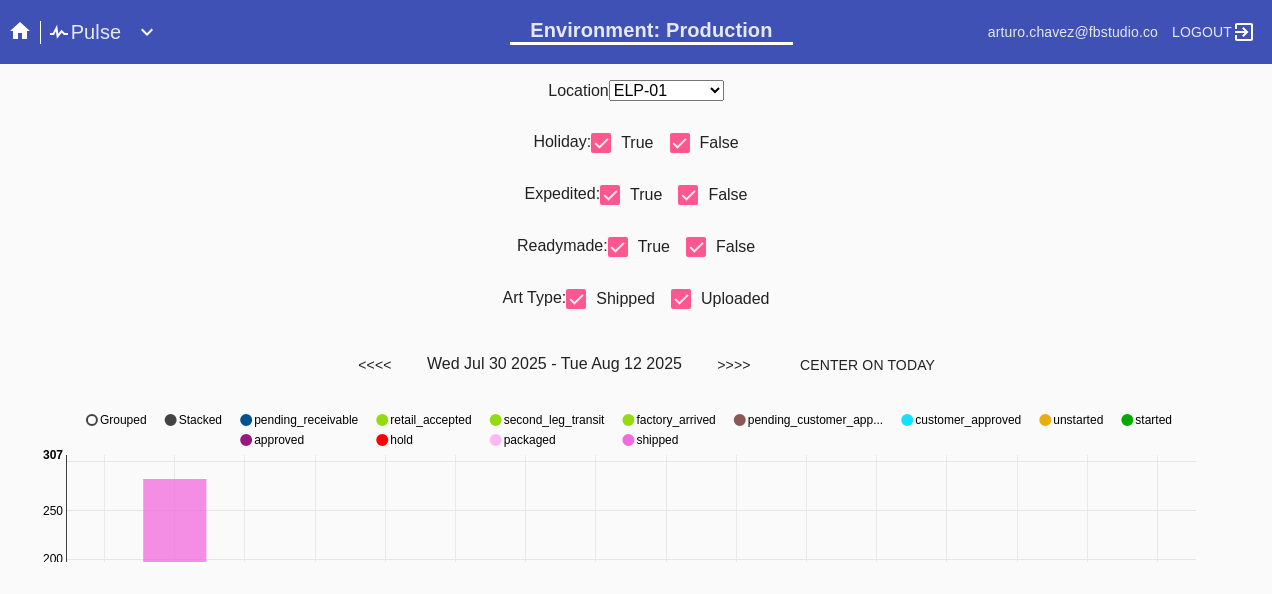 scroll, scrollTop: 0, scrollLeft: 0, axis: both 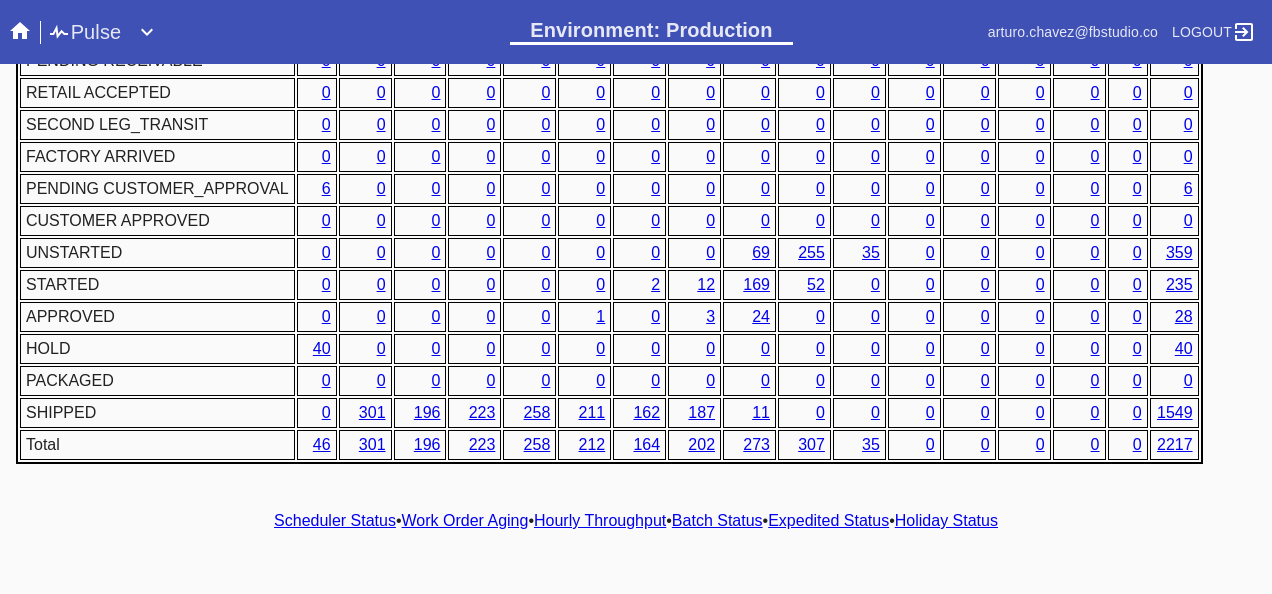 click on "2" at bounding box center (655, 284) 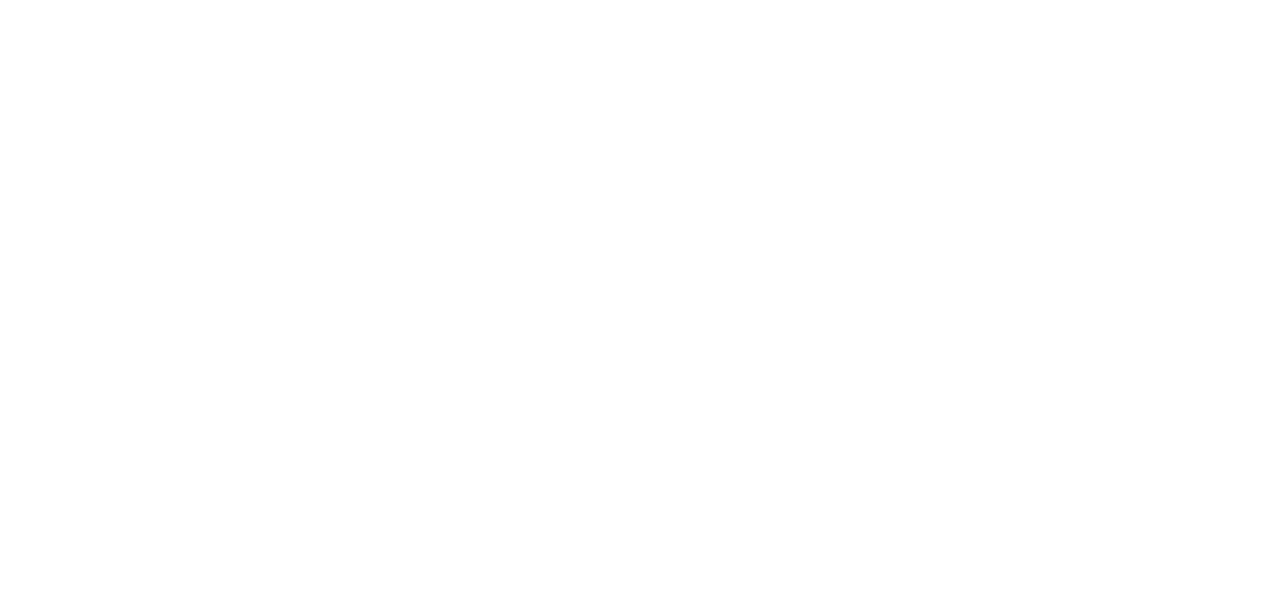 scroll, scrollTop: 0, scrollLeft: 0, axis: both 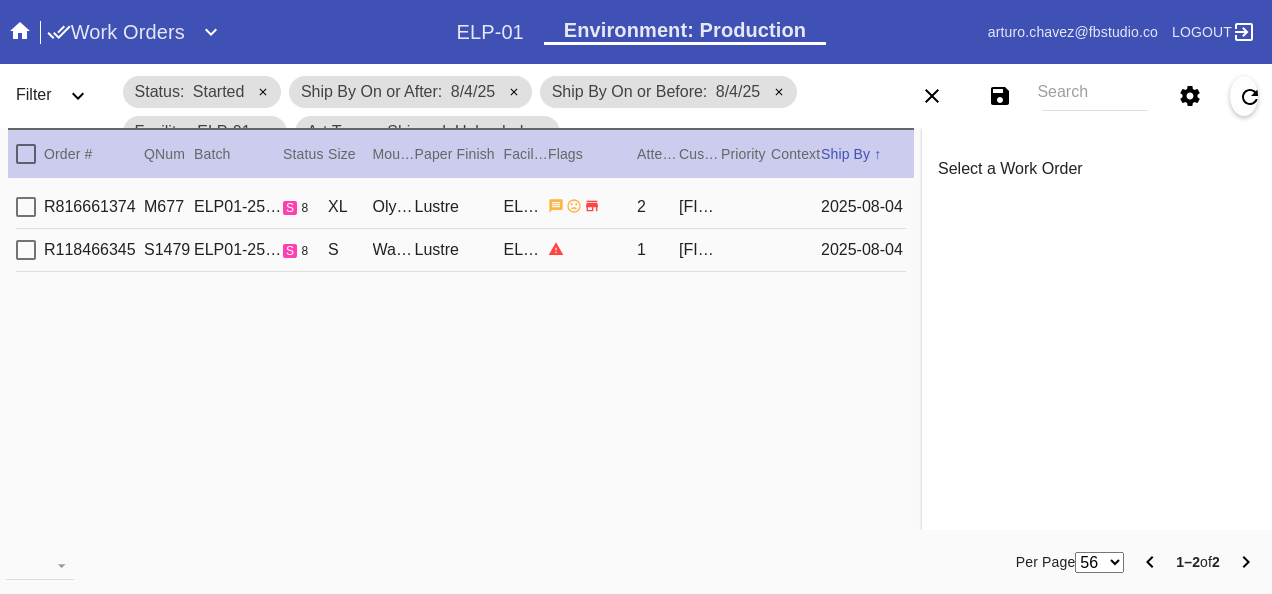 click on "R816661374 M677 ELP01-250804-006 s   8 XL Olympia / Black Oversized Lustre ELP-01 2 Irakli Gogitidze
2025-08-04" at bounding box center [461, 207] 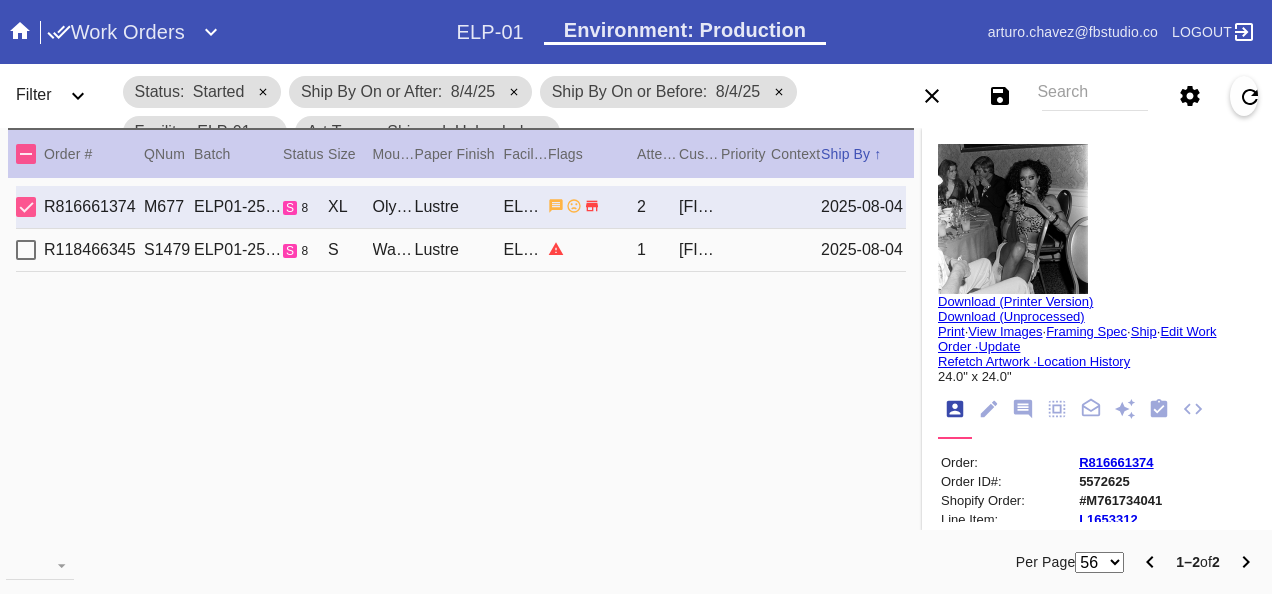 click on "R118466345 S1479 ELP01-250804-010 s   8 S Walnut Mini / Dove White Lustre ELP-01 1 Michael Preston
2025-08-04" at bounding box center (461, 250) 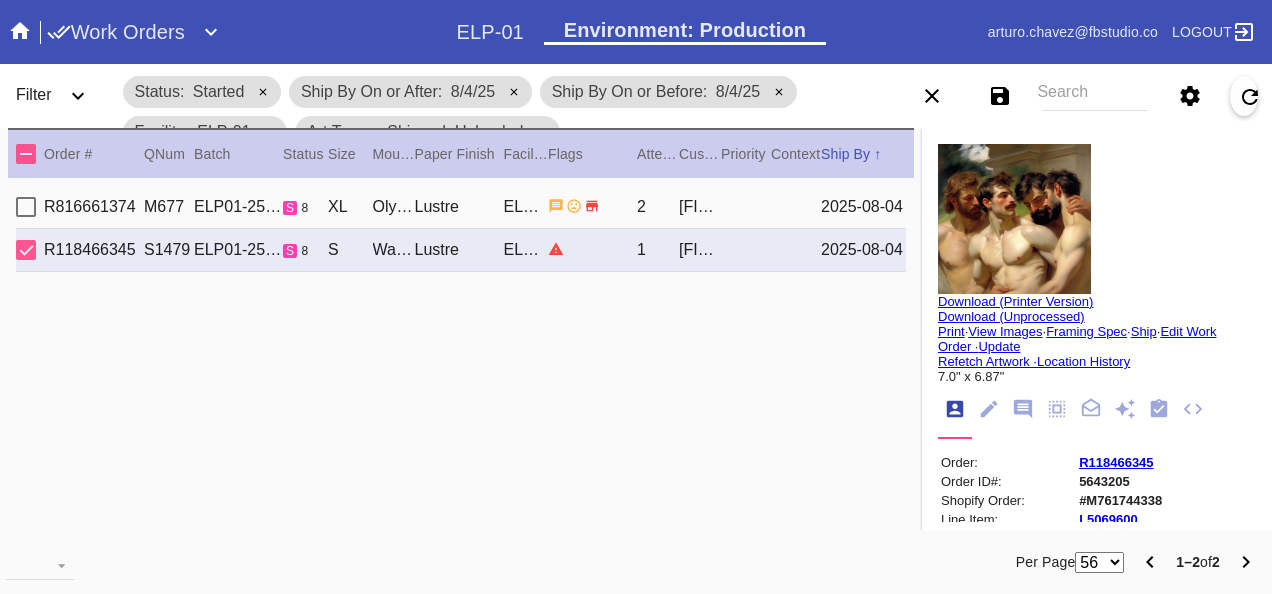 click on "R118466345" at bounding box center (1116, 462) 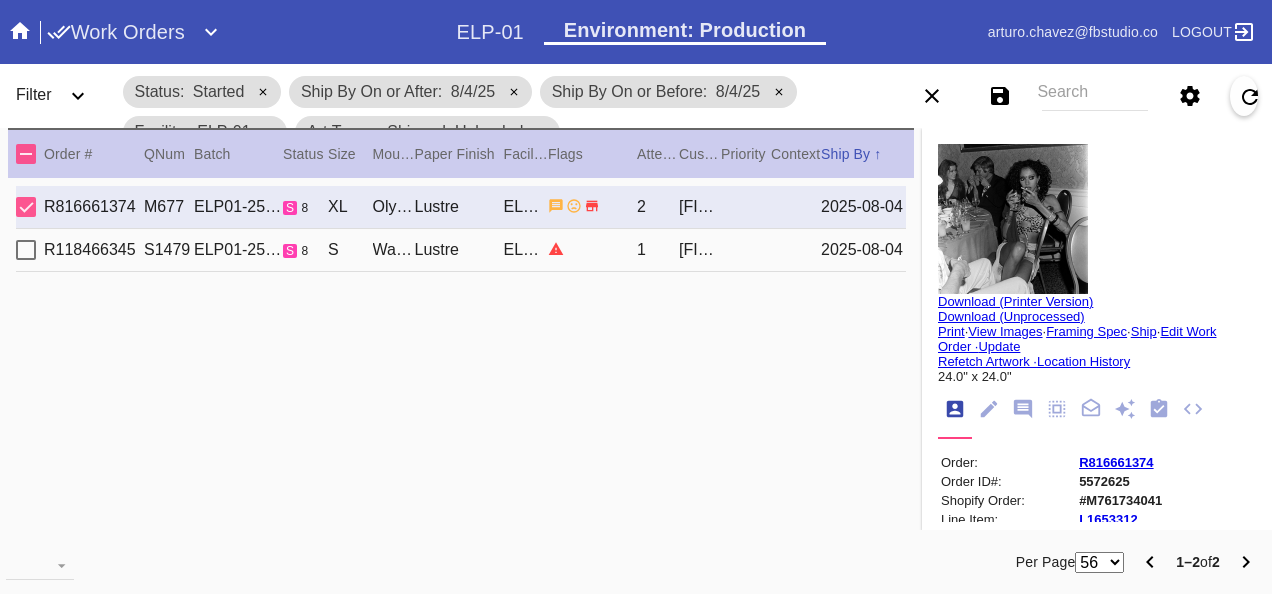click on "Download (Printer Version)" at bounding box center (1015, 301) 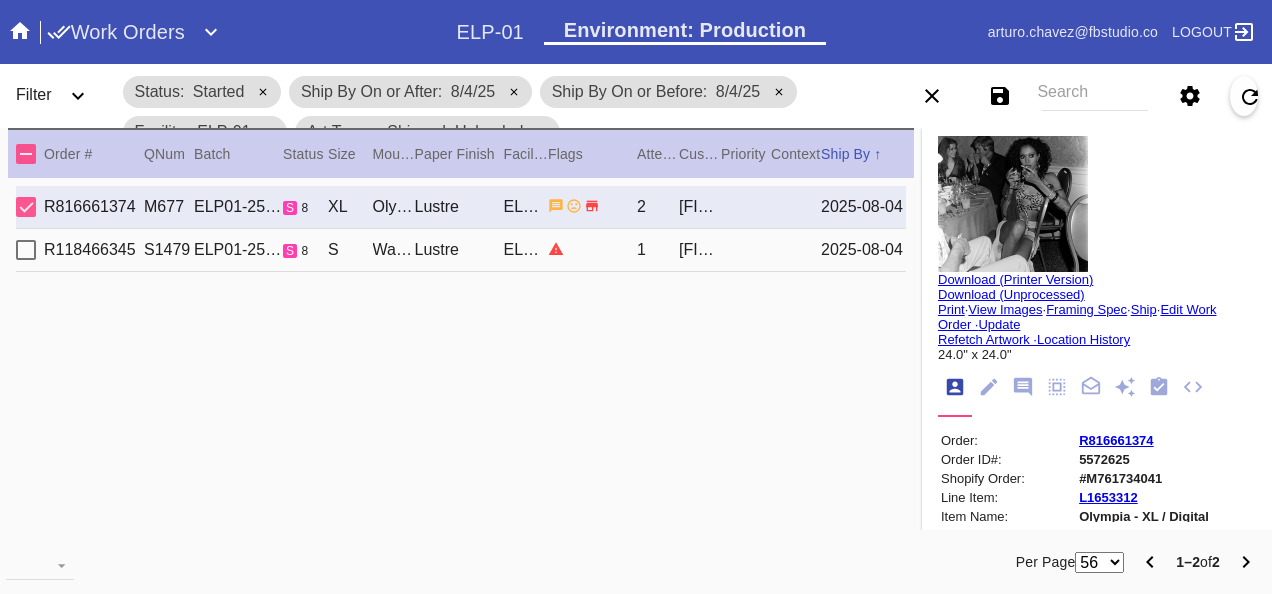 scroll, scrollTop: 0, scrollLeft: 0, axis: both 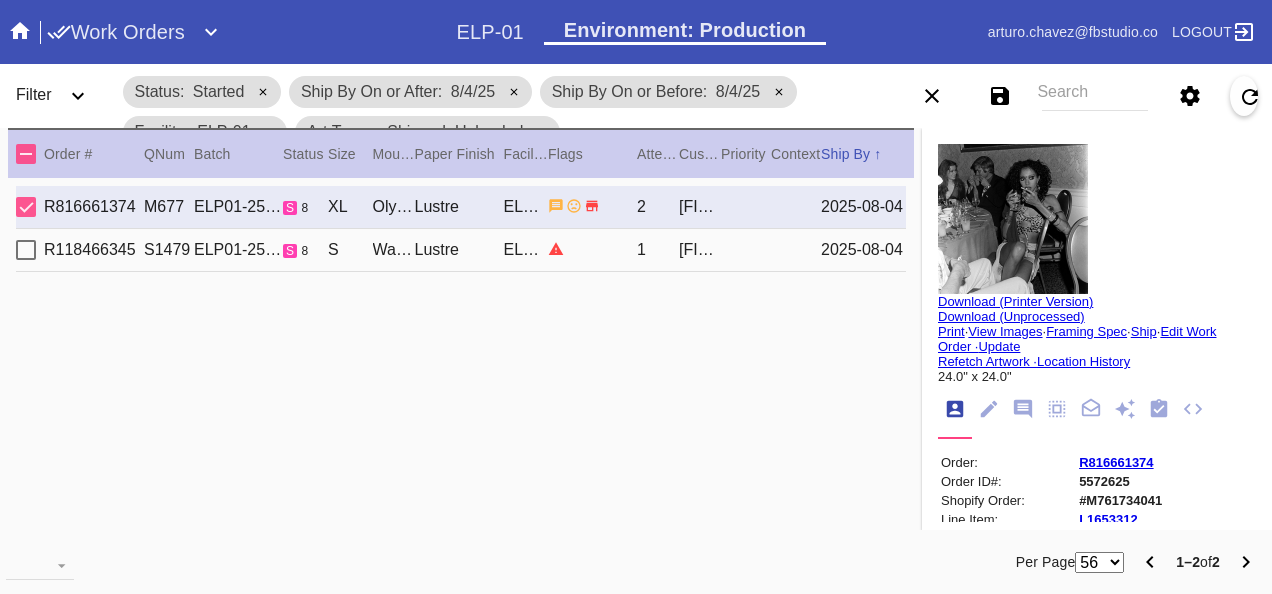 click on "R816661374" at bounding box center (1116, 462) 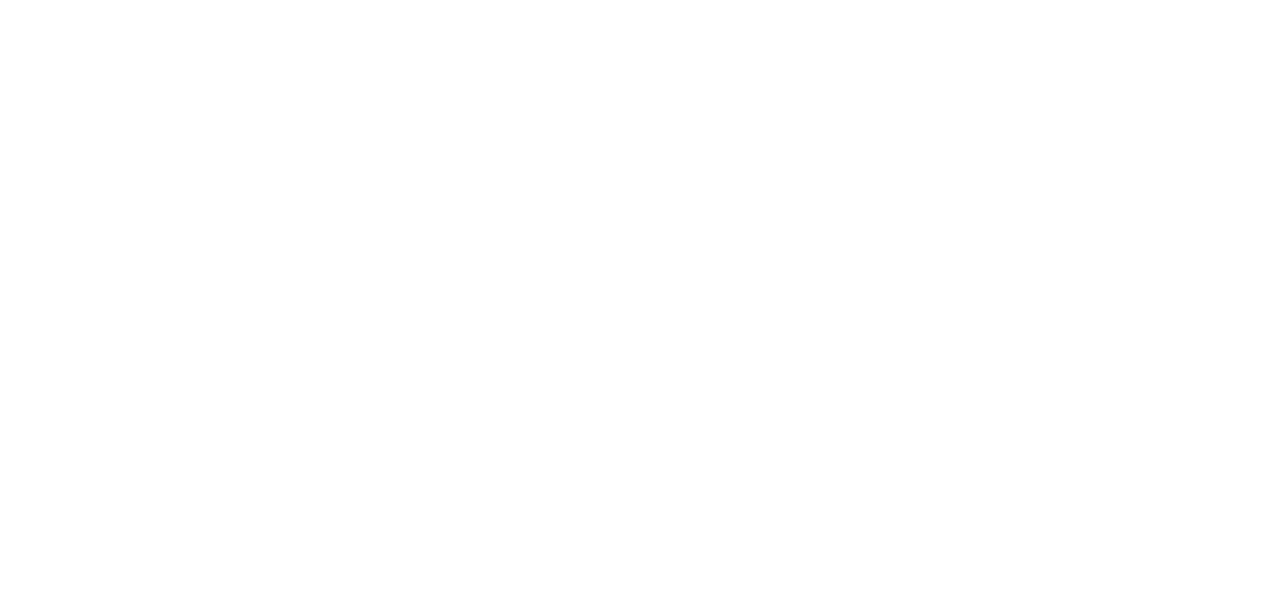 scroll, scrollTop: 0, scrollLeft: 0, axis: both 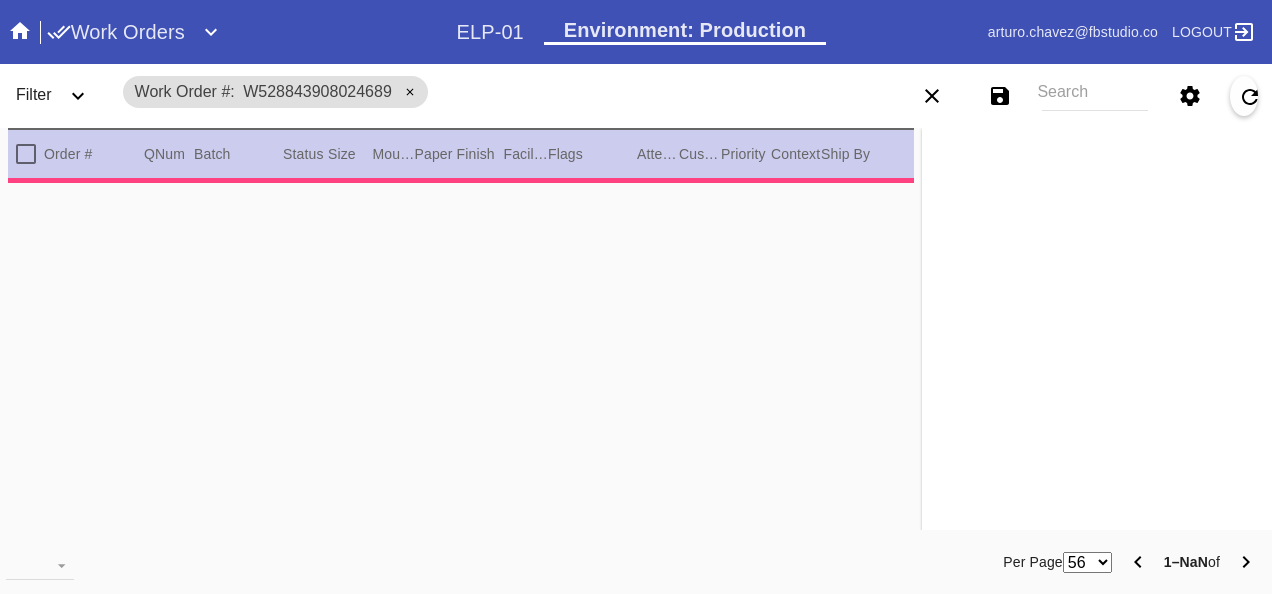 type on "***" 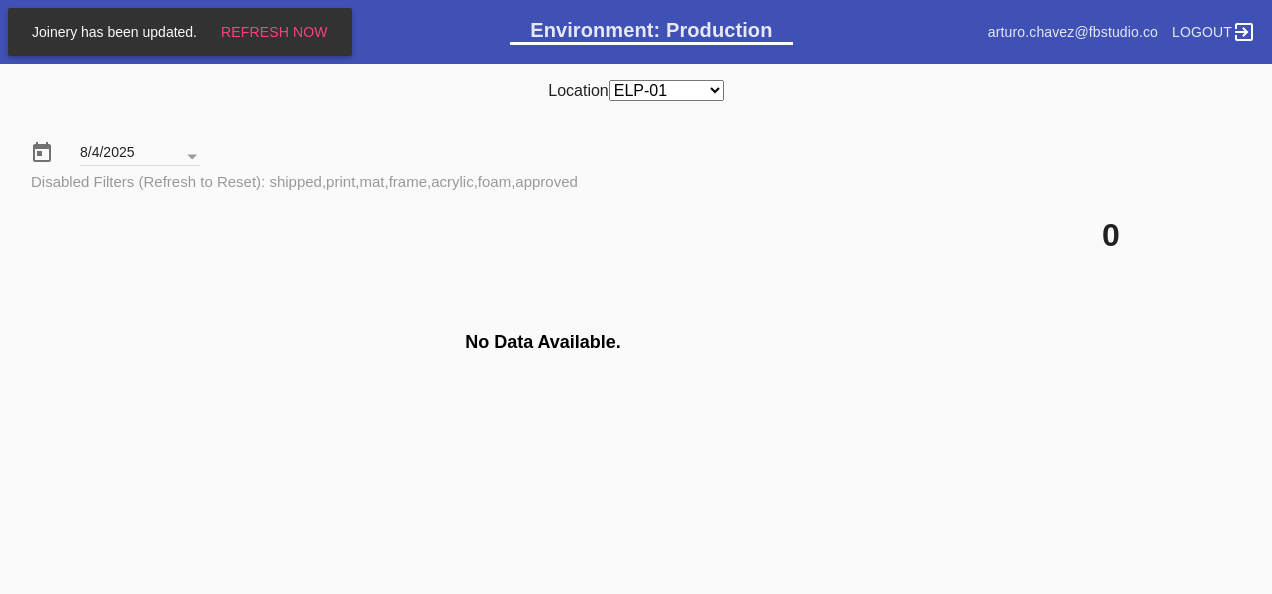 scroll, scrollTop: 0, scrollLeft: 0, axis: both 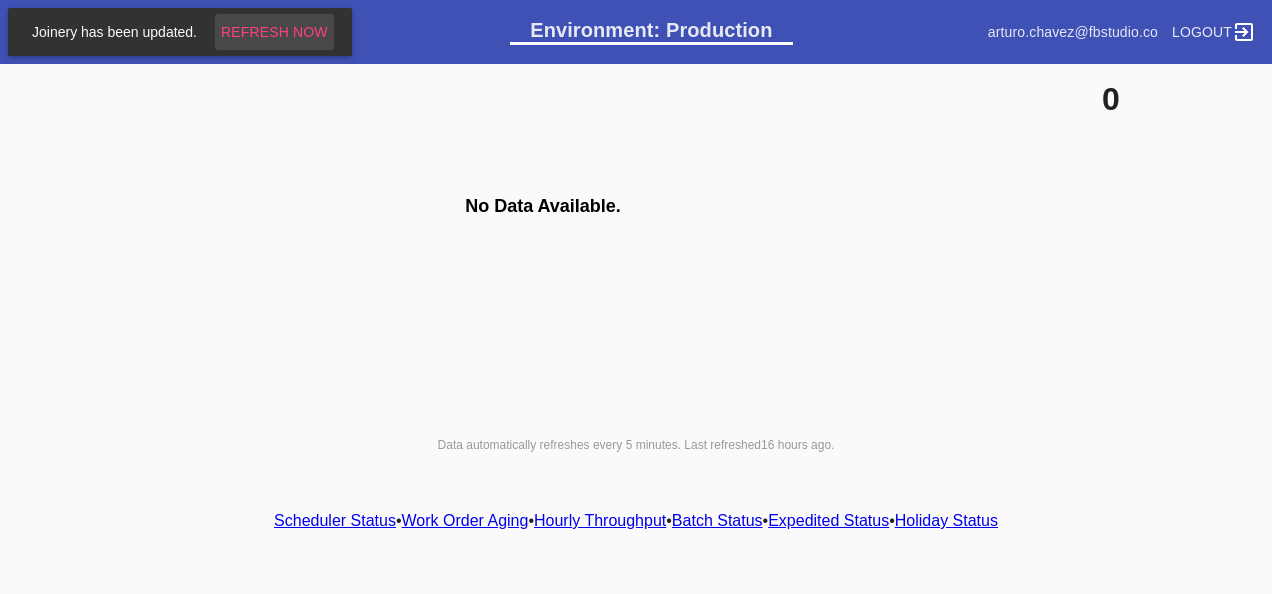 click on "Refresh Now" at bounding box center [274, 32] 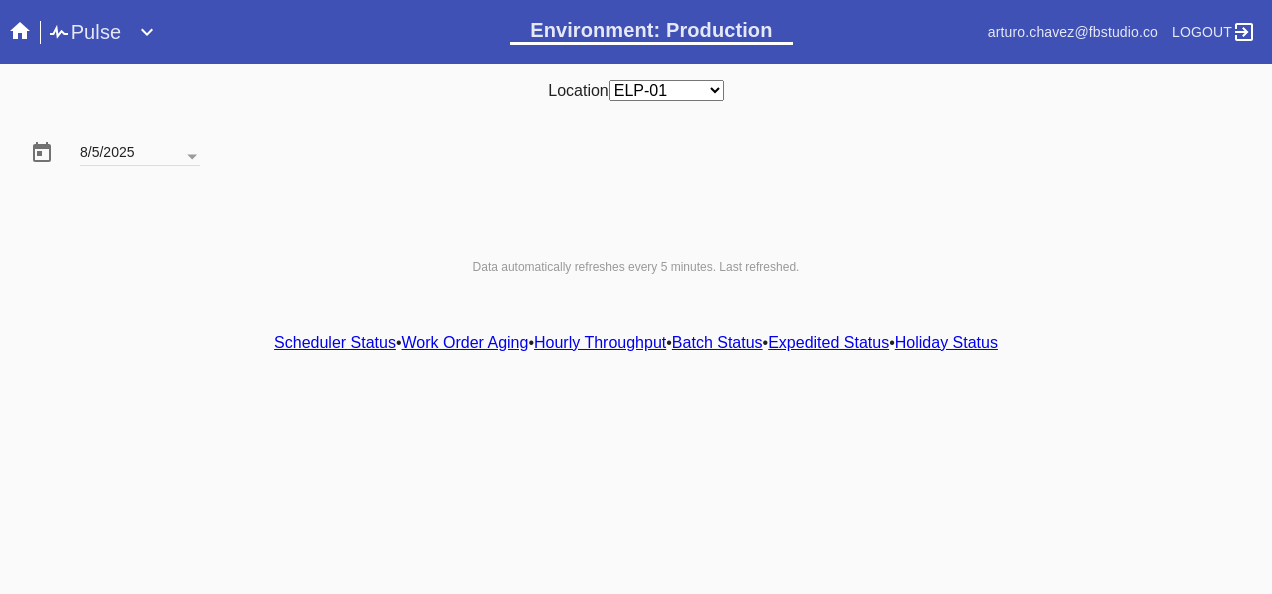scroll, scrollTop: 0, scrollLeft: 0, axis: both 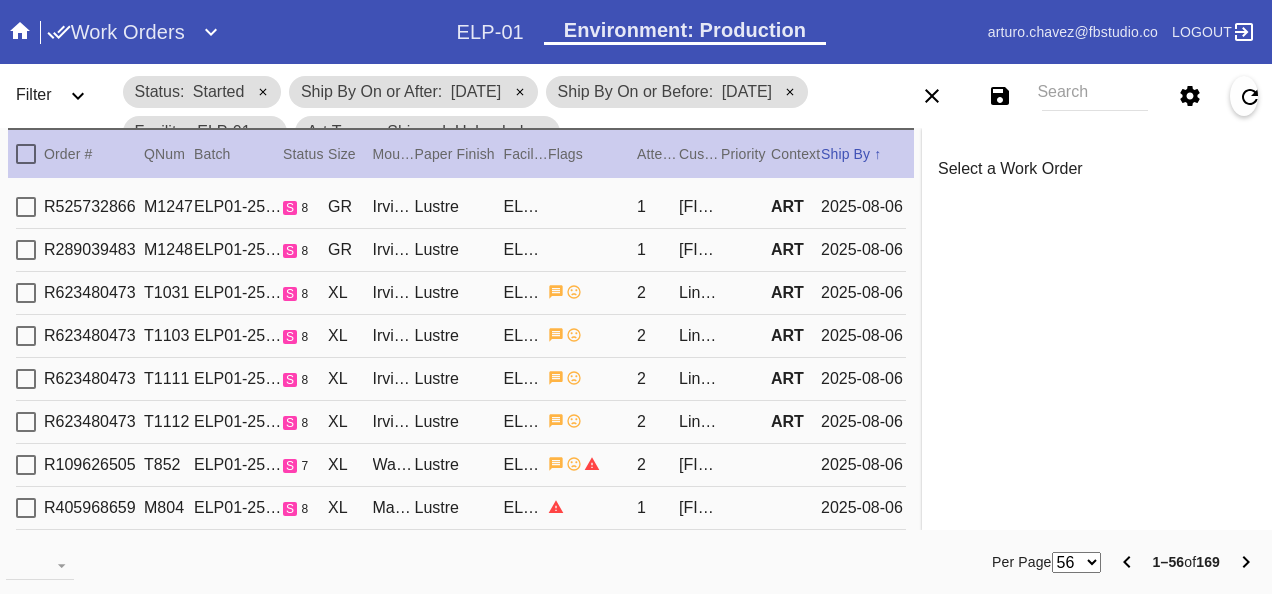 click on "Per Page   56 100 250 1–56  of  169" at bounding box center [827, 562] 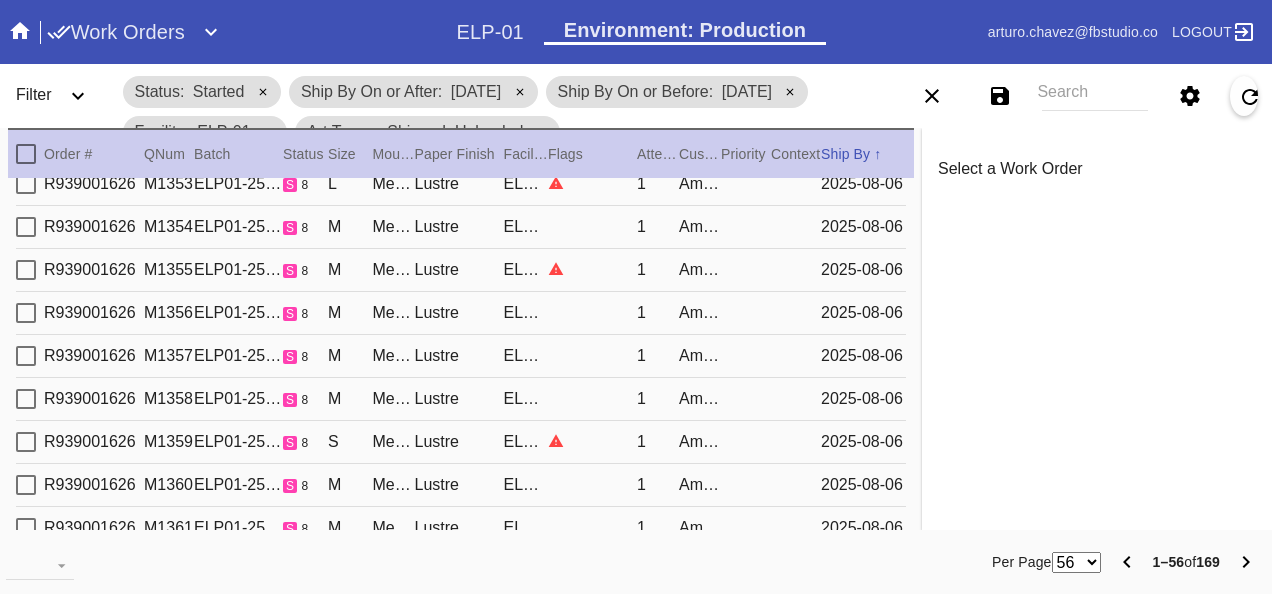 scroll, scrollTop: 2102, scrollLeft: 0, axis: vertical 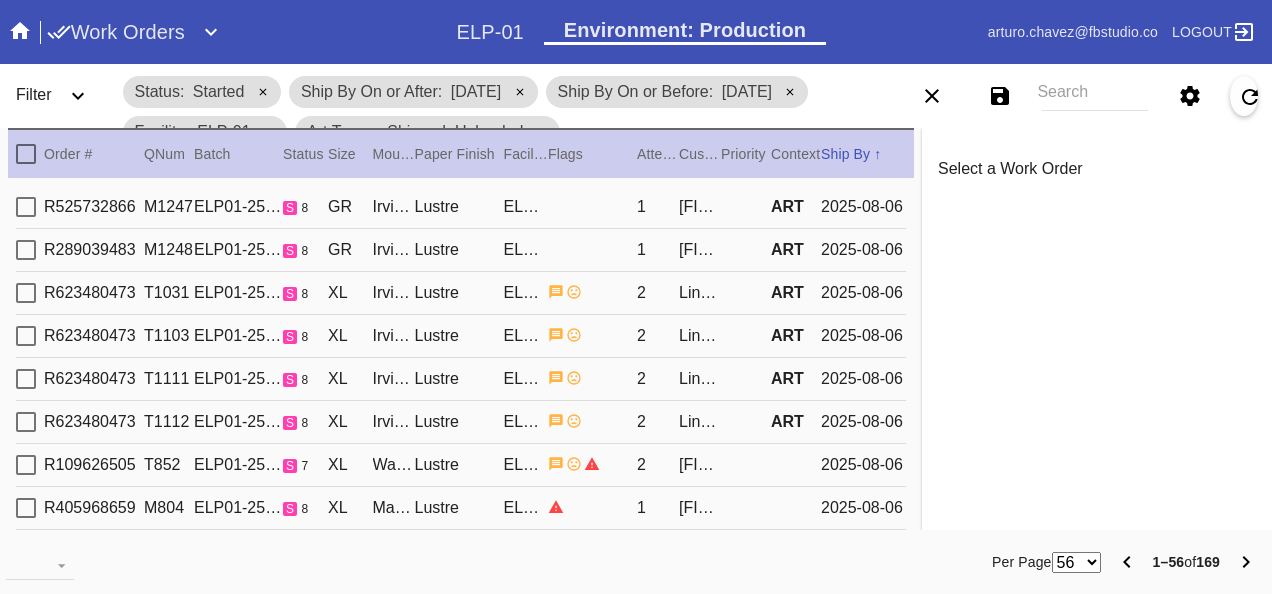 click at bounding box center [592, 292] 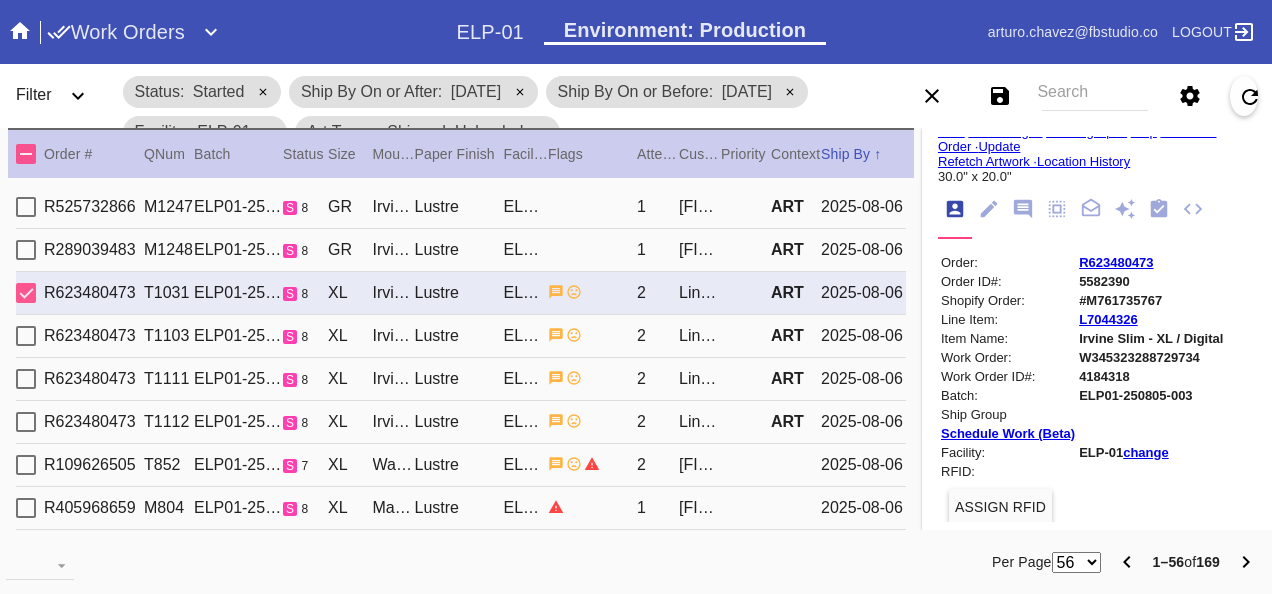 scroll, scrollTop: 0, scrollLeft: 0, axis: both 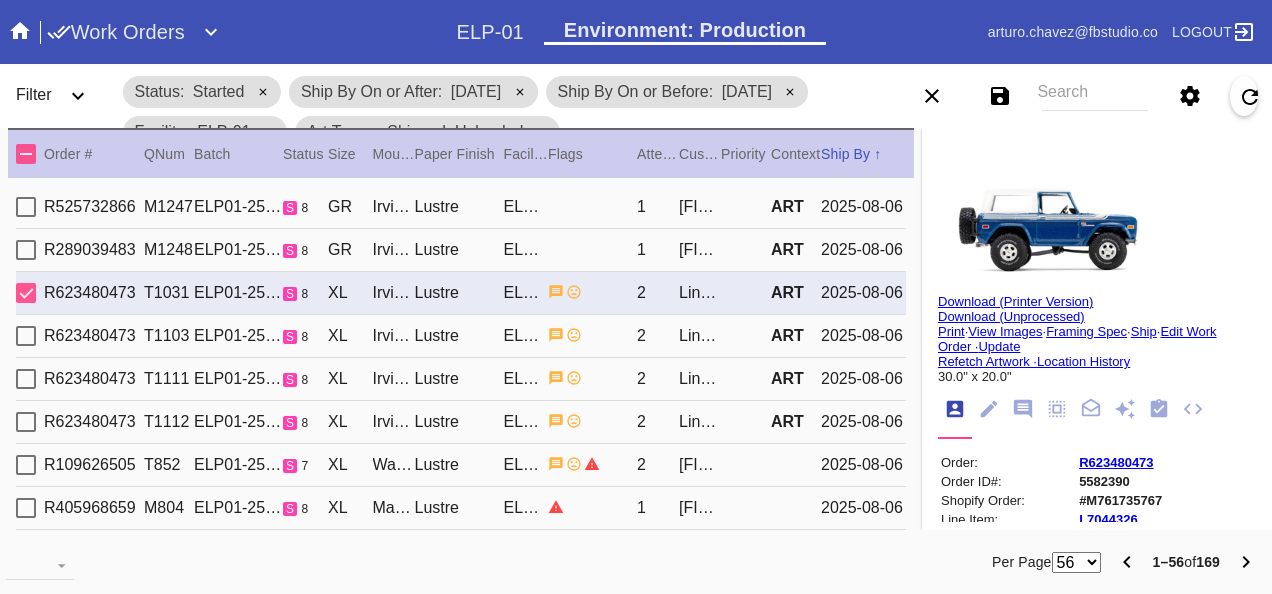 click on "R623480473" at bounding box center (1116, 462) 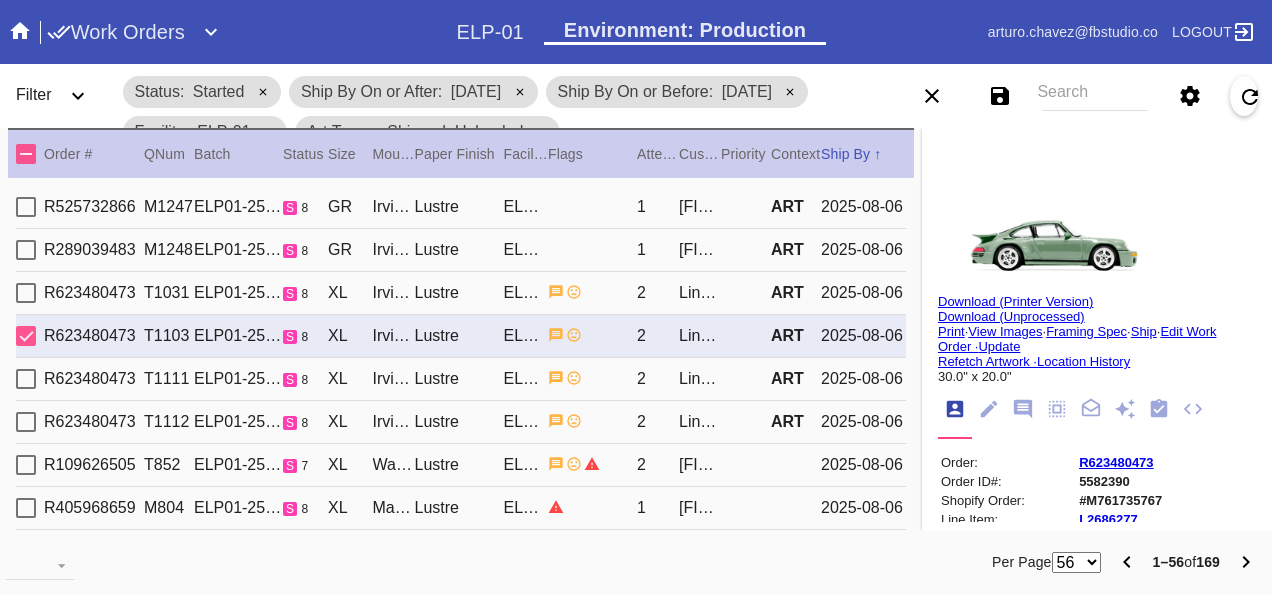 click on "R623480473 T1111 ELP01-250805-003 s   8 XL Irvine Slim / Fabric White Lustre ELP-01 2 Lindsay Pistor
ART 2025-08-06" at bounding box center (461, 379) 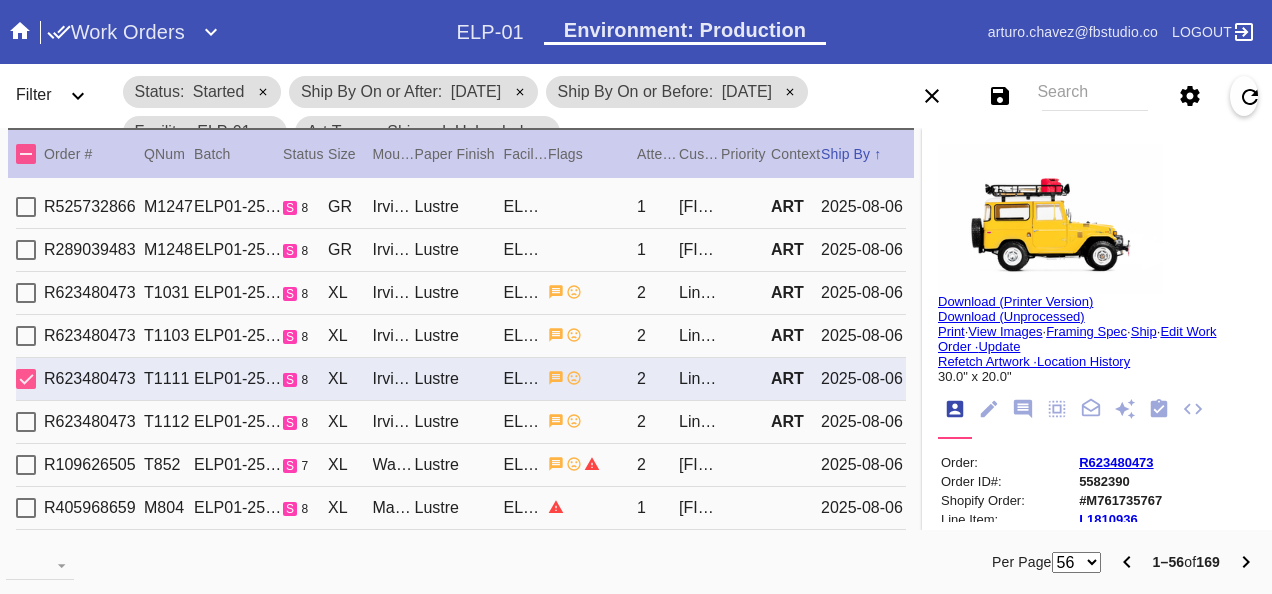 click at bounding box center [592, 421] 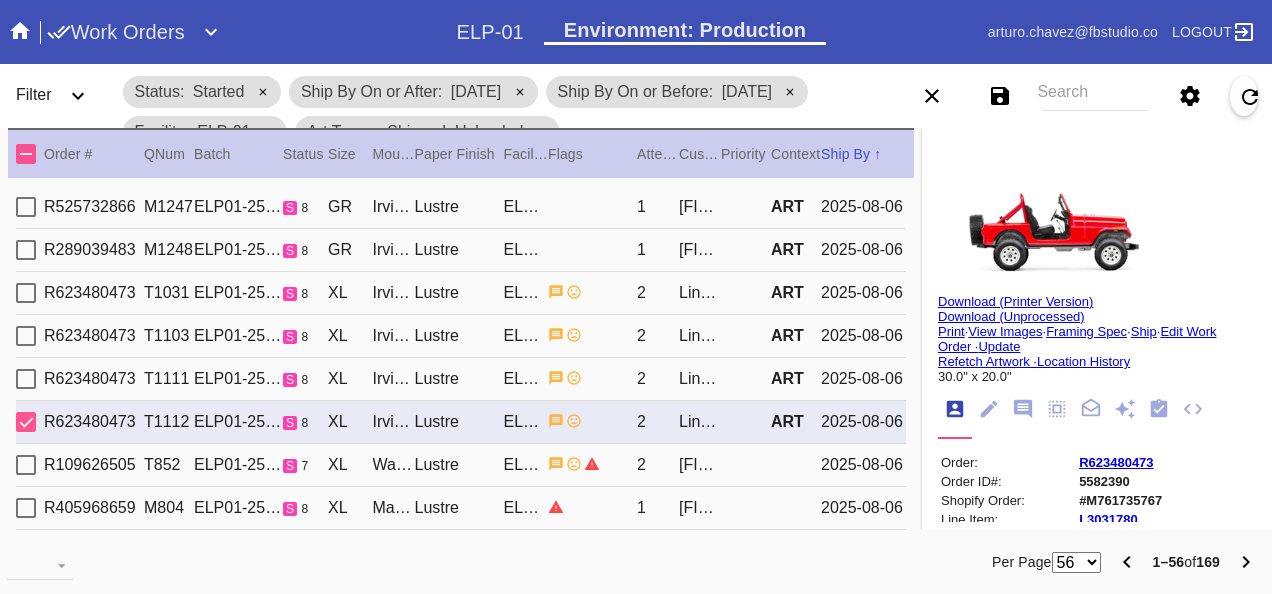 click at bounding box center (592, 464) 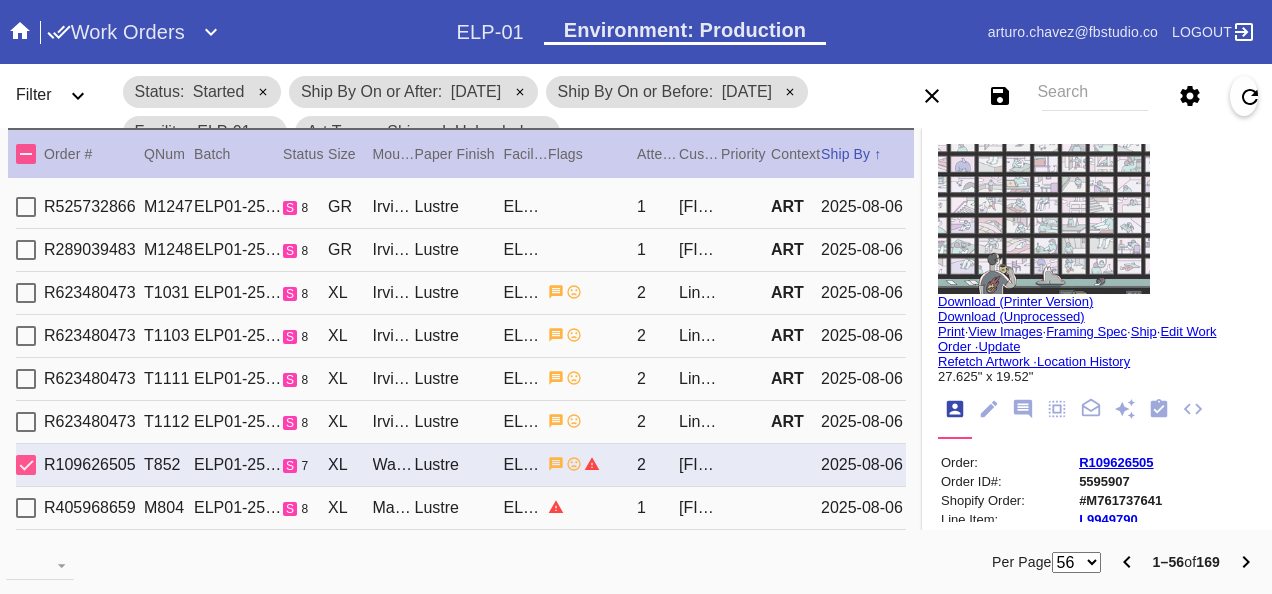 click on "R109626505" at bounding box center (1116, 462) 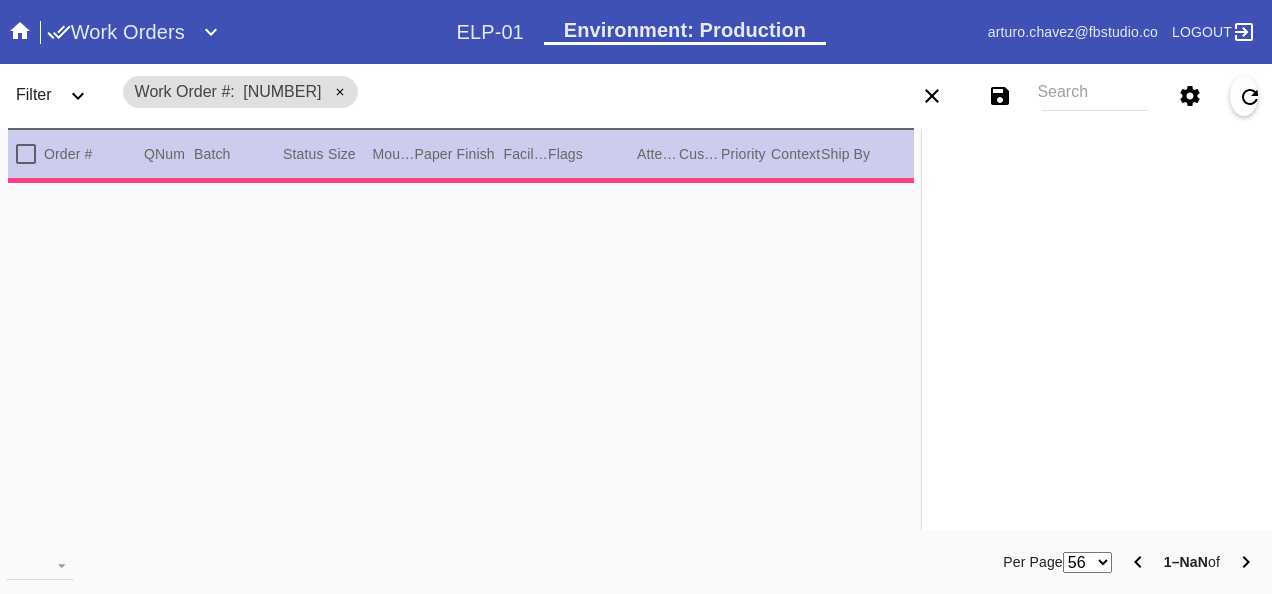 scroll, scrollTop: 0, scrollLeft: 0, axis: both 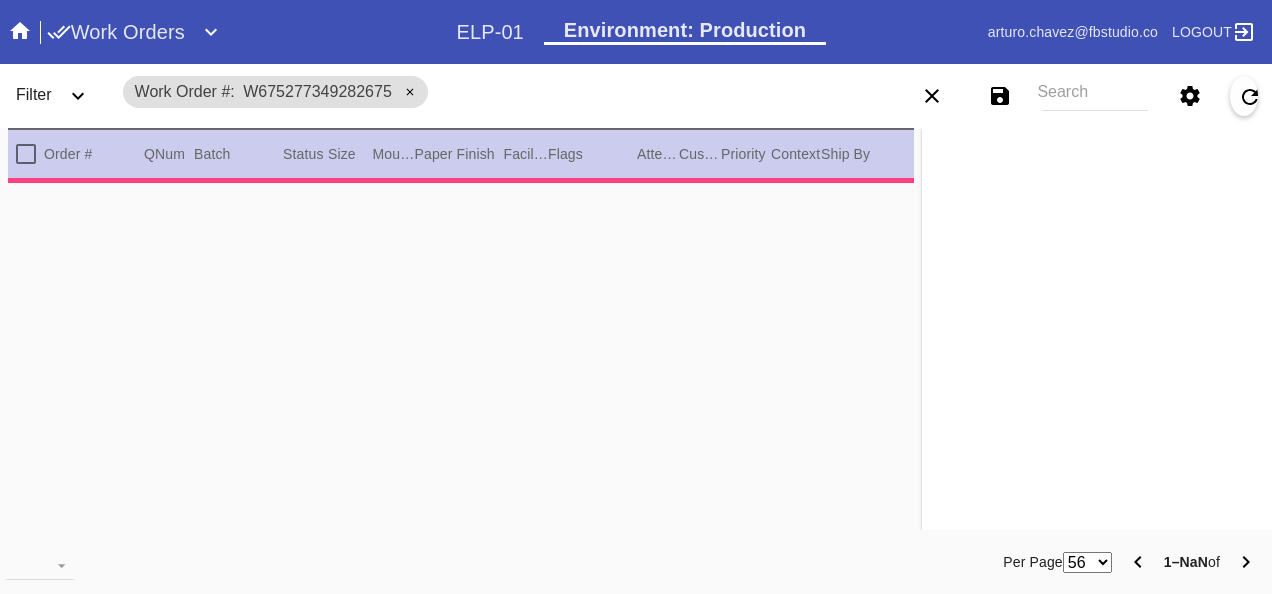 type on "3.0" 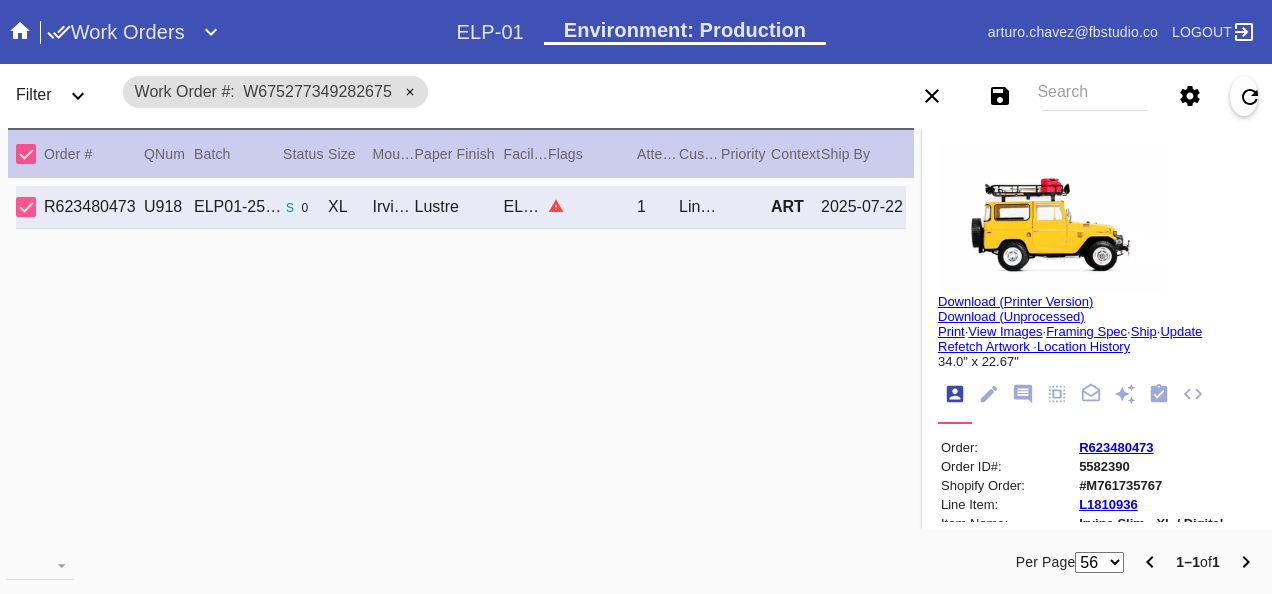 scroll, scrollTop: 26, scrollLeft: 0, axis: vertical 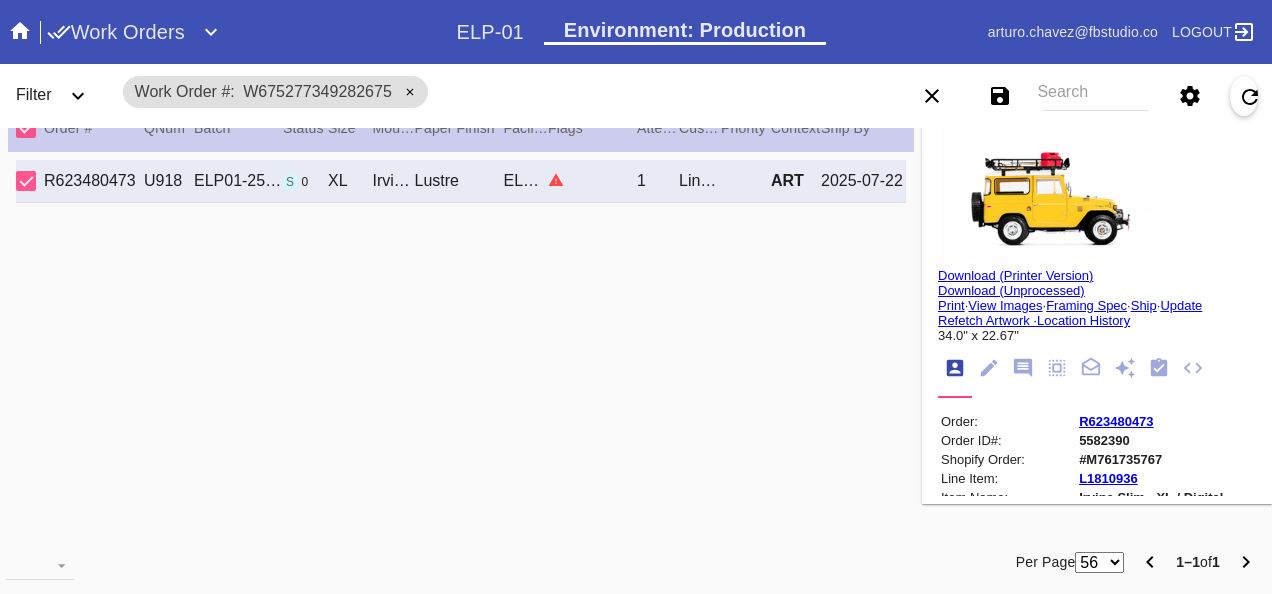 click at bounding box center [1050, 193] 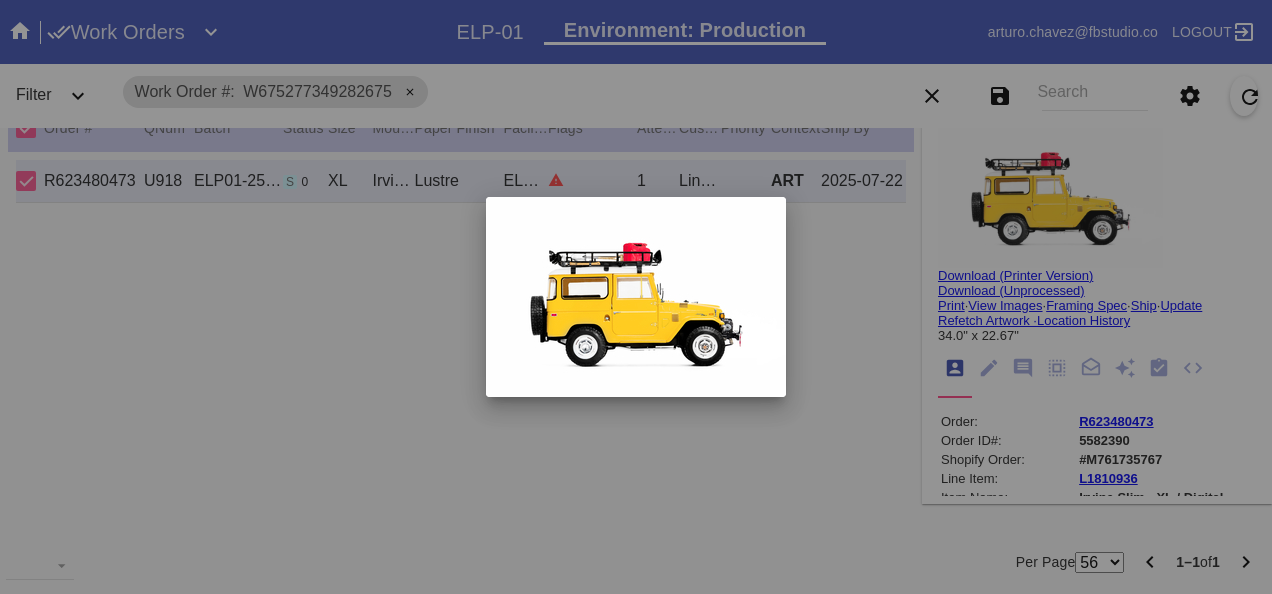 click at bounding box center [636, 297] 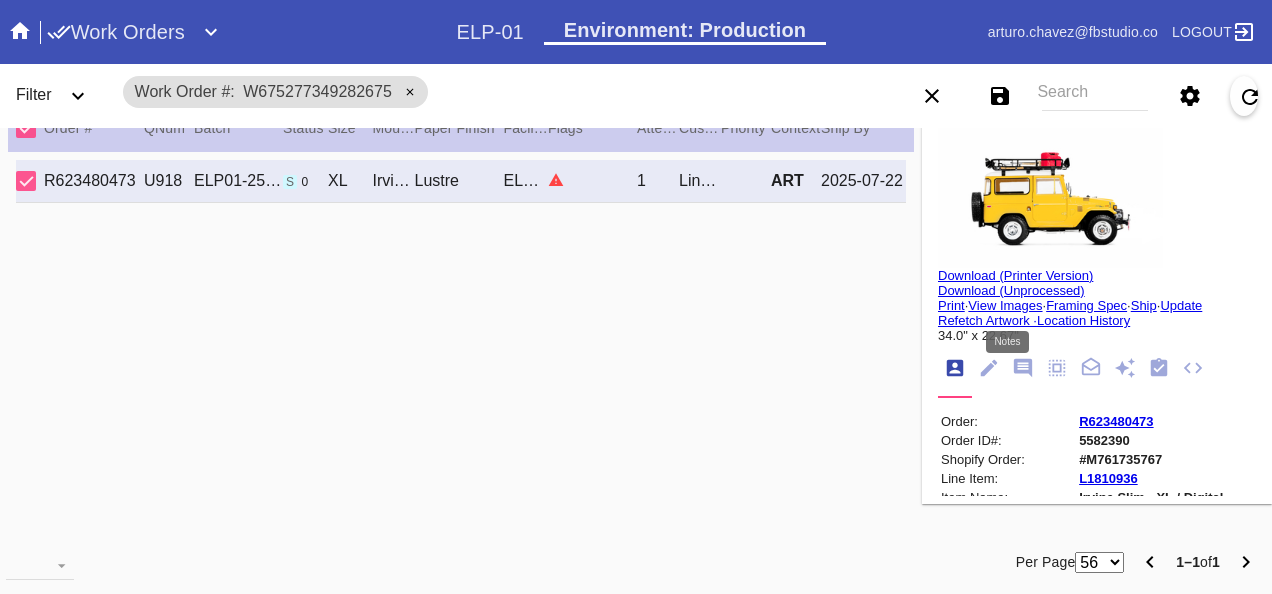 click 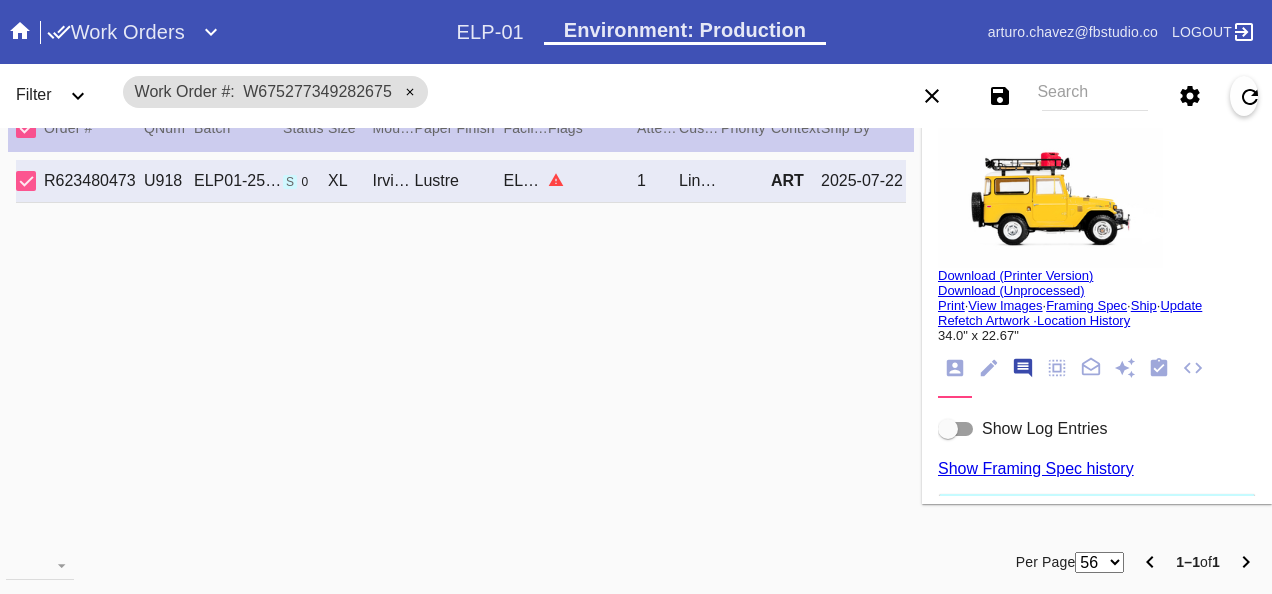 scroll, scrollTop: 122, scrollLeft: 0, axis: vertical 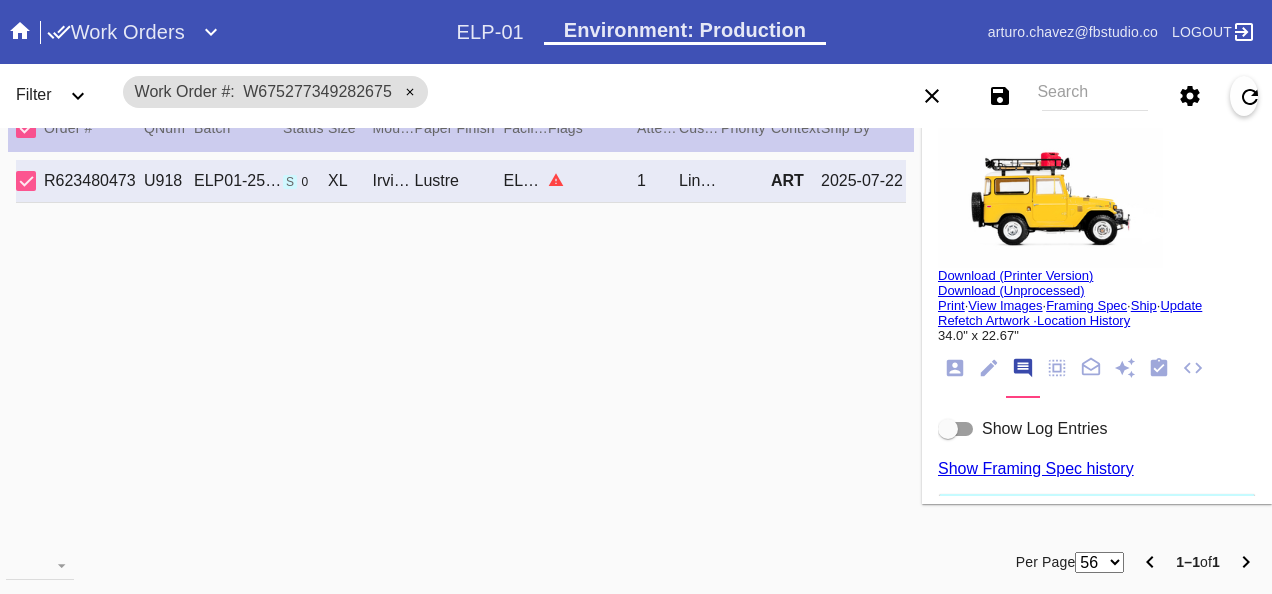 click on "Show Log Entries" at bounding box center (1097, 429) 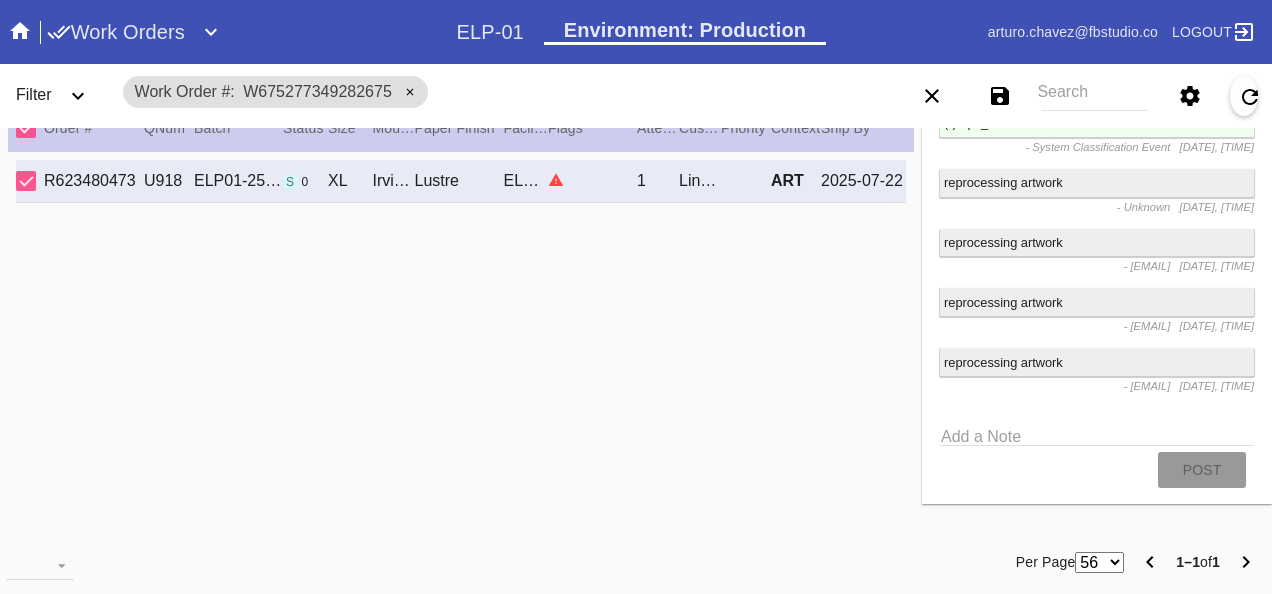 scroll, scrollTop: 3496, scrollLeft: 0, axis: vertical 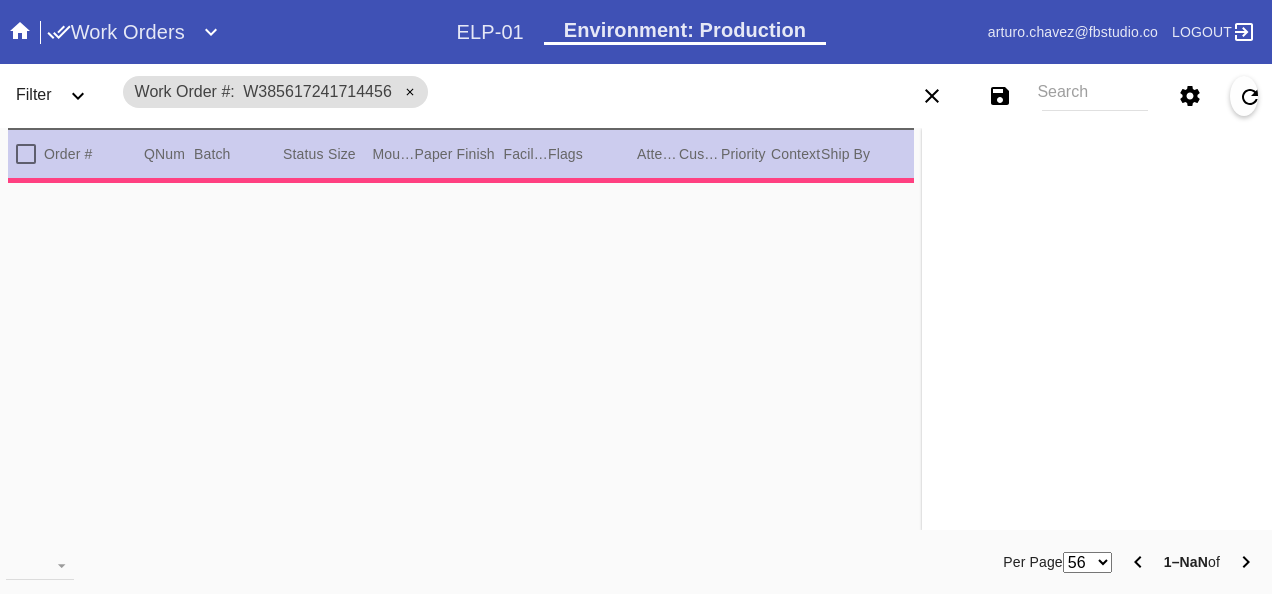 type on "***" 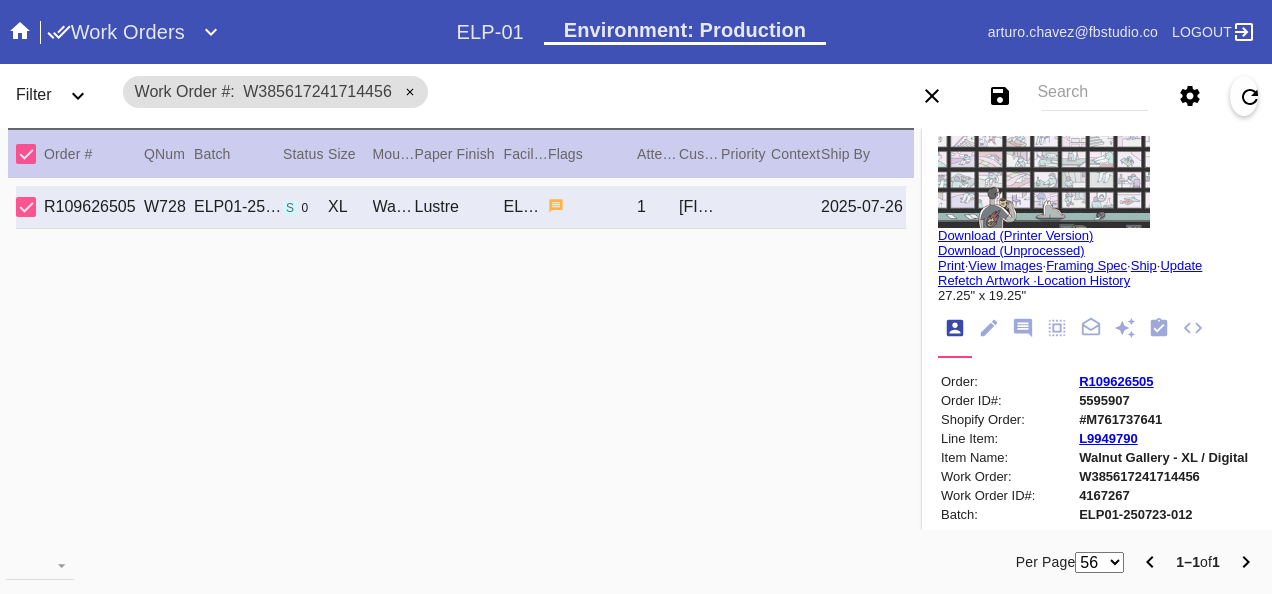 scroll, scrollTop: 0, scrollLeft: 0, axis: both 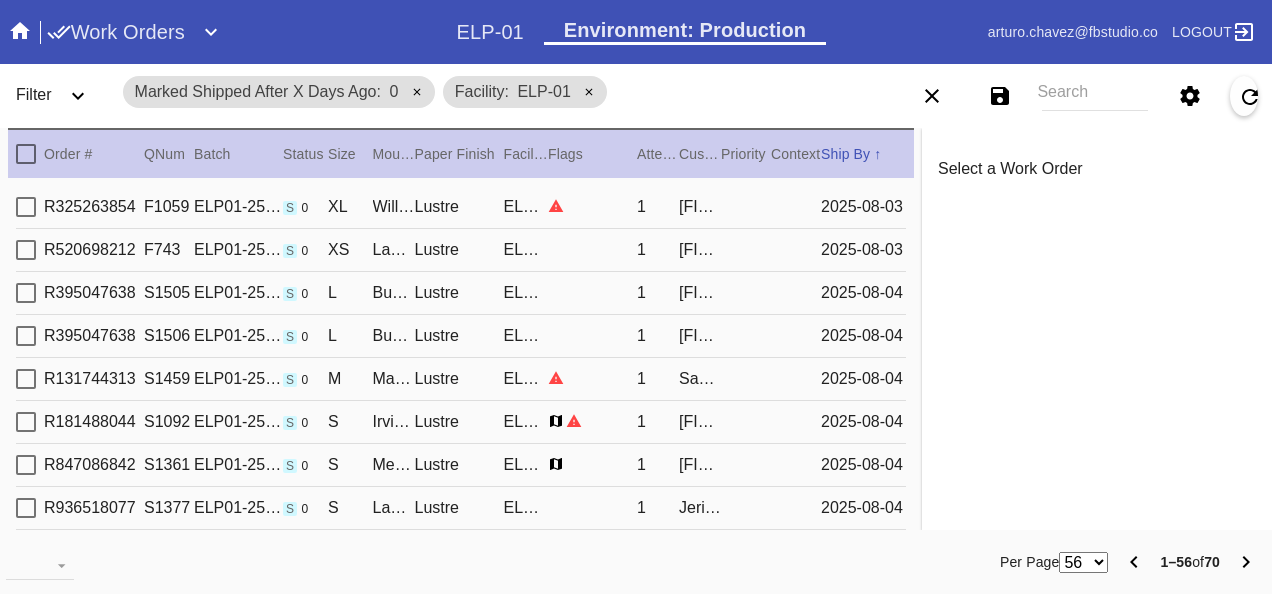 click on "Search" at bounding box center [1094, 96] 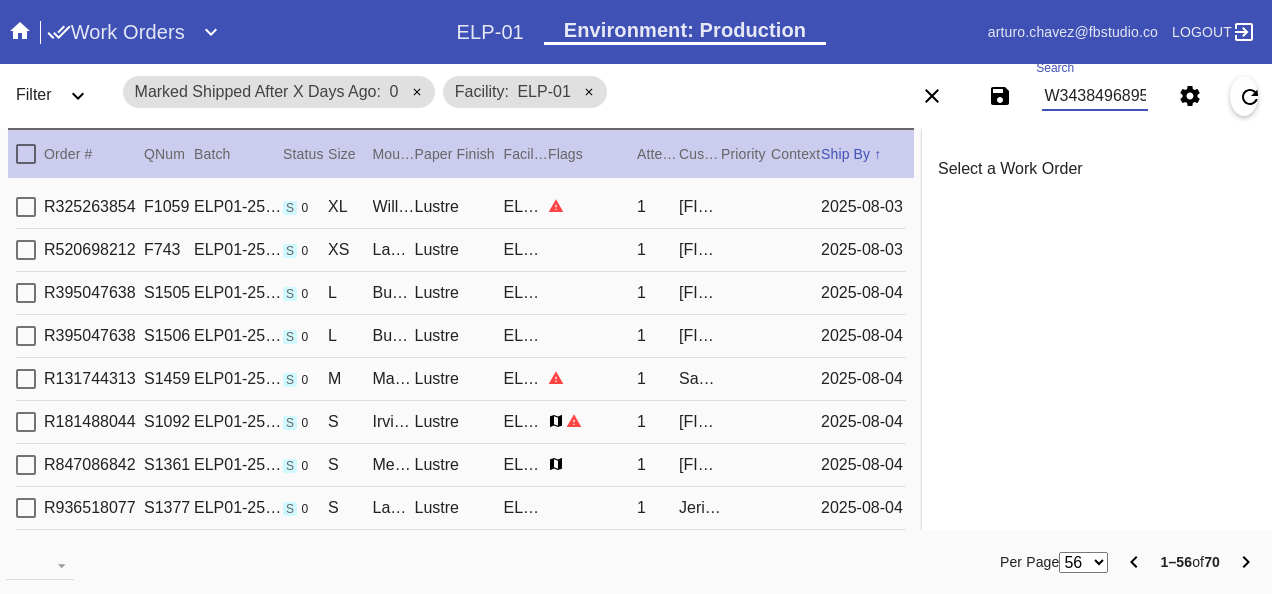 type on "W343849689516373" 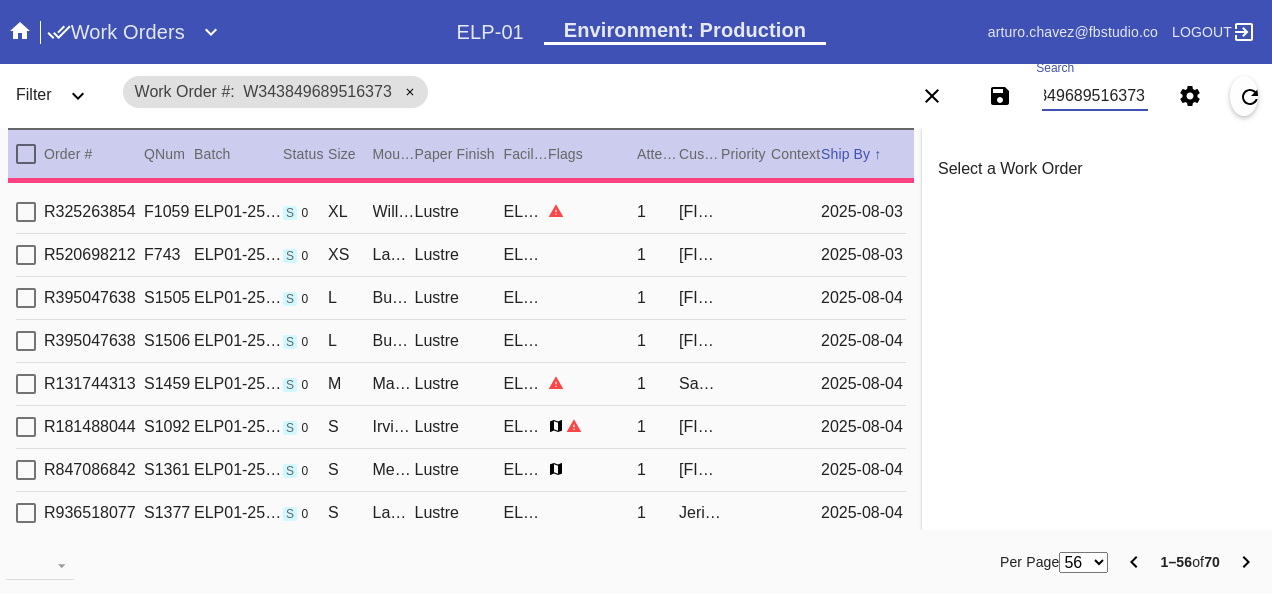 type on "***" 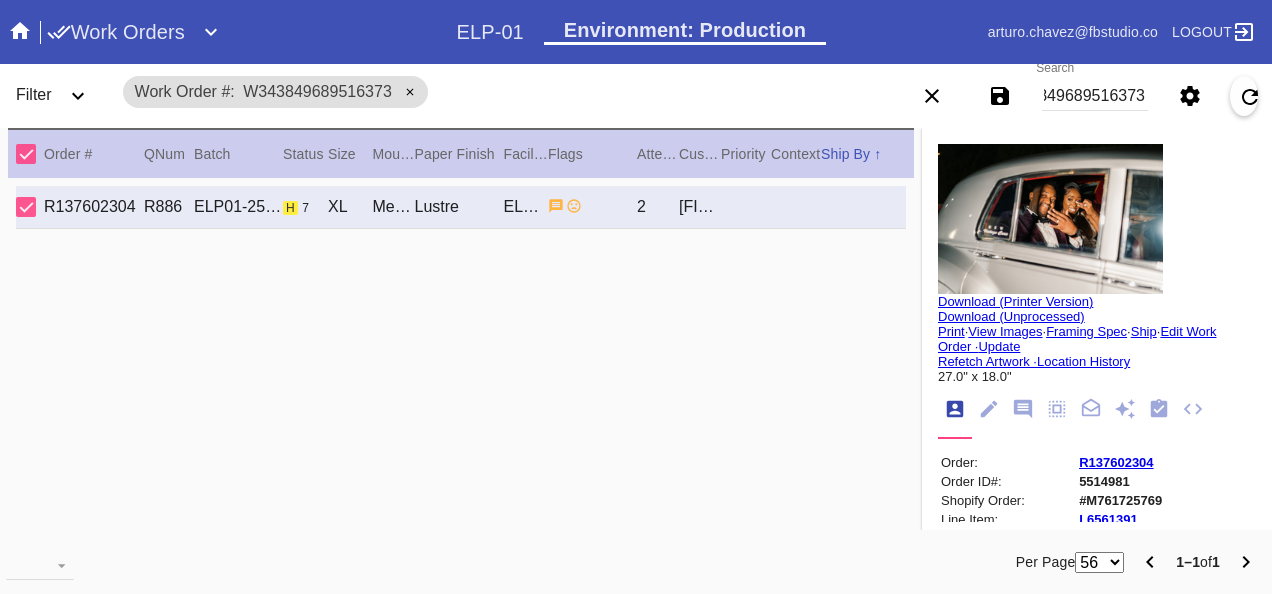 scroll, scrollTop: 0, scrollLeft: 0, axis: both 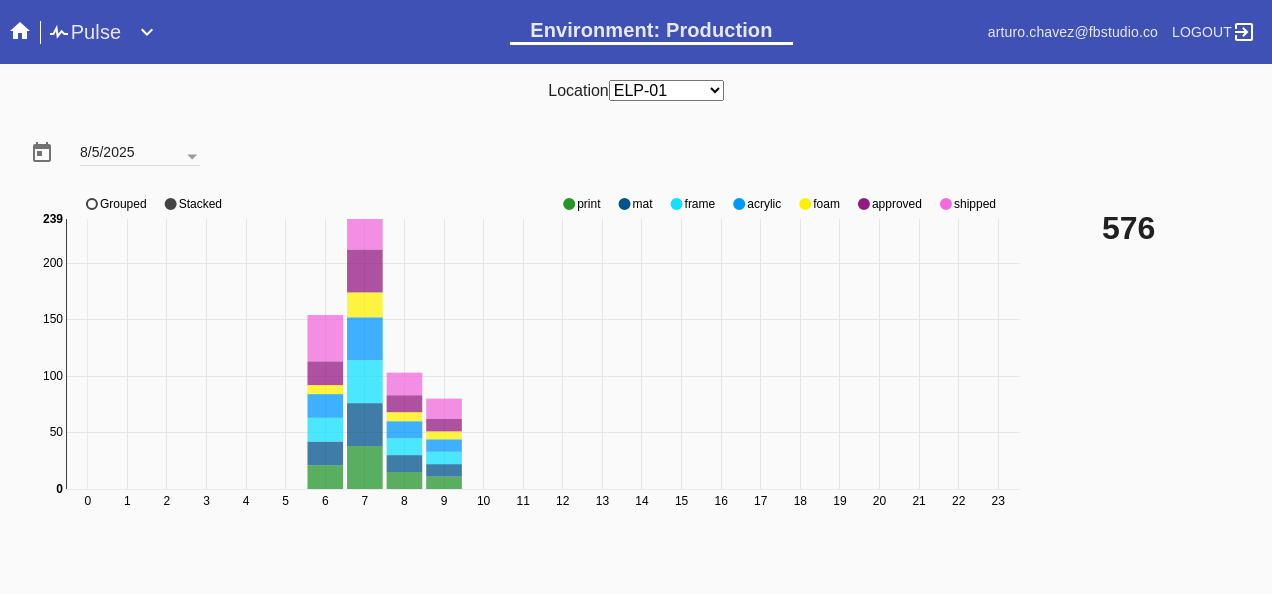 click 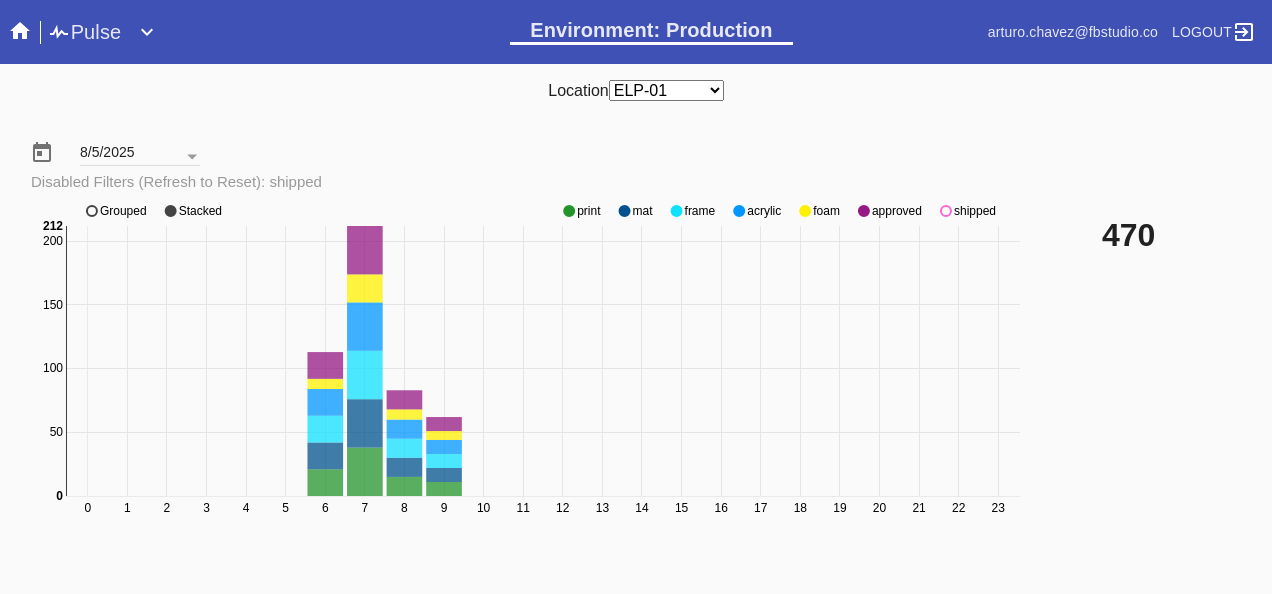 click 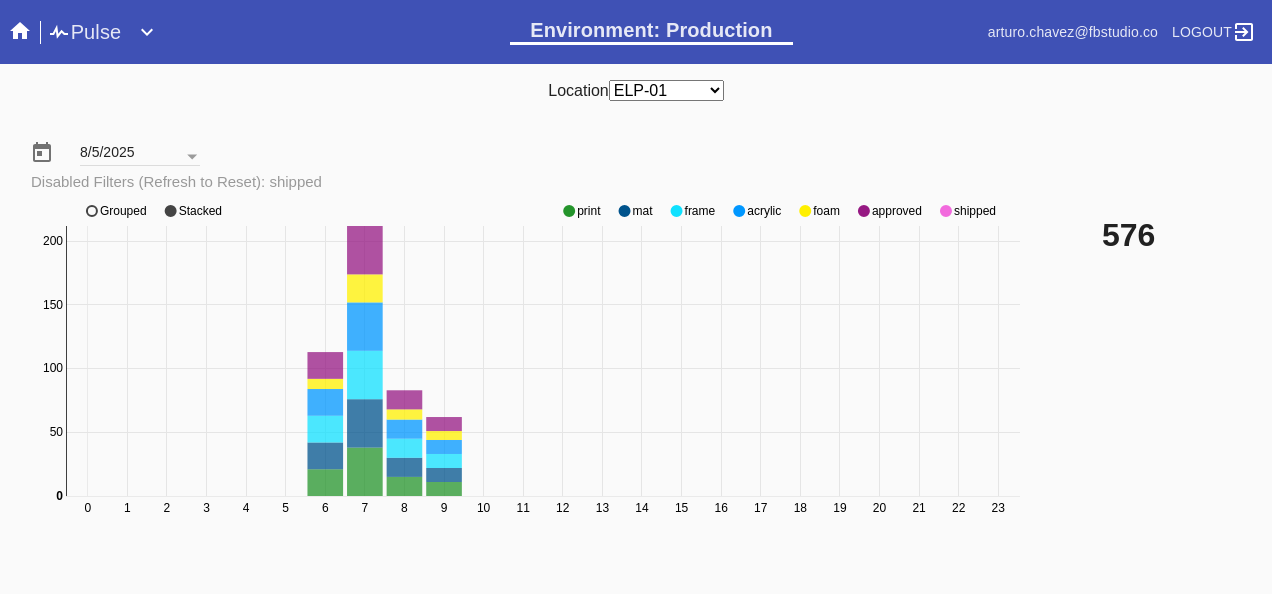 click 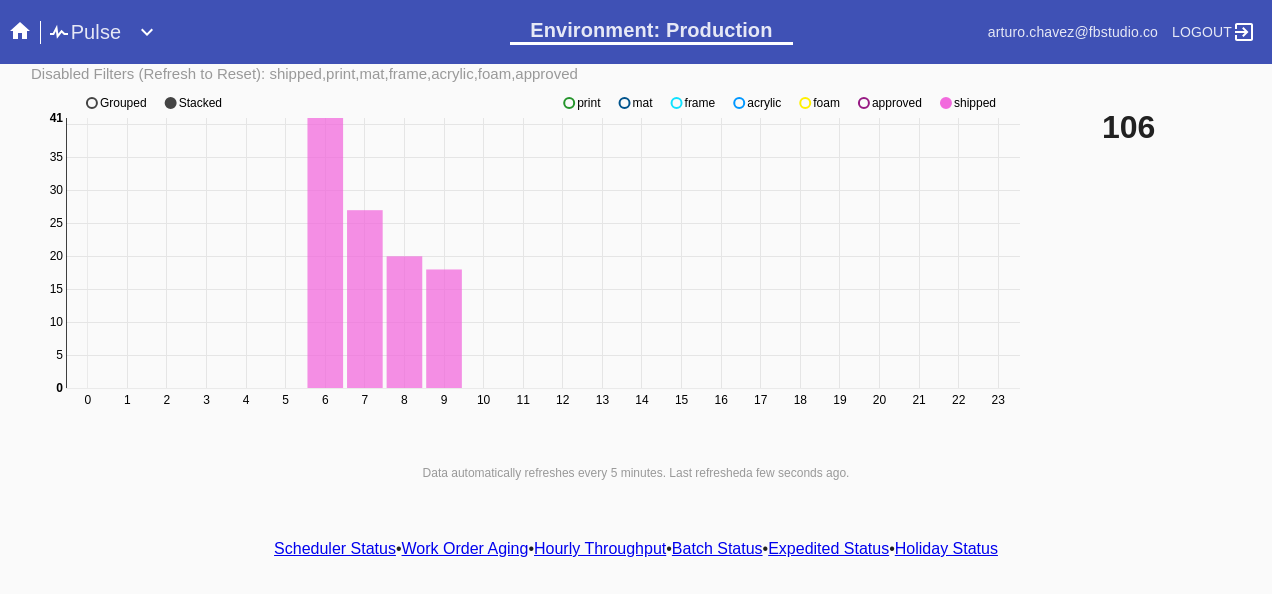 scroll, scrollTop: 140, scrollLeft: 0, axis: vertical 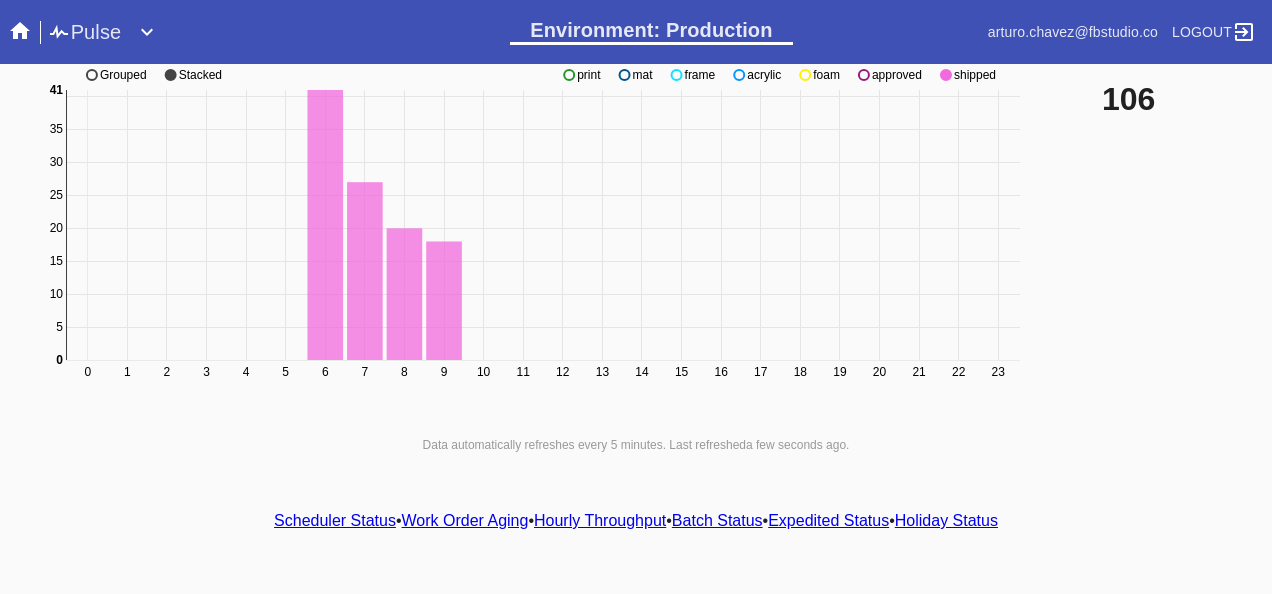 click on "Scheduler Status" at bounding box center (335, 520) 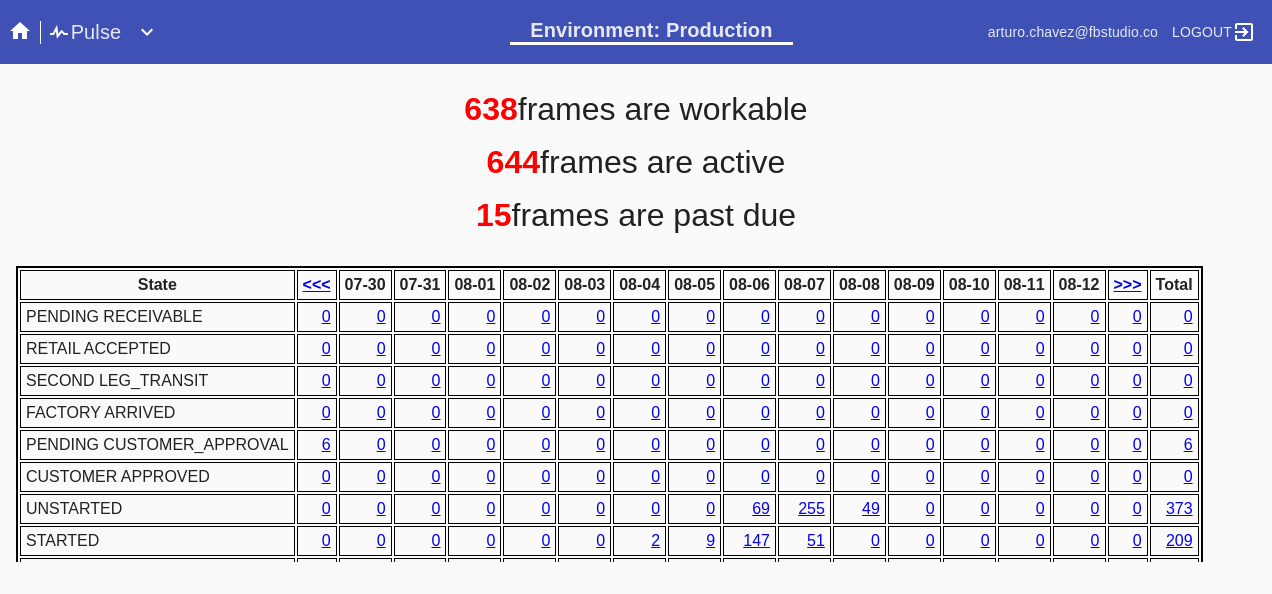 scroll, scrollTop: 1076, scrollLeft: 0, axis: vertical 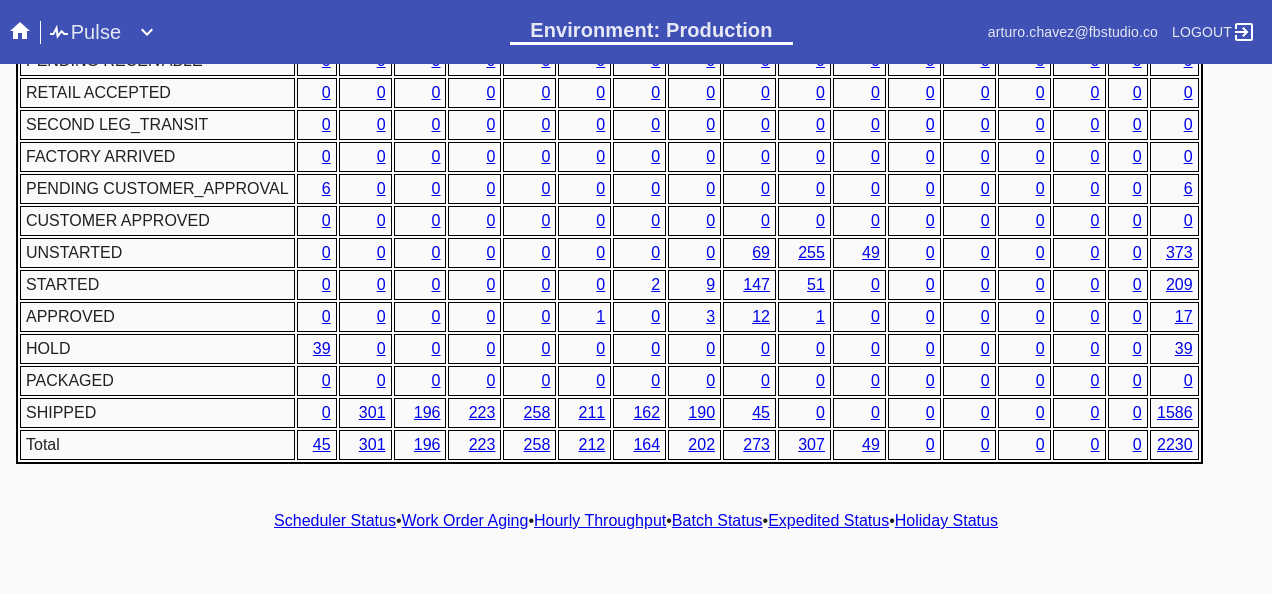 click on "1" at bounding box center (600, 316) 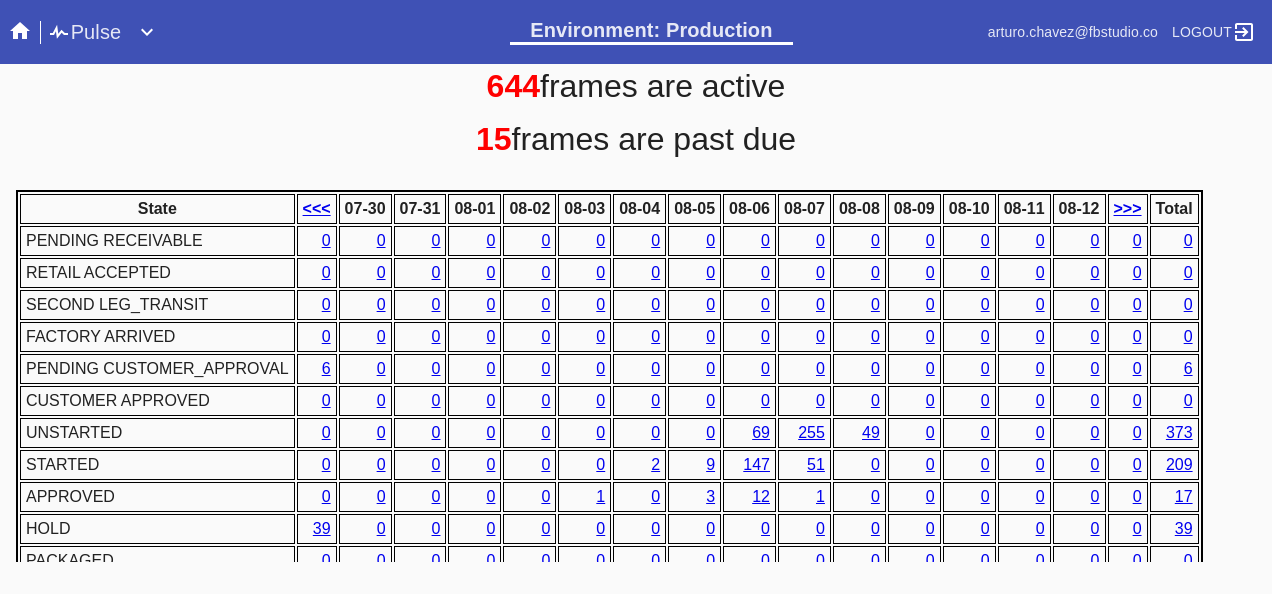 scroll, scrollTop: 976, scrollLeft: 0, axis: vertical 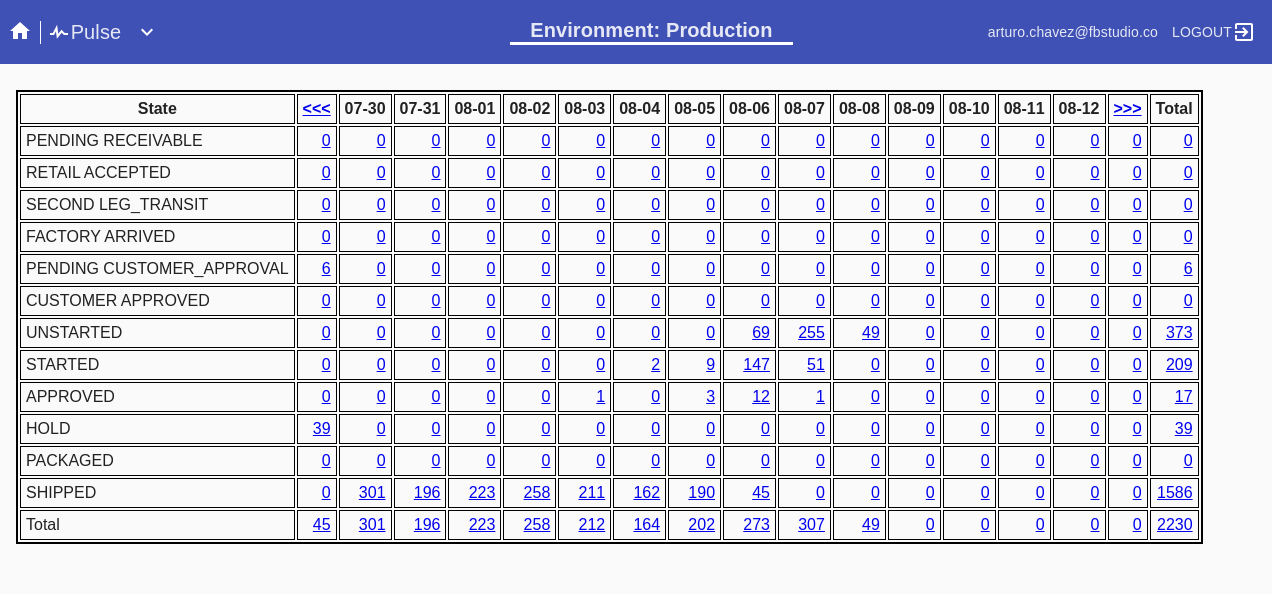 click on "2" at bounding box center [655, 364] 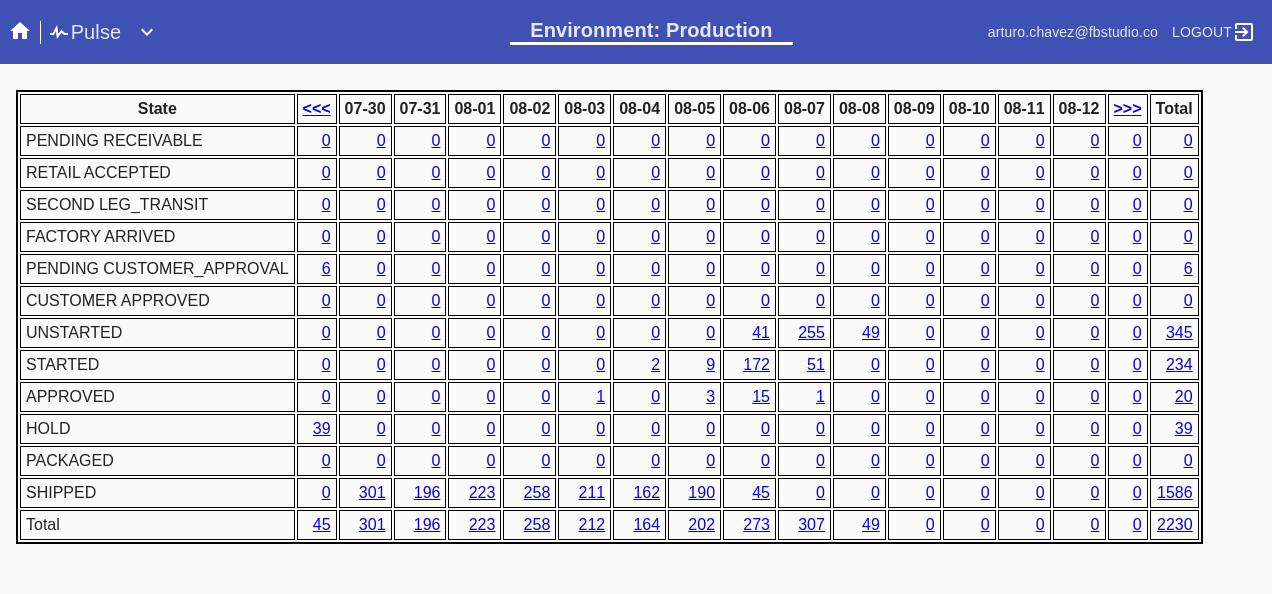 click on "1" at bounding box center [584, 397] 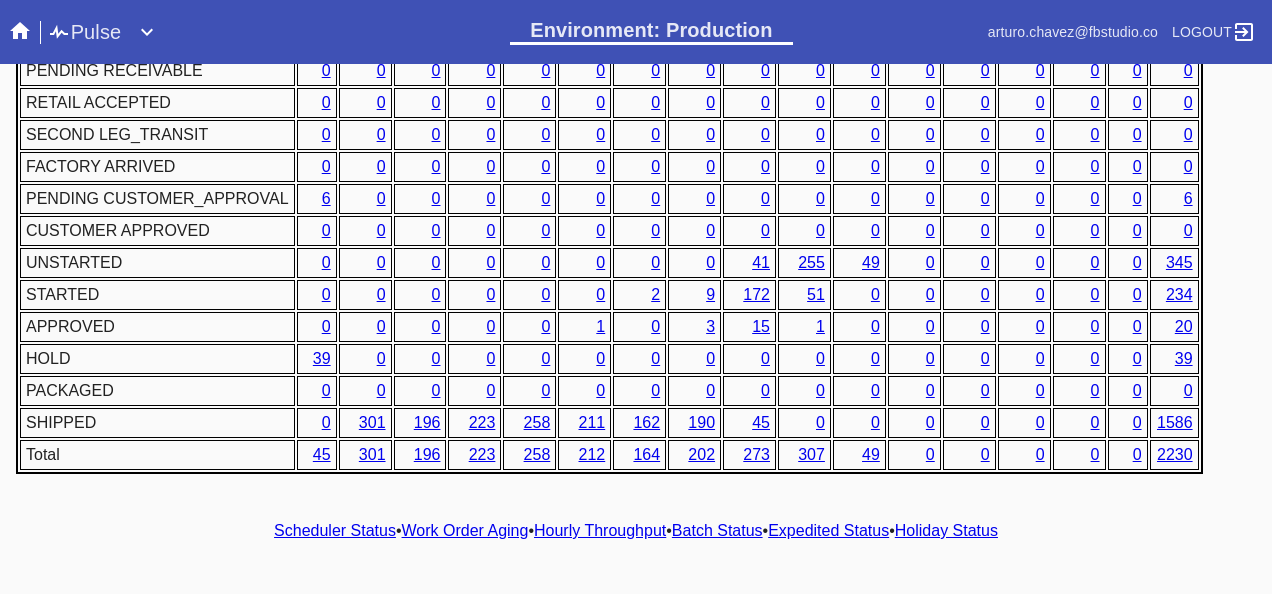 scroll, scrollTop: 1076, scrollLeft: 0, axis: vertical 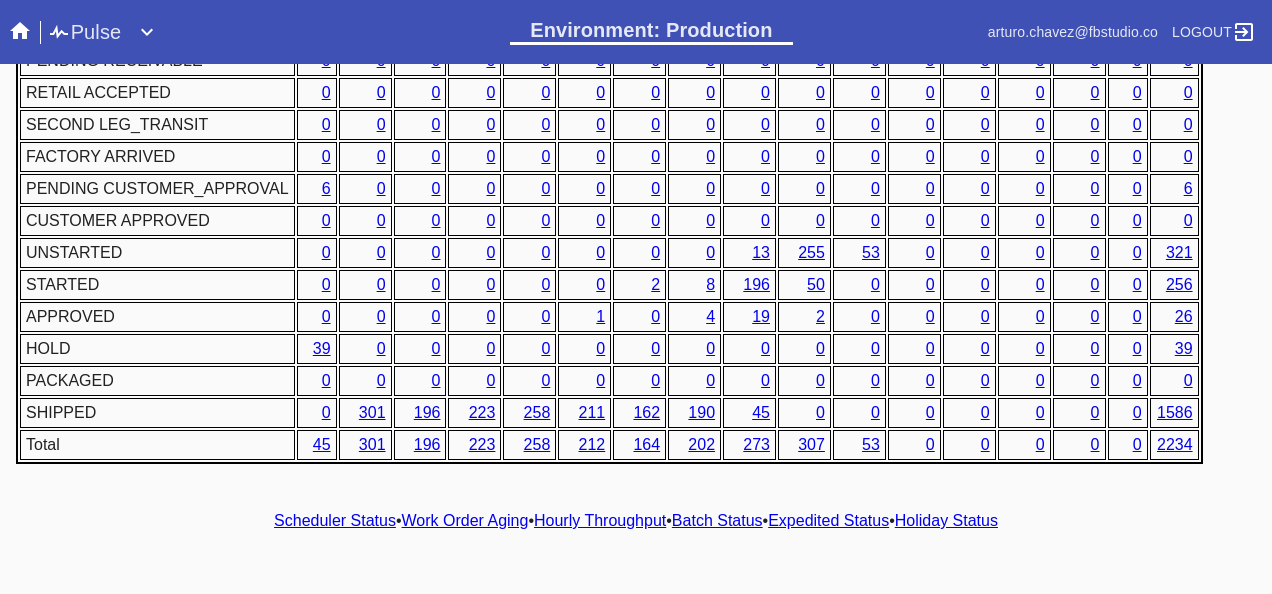 click on "Location   Any Location DCA-05 ELP-01 LAS-01 LEX-01 LEX-03 Holiday:    True False Expedited:    True False Readymade:    True False Art Type:    Shipped Uploaded <<<< Wed Jul 30 2025 - Tue Aug 12 2025 >>>> Center on Today <<< 07-30 07-31 08-01 08-02 08-03 08-04 08-05 08-06 08-07 08-08 08-09 08-10 08-11 08-12 >>> Ship-By Date 0 50 100 150 200 250 300 0 307 pending_receivable retail_accepted second_leg_transit factory_arrived pending_customer_app... pending_customer_approval customer_approved unstarted started approved hold packaged shipped Grouped Stacked Data automatically refreshes every 5 minutes.  Last refreshed  3 minutes ago .  642  frames are workable 648  frames are active 15  frames are past due State <<< 07-30 07-31 08-01 08-02 08-03 08-04 08-05 08-06 08-07 08-08 08-09 08-10 08-11 08-12 >>> Total PENDING RECEIVABLE 0 0 0 0 0 0 0 0 0 0 0 0 0 0 0 0 0 RETAIL ACCEPTED 0 0 0 0 0 0 0 0 0 0 0 0 0 0 0 0 0 SECOND LEG_TRANSIT 0 0 0 0 0 0 0 0 0 0 0 0 0 0 0 0 0 FACTORY ARRIVED 0 0 0 0 0 0 0 0 0" at bounding box center (636, 313) 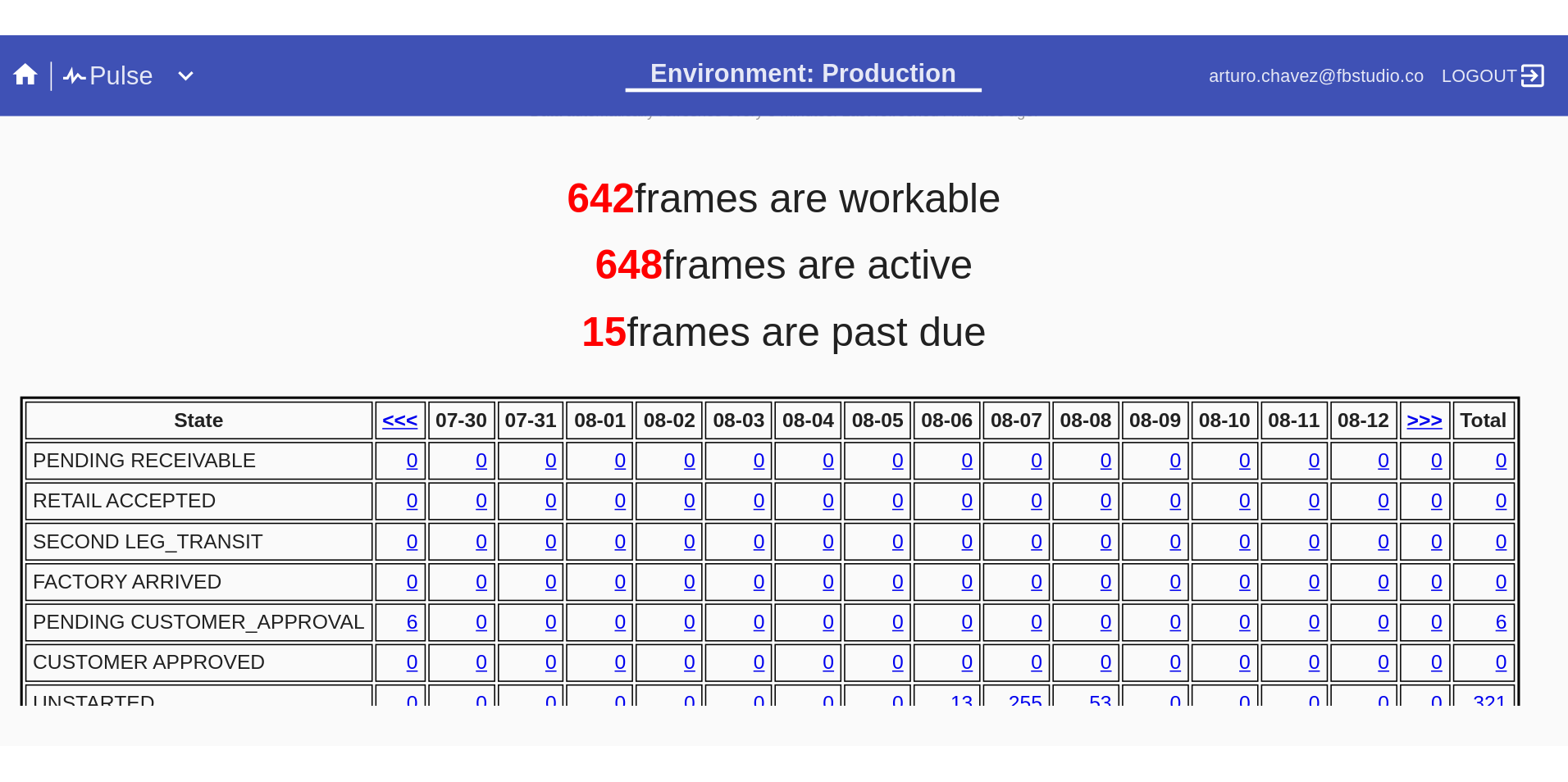 scroll, scrollTop: 588, scrollLeft: 0, axis: vertical 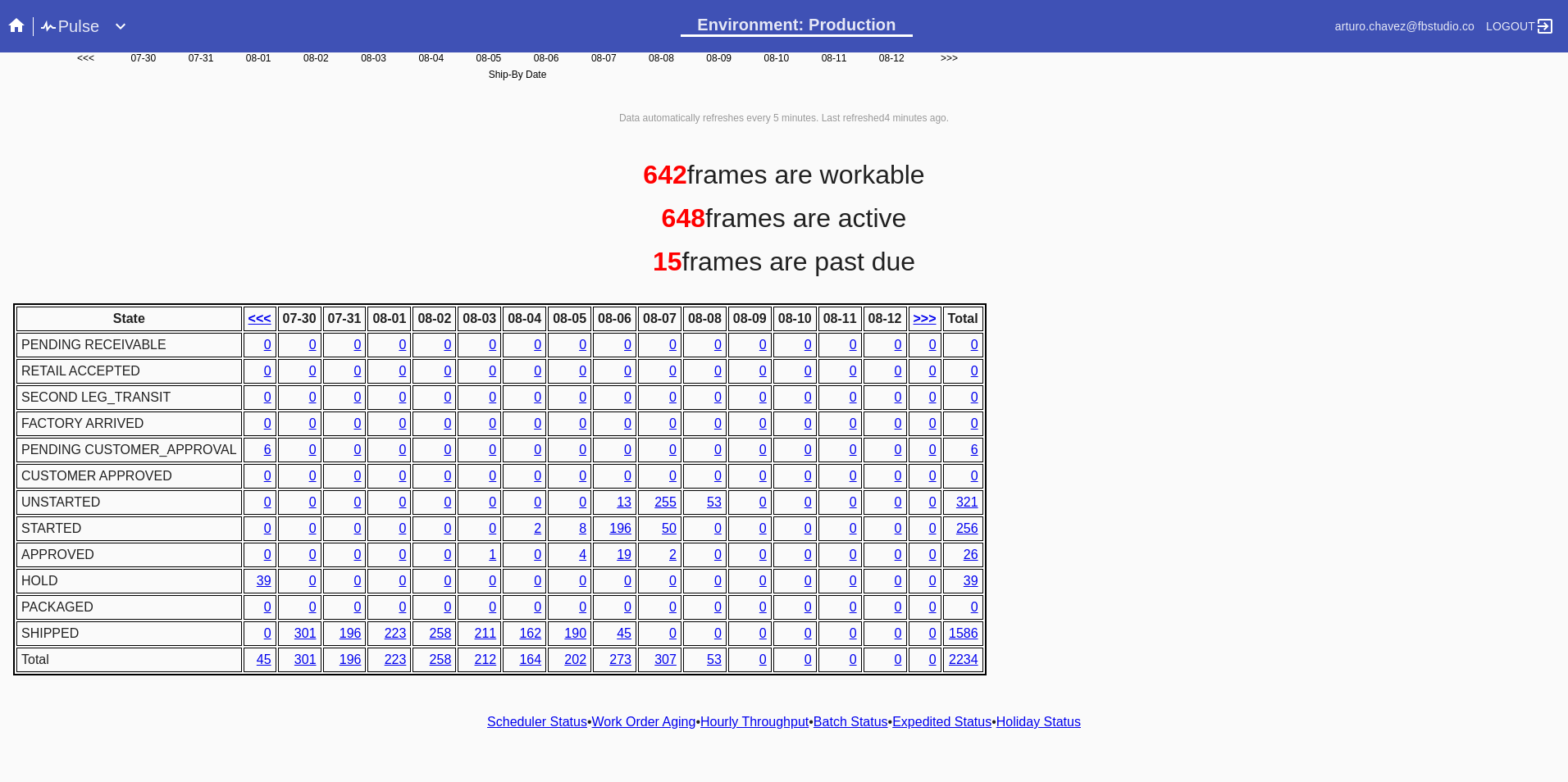 click on "1" at bounding box center [492, 554] 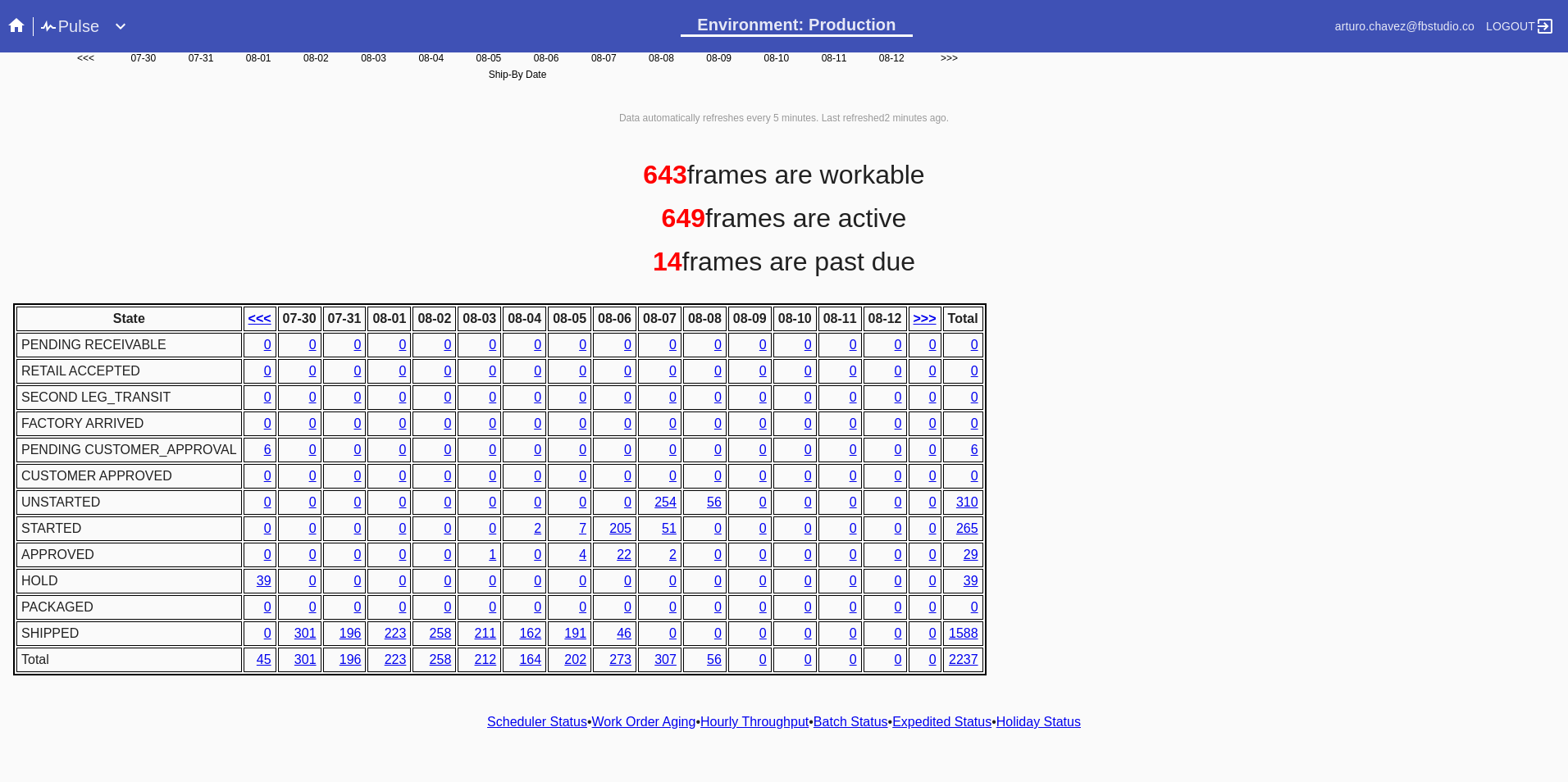 click on "1" at bounding box center (492, 554) 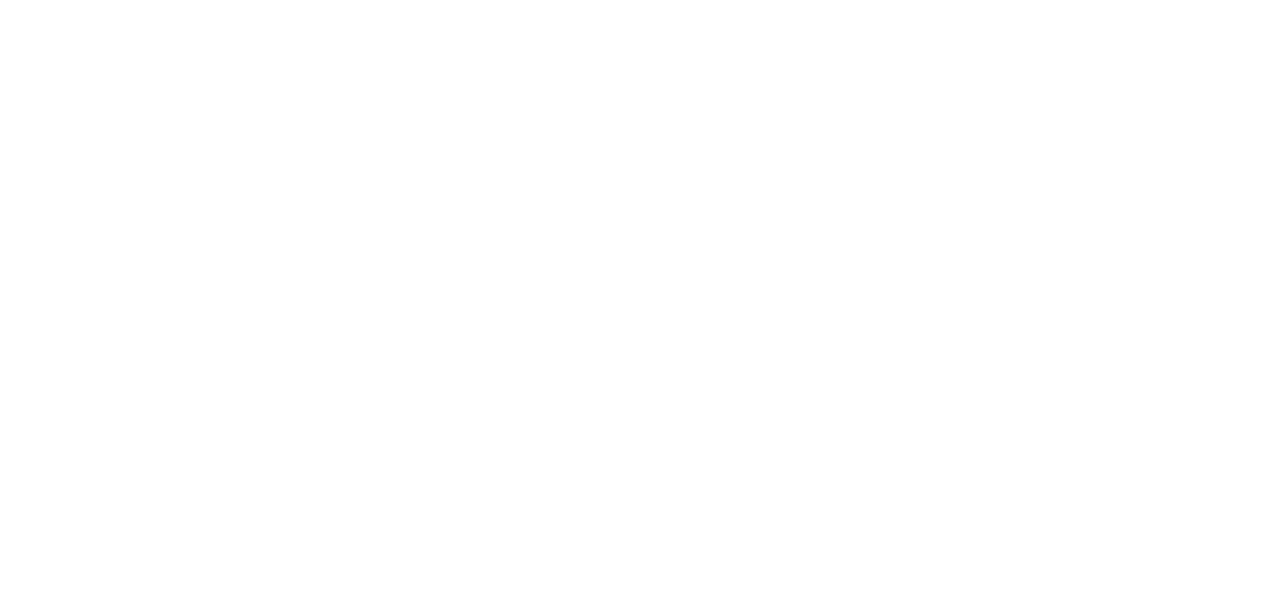 scroll, scrollTop: 0, scrollLeft: 0, axis: both 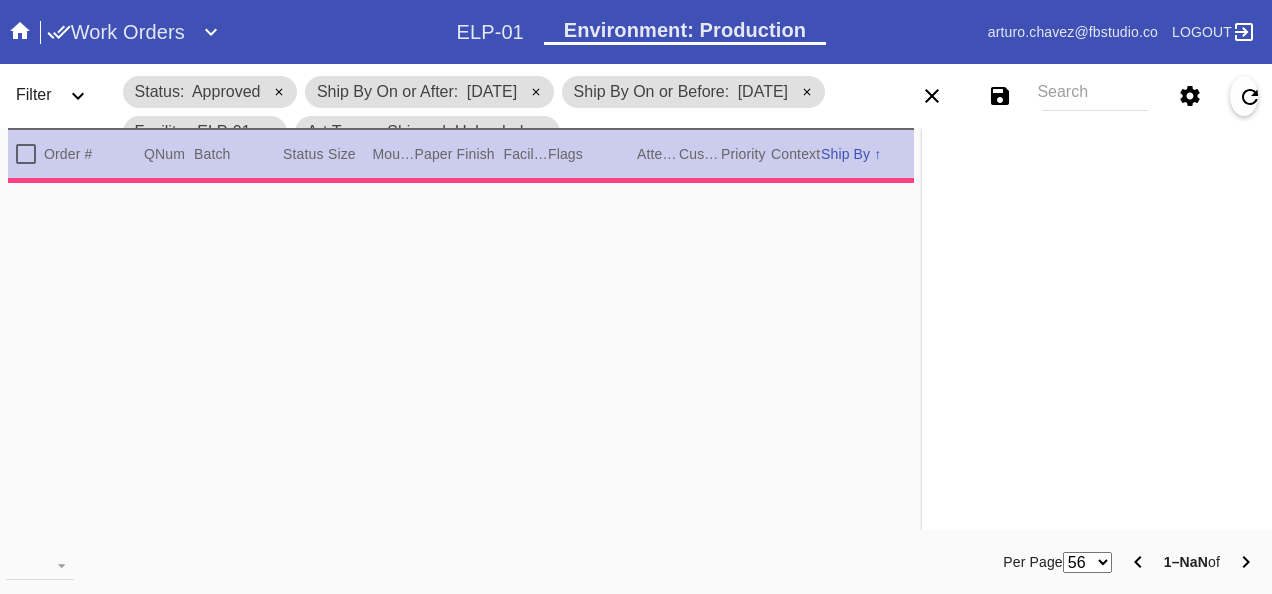 type on "2.375" 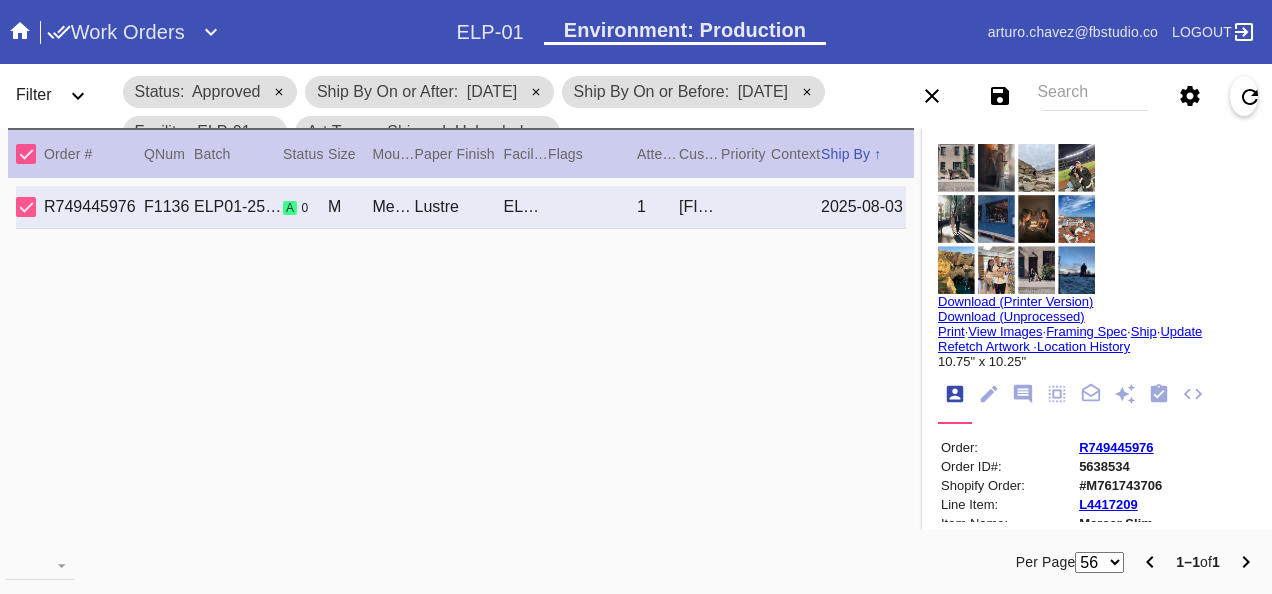 click on "Download (Printer Version)" at bounding box center (1015, 301) 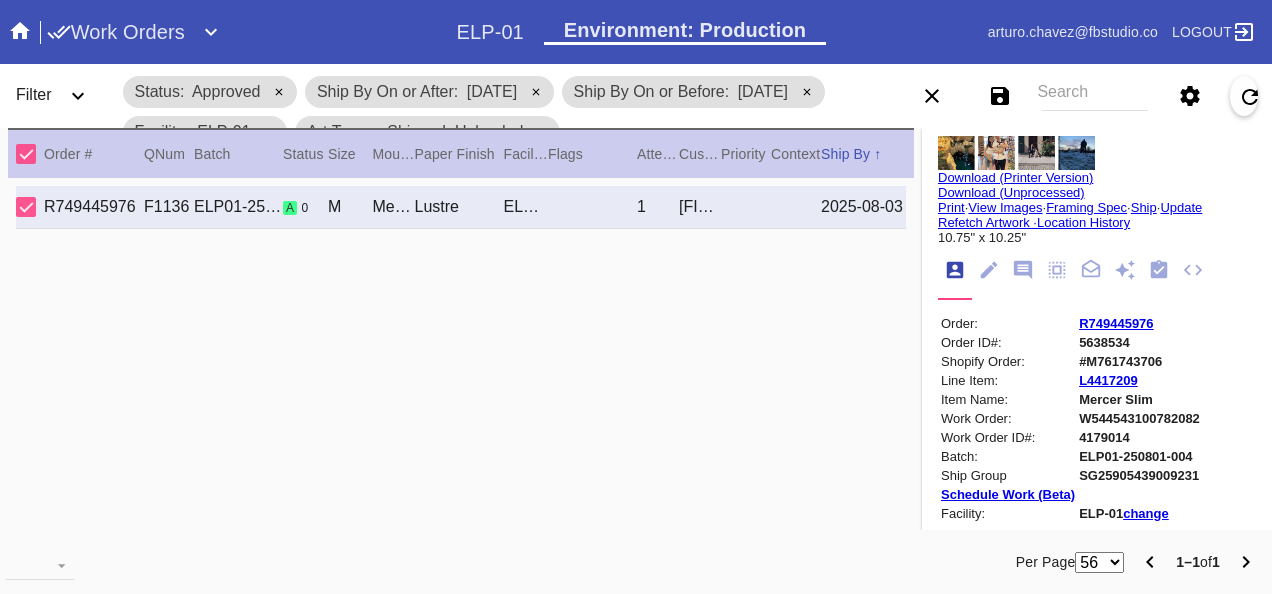 scroll, scrollTop: 111, scrollLeft: 0, axis: vertical 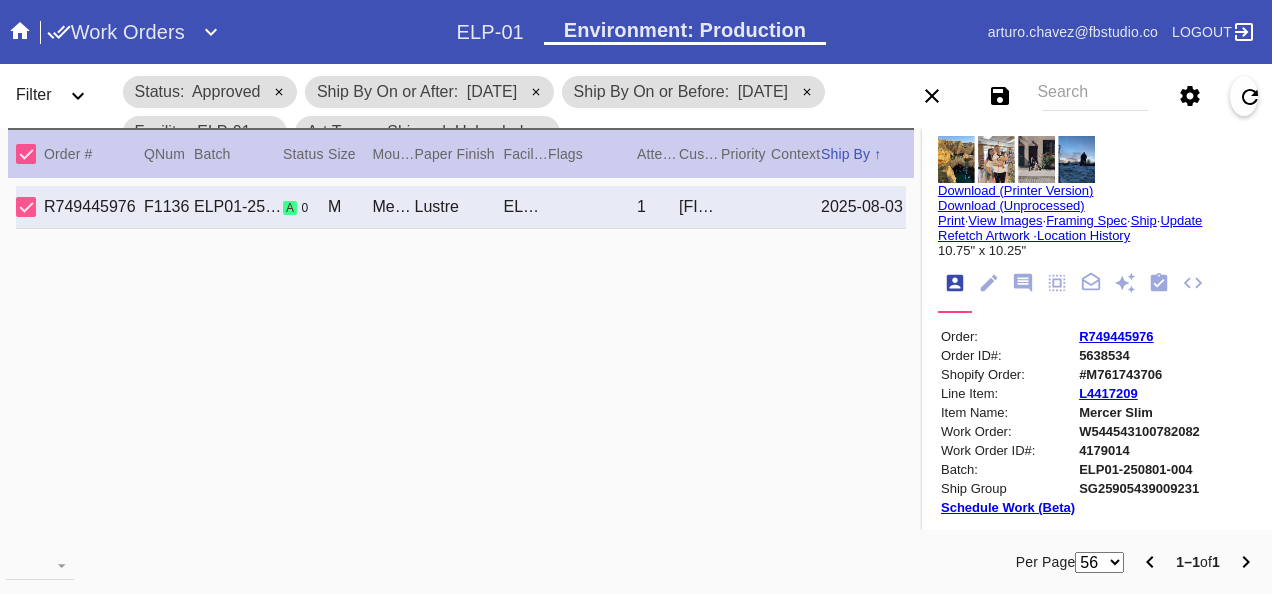click on "Print" at bounding box center (951, 220) 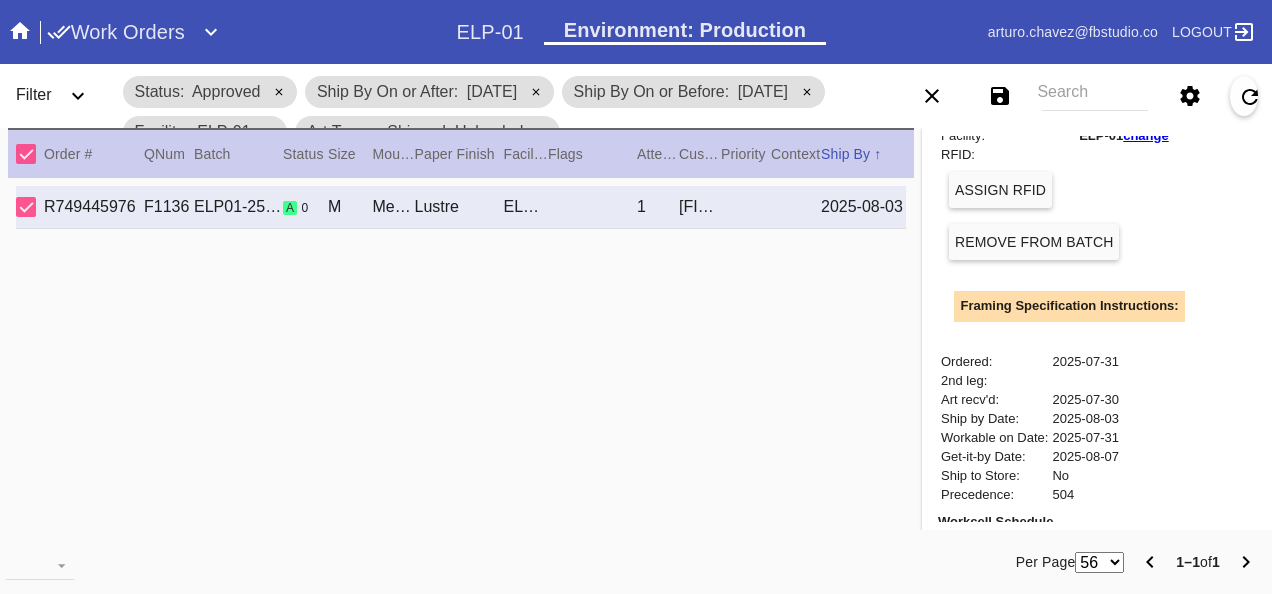 scroll, scrollTop: 511, scrollLeft: 0, axis: vertical 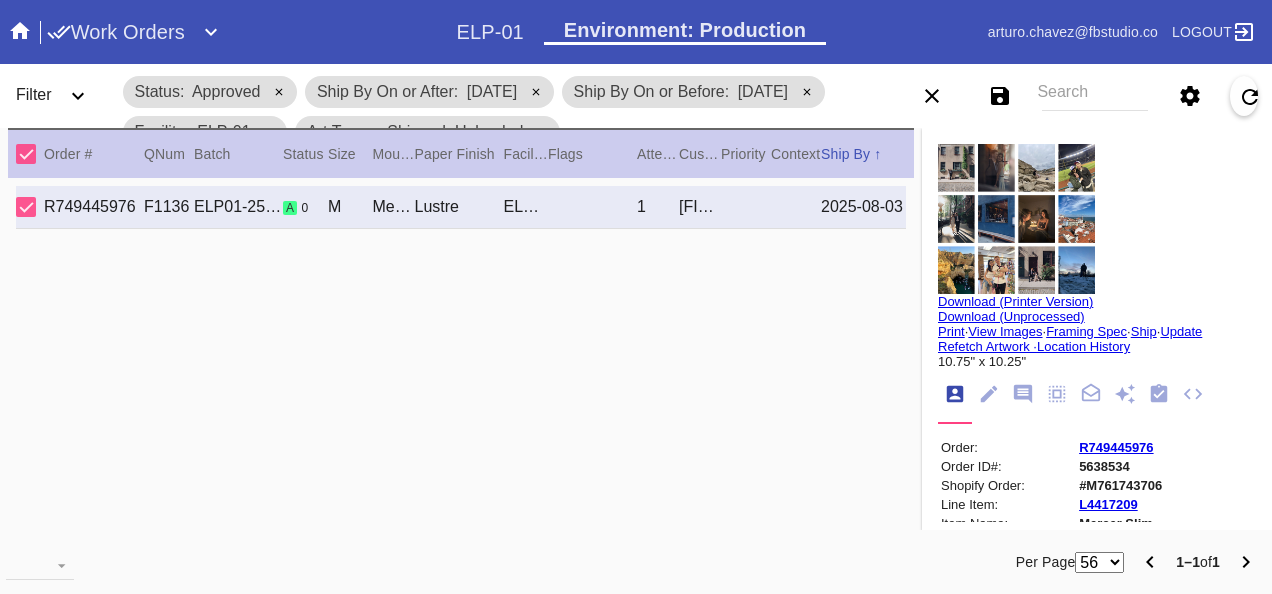 click on "Print" at bounding box center [951, 331] 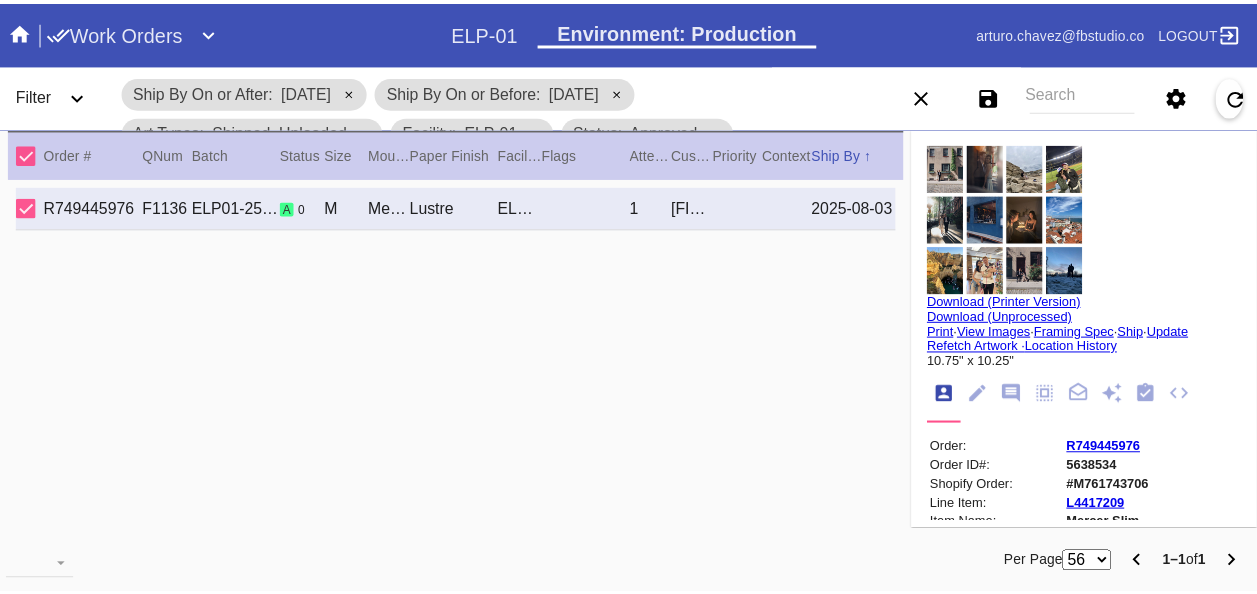 scroll, scrollTop: 0, scrollLeft: 0, axis: both 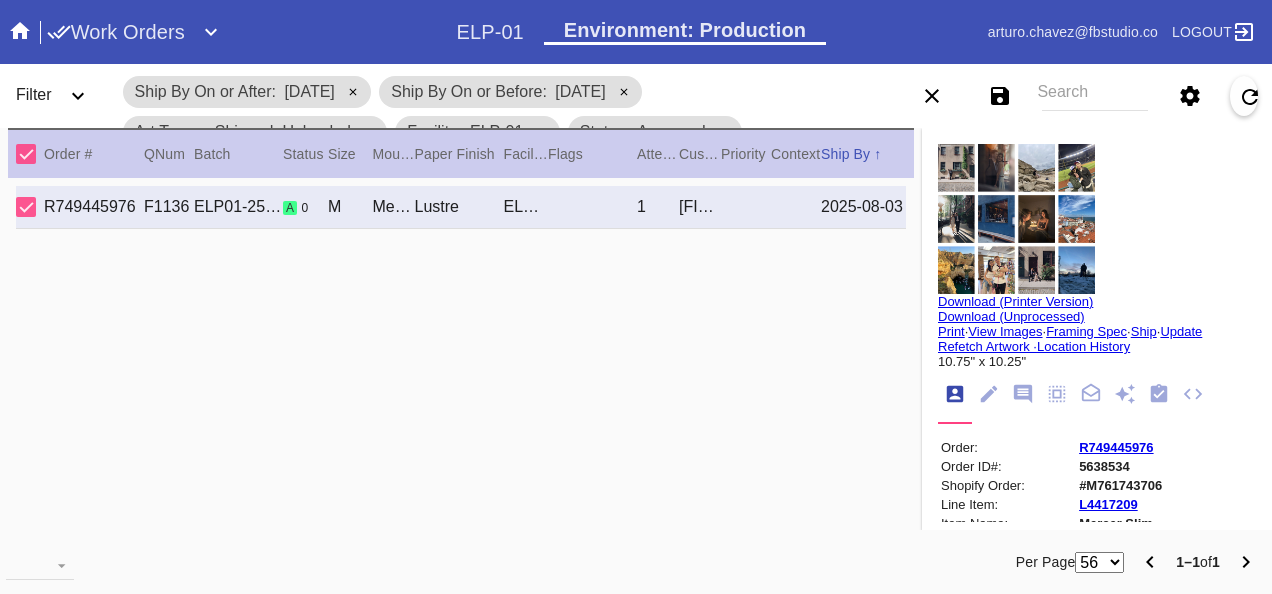 click on "Work Orders" at bounding box center [116, 32] 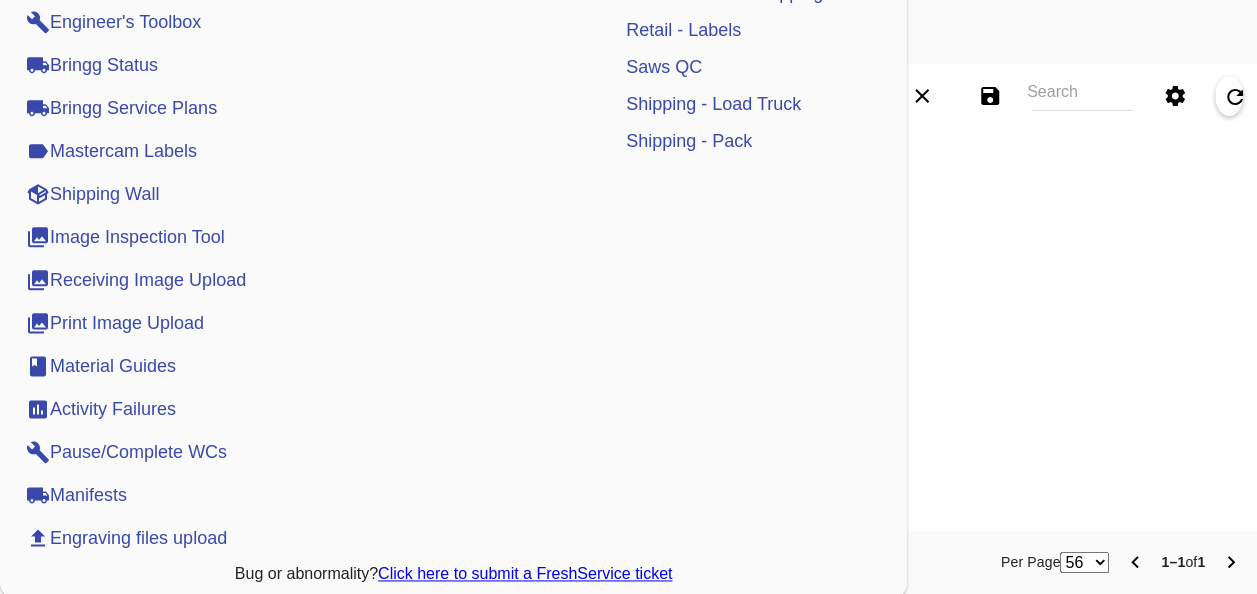scroll, scrollTop: 1108, scrollLeft: 0, axis: vertical 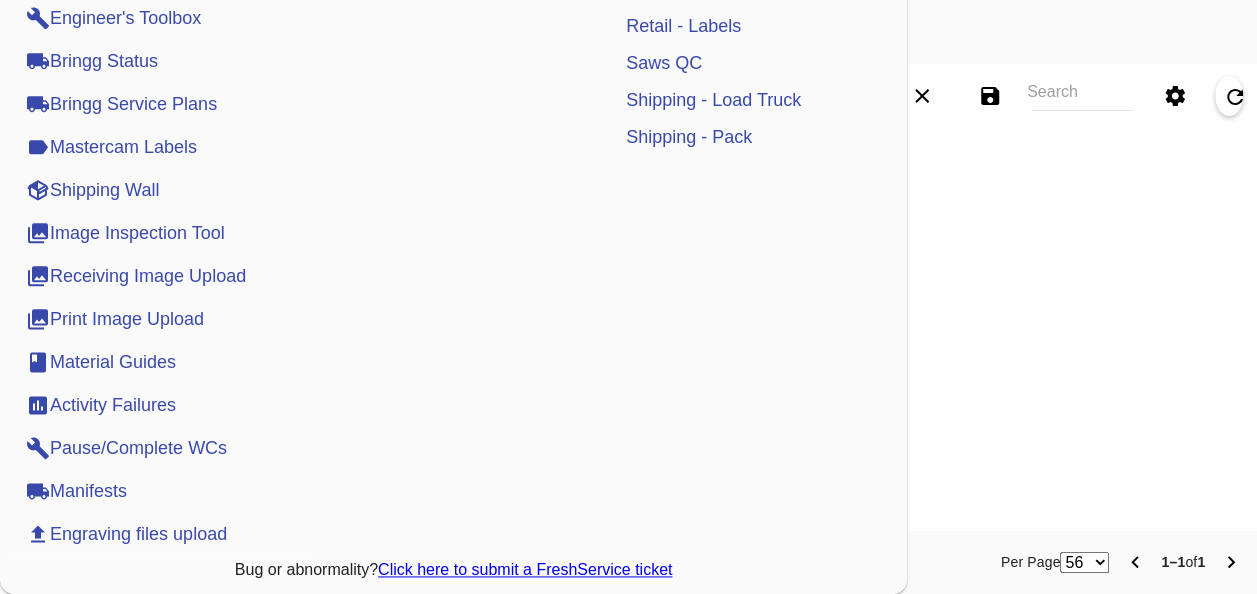 click on "Shipping Wall" at bounding box center (92, 190) 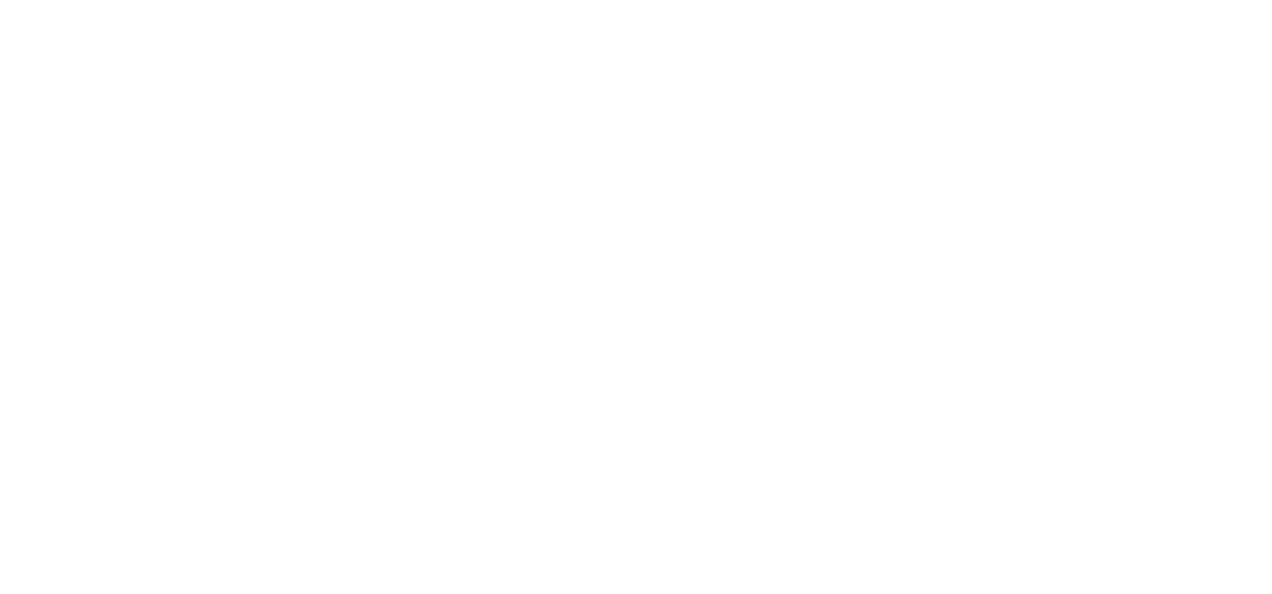 scroll, scrollTop: 0, scrollLeft: 0, axis: both 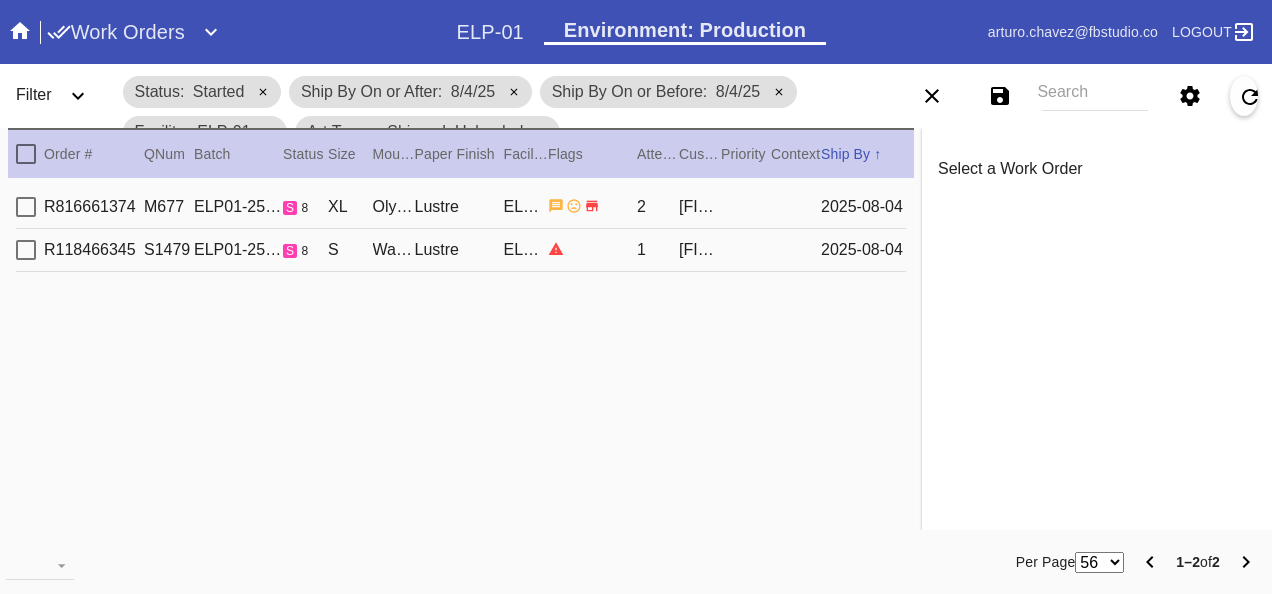 click on "R816661374 M677 ELP01-250804-006 s   8 XL Olympia / Black Oversized Lustre ELP-01 2 [FIRST] [LAST]
2025-08-04" at bounding box center (461, 207) 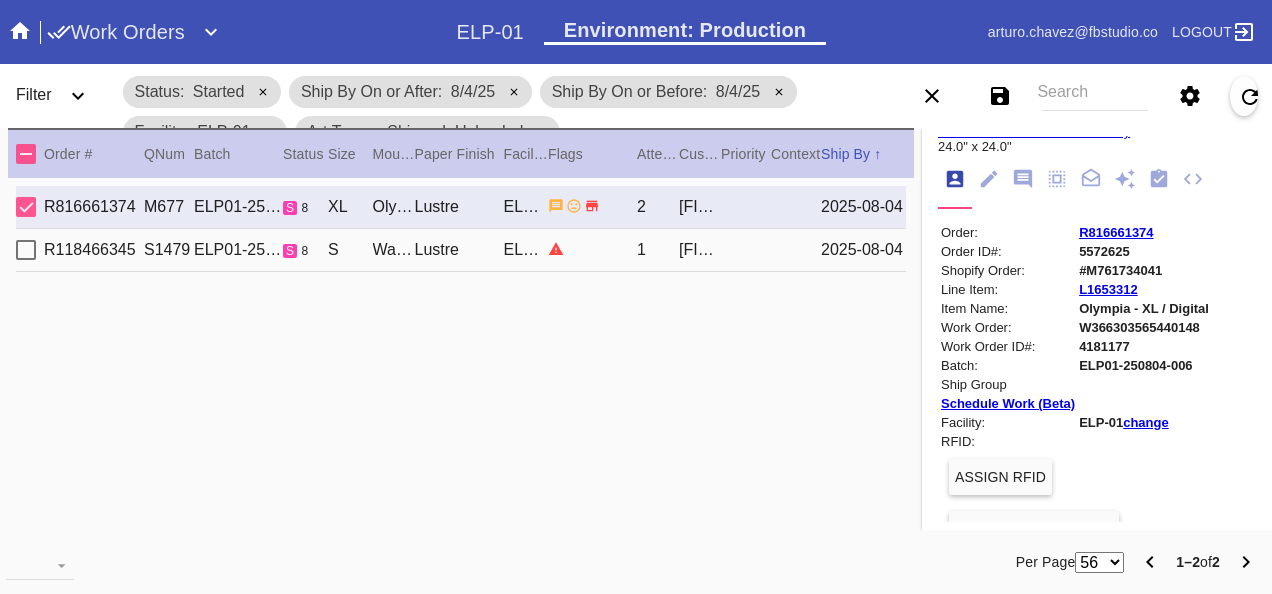 scroll, scrollTop: 200, scrollLeft: 0, axis: vertical 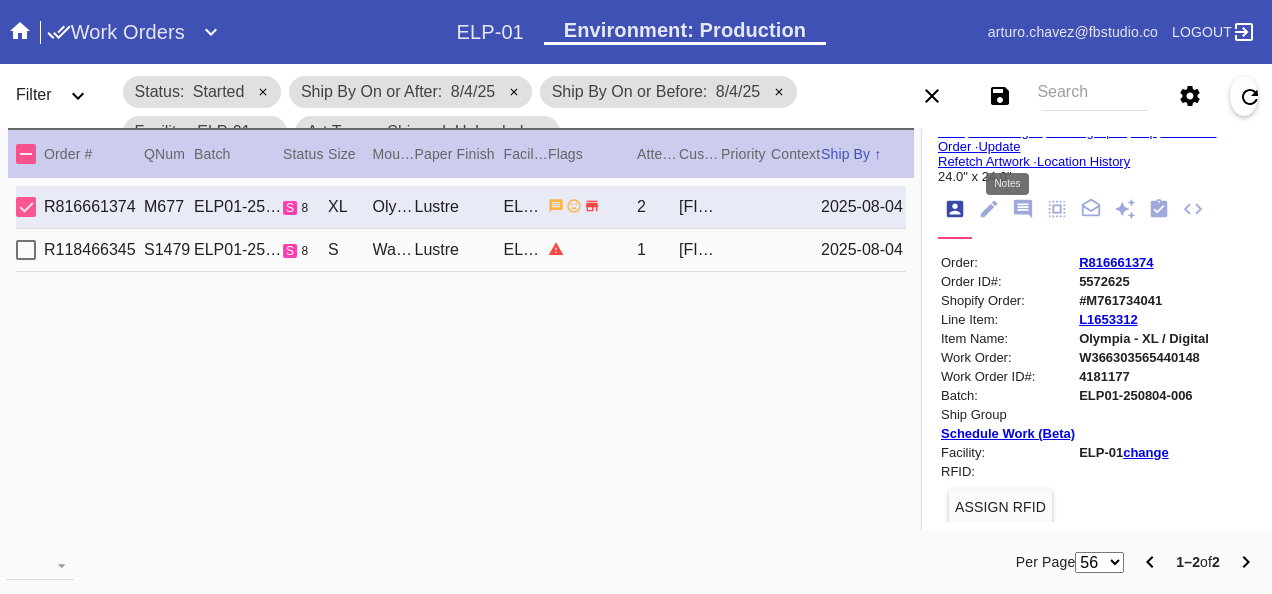 click 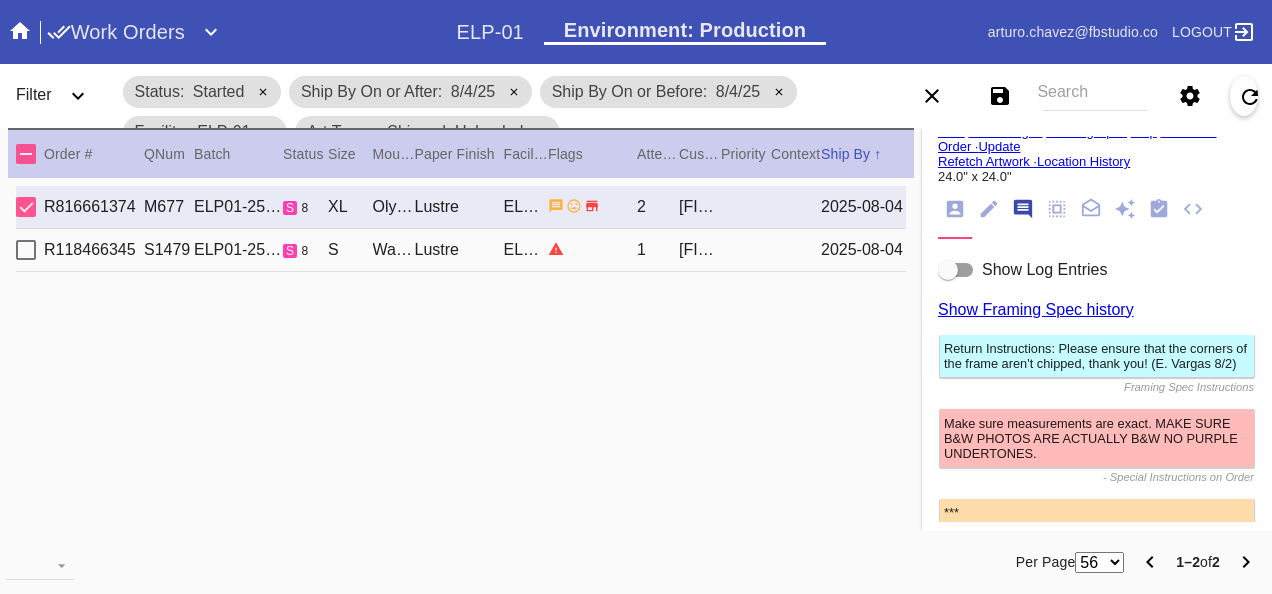 scroll, scrollTop: 122, scrollLeft: 0, axis: vertical 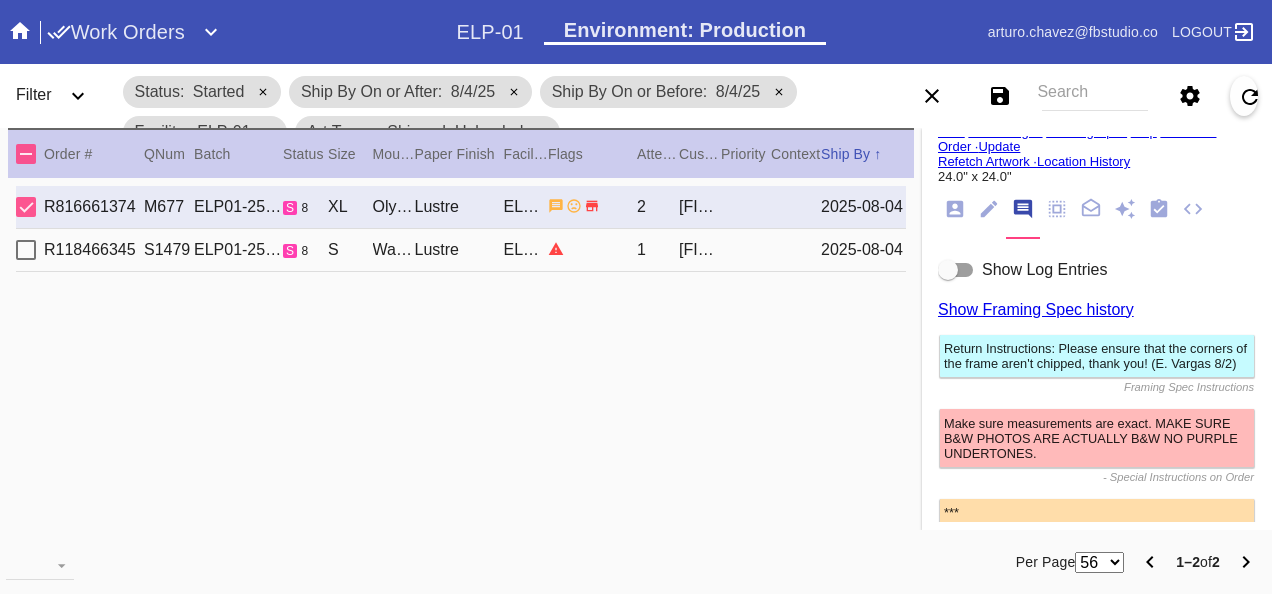 click at bounding box center (956, 270) 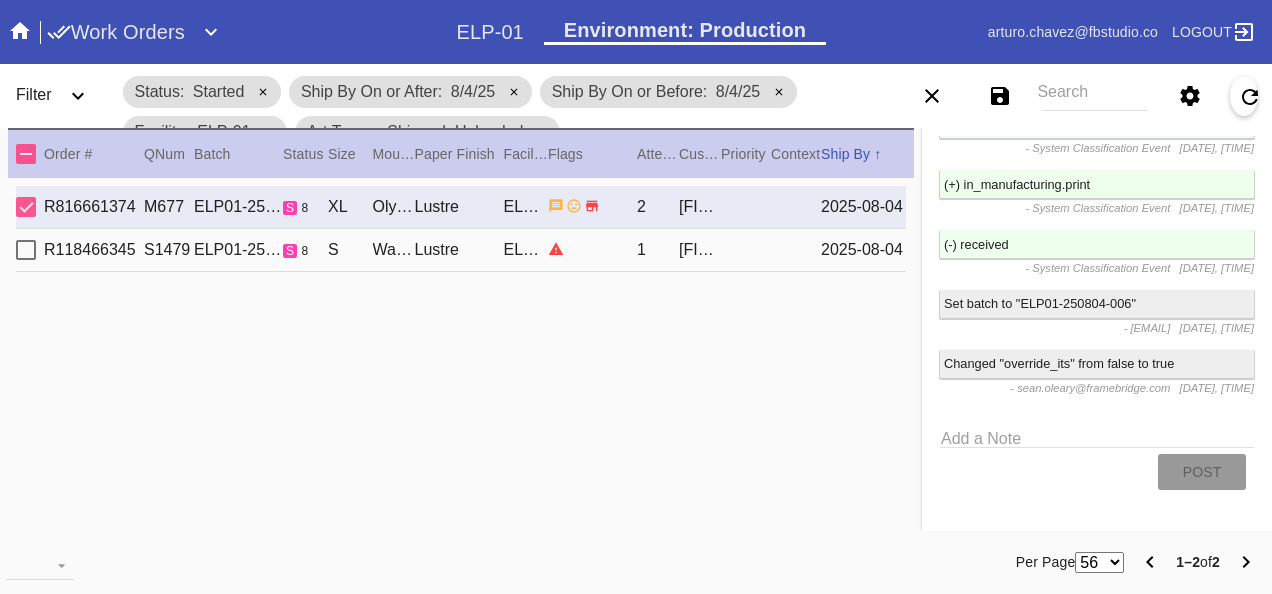 scroll, scrollTop: 2690, scrollLeft: 0, axis: vertical 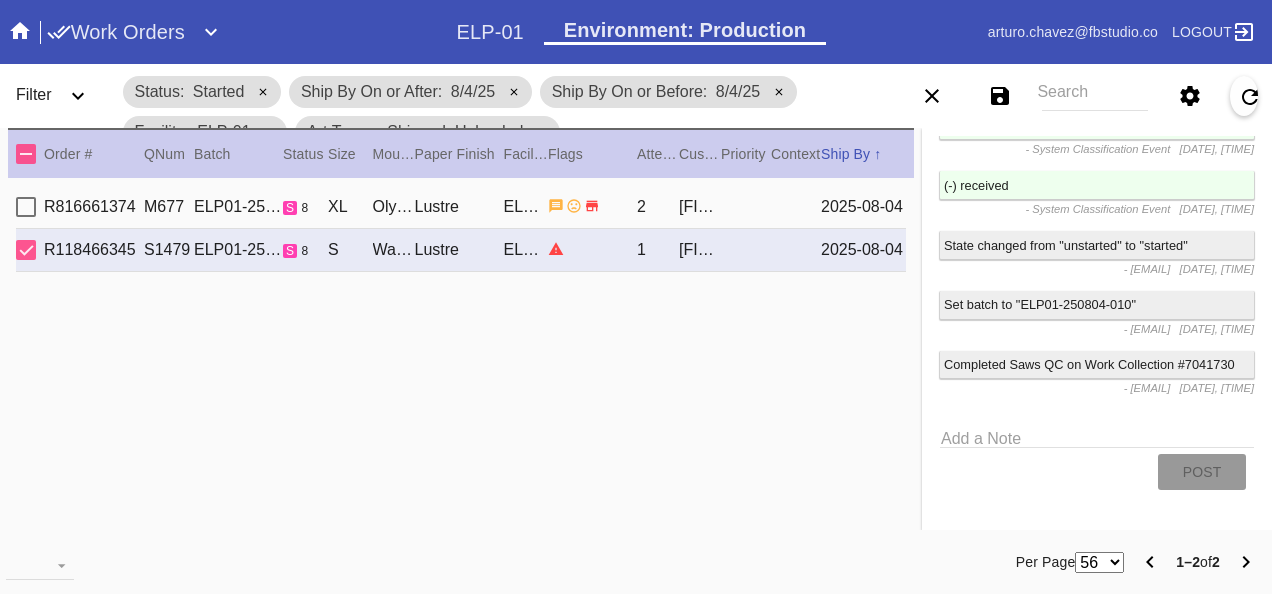 click on "replacement" 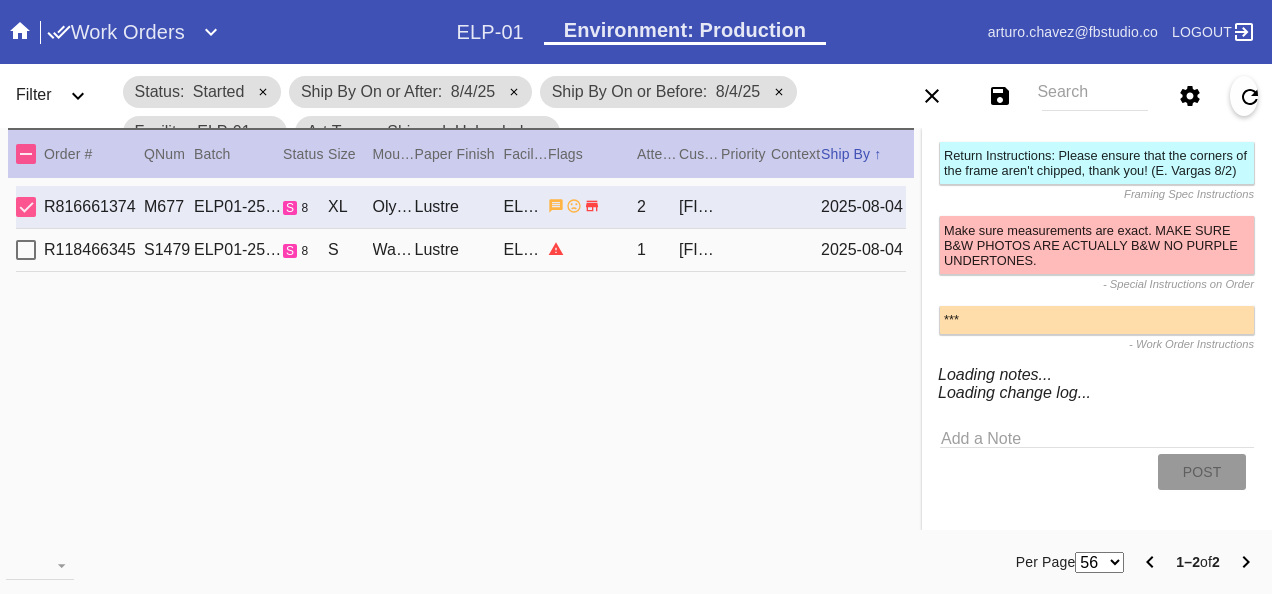 scroll, scrollTop: 424, scrollLeft: 0, axis: vertical 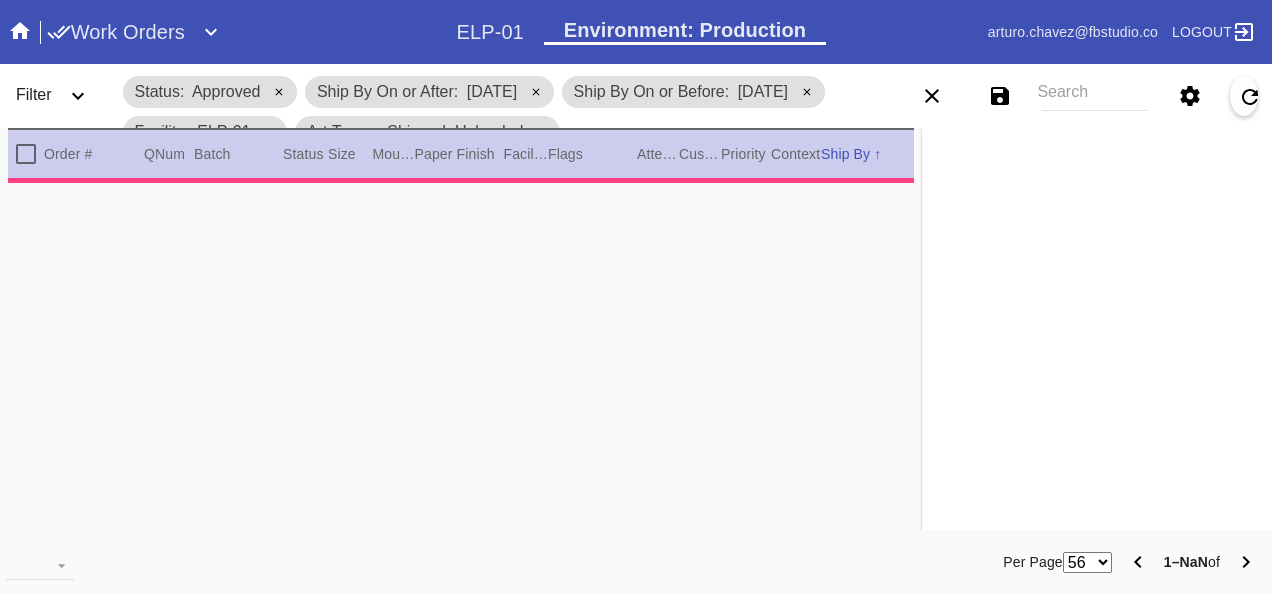 type on "2.375" 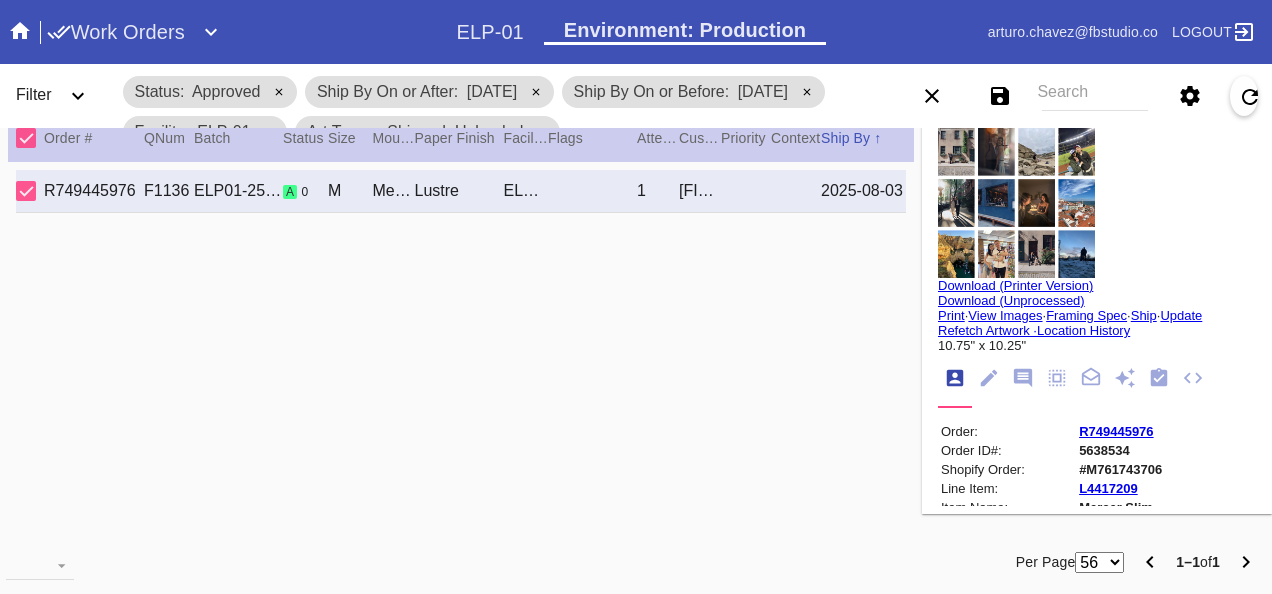 scroll, scrollTop: 26, scrollLeft: 0, axis: vertical 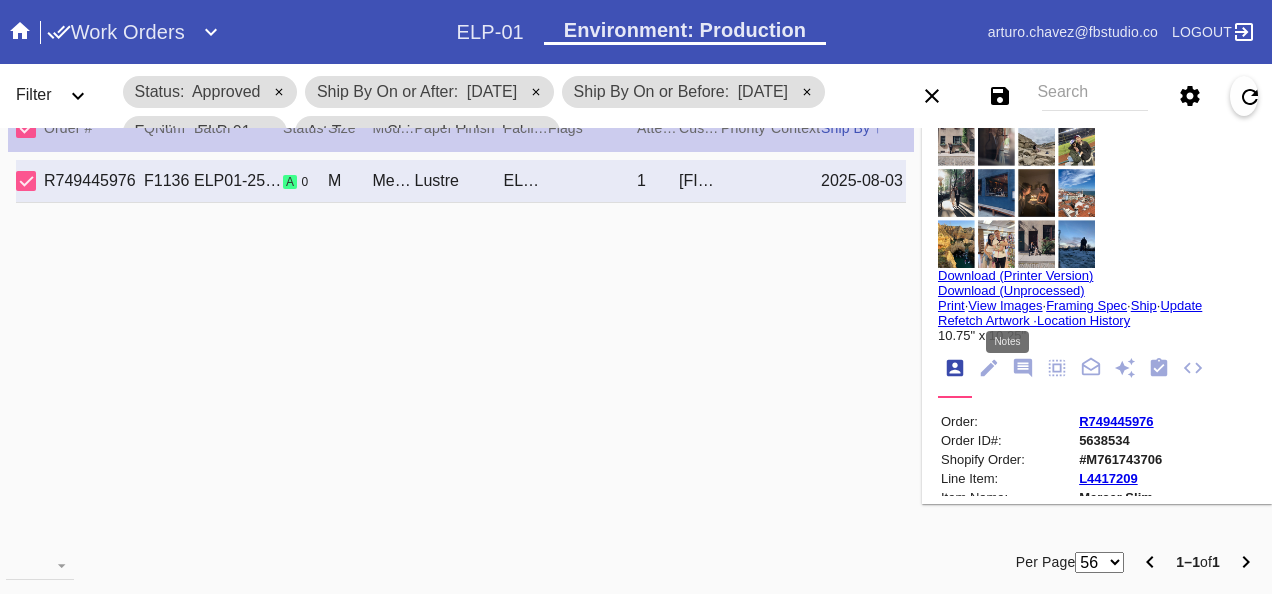 click 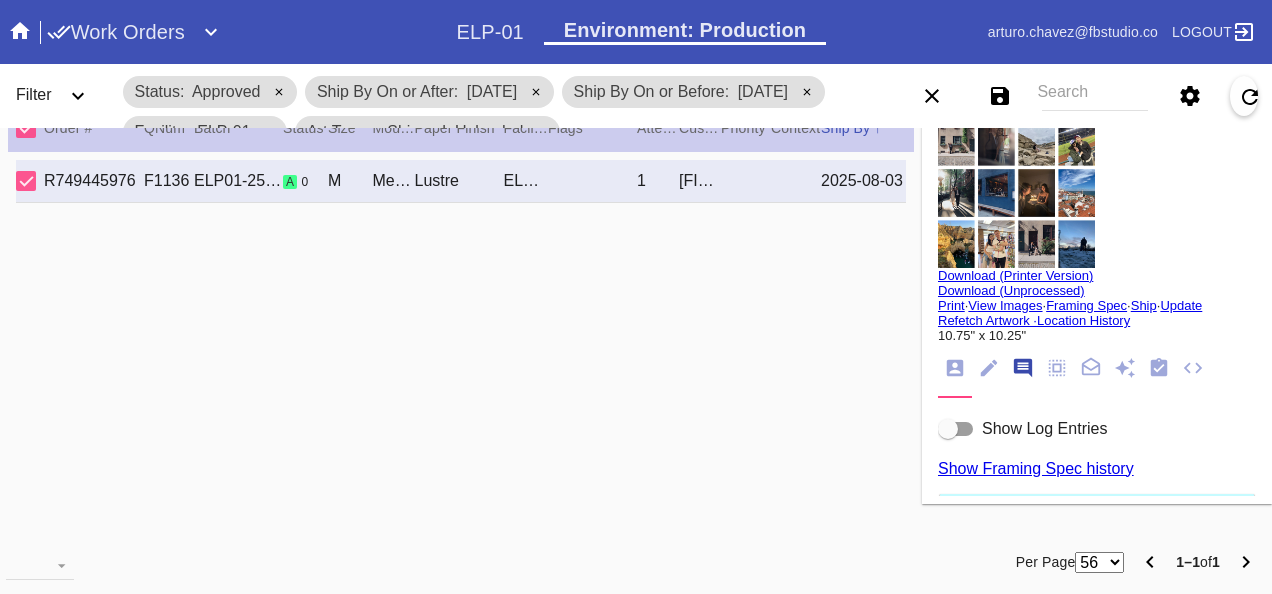 scroll, scrollTop: 122, scrollLeft: 0, axis: vertical 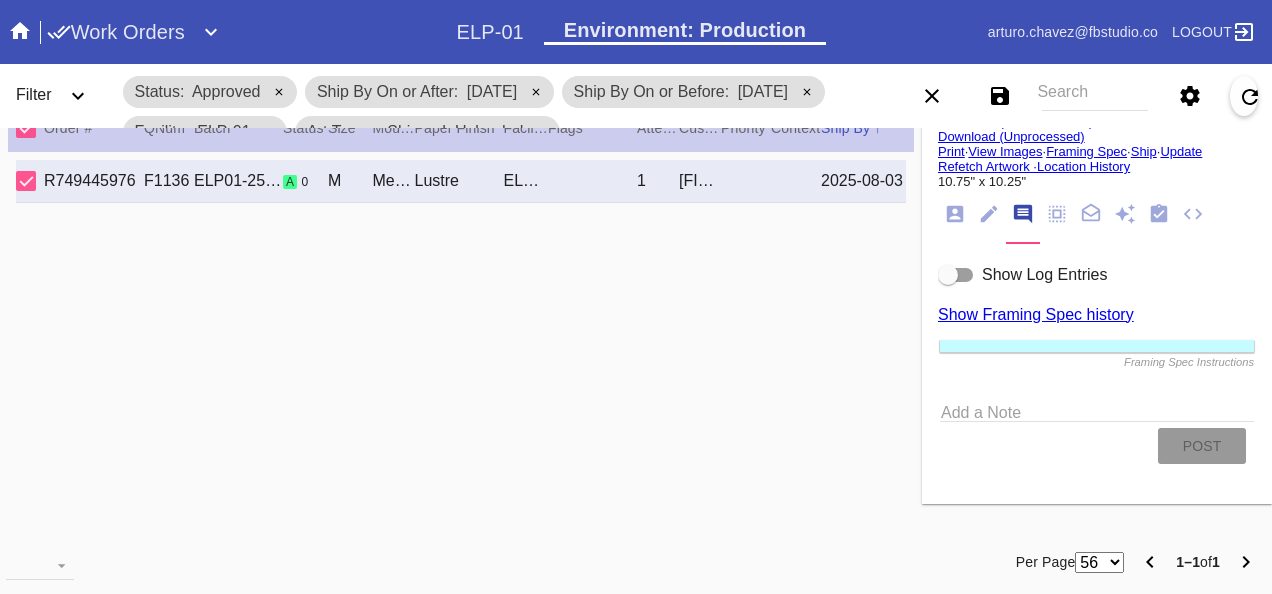 click at bounding box center (956, 275) 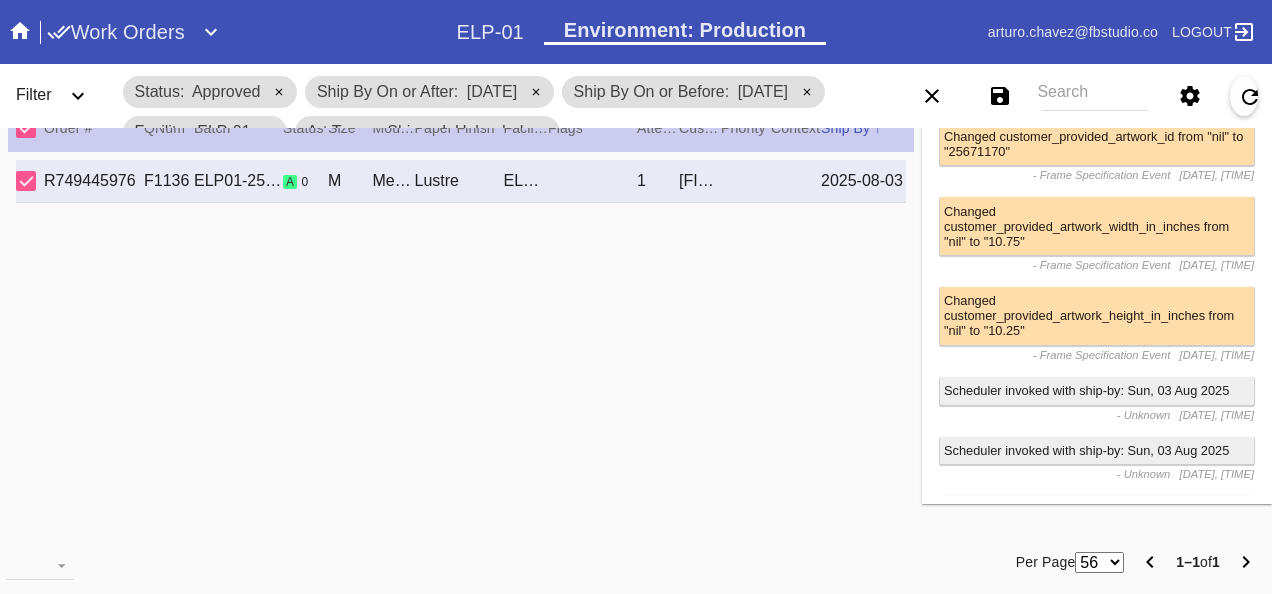 scroll, scrollTop: 662, scrollLeft: 0, axis: vertical 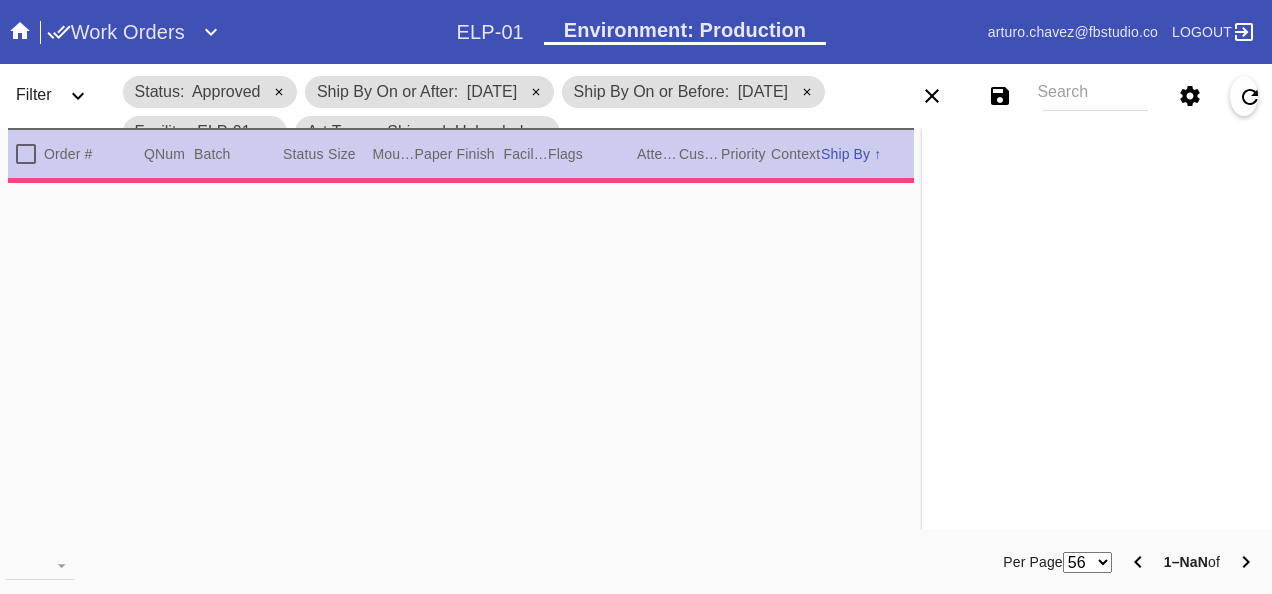 type on "2.375" 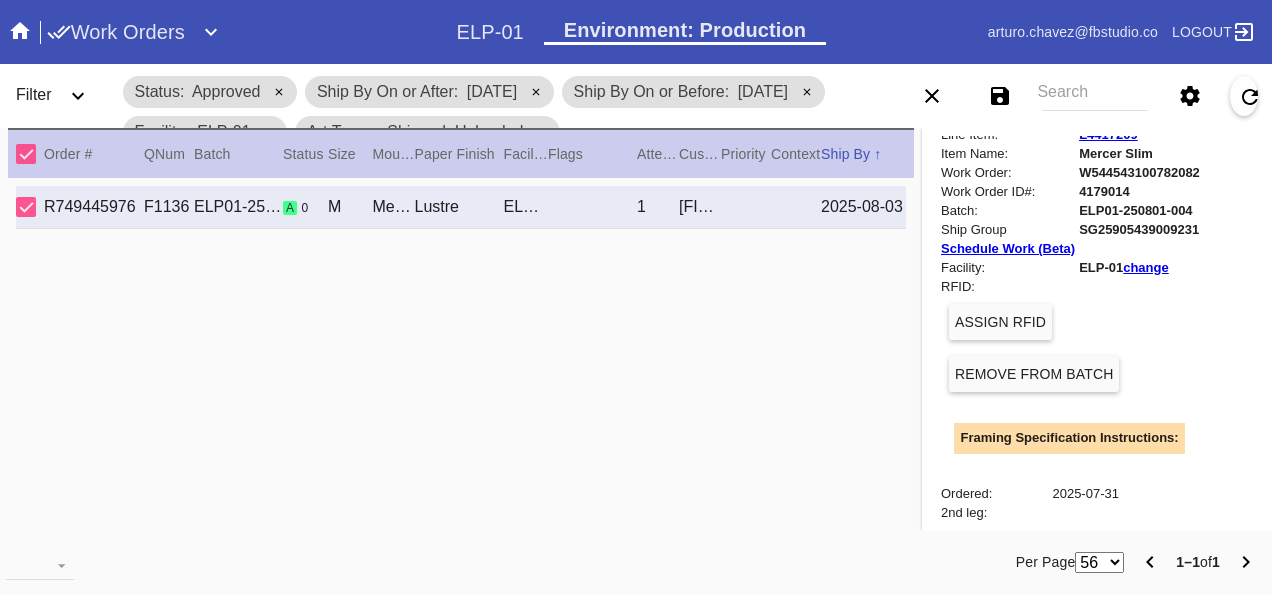 scroll, scrollTop: 400, scrollLeft: 0, axis: vertical 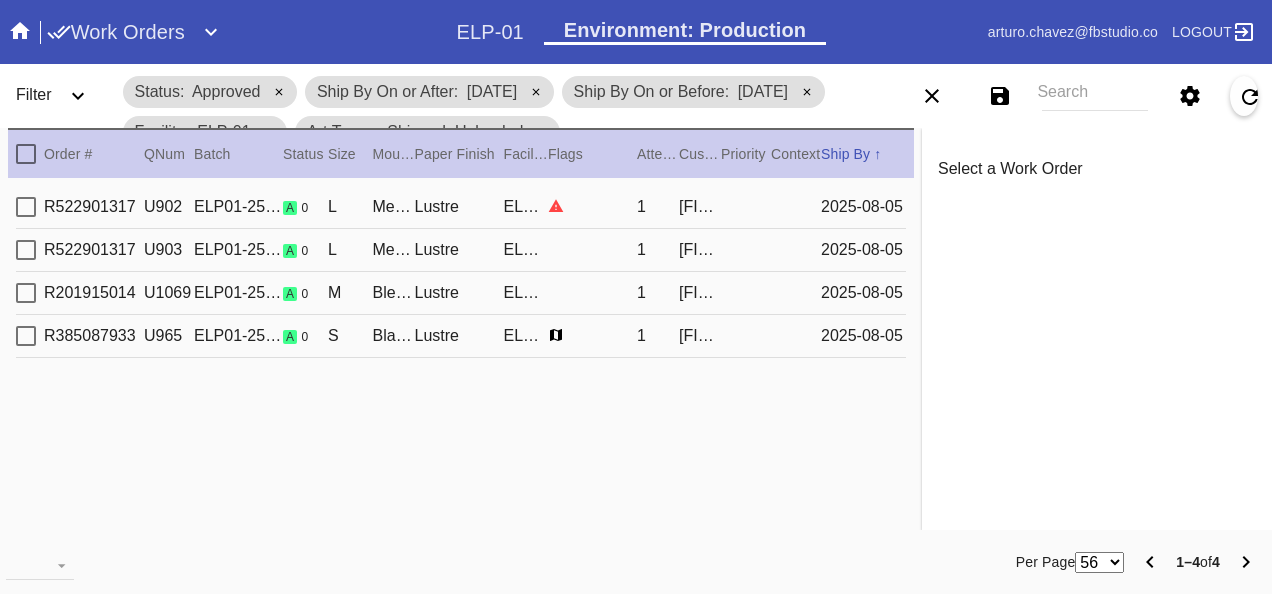 click on "[PRODUCT_CODE] [PRODUCT_CODE] [PRODUCT_CODE] [PRODUCT_CODE] [PRODUCT_CODE] [PRODUCT_CODE] [PRODUCT_CODE] [PRODUCT_CODE] [PRODUCT_CODE] [PRODUCT_CODE] [PRODUCT_CODE] [PRODUCT_CODE] [PRODUCT_CODE] [FIRST] [LAST]
[DATE]" at bounding box center (461, 207) 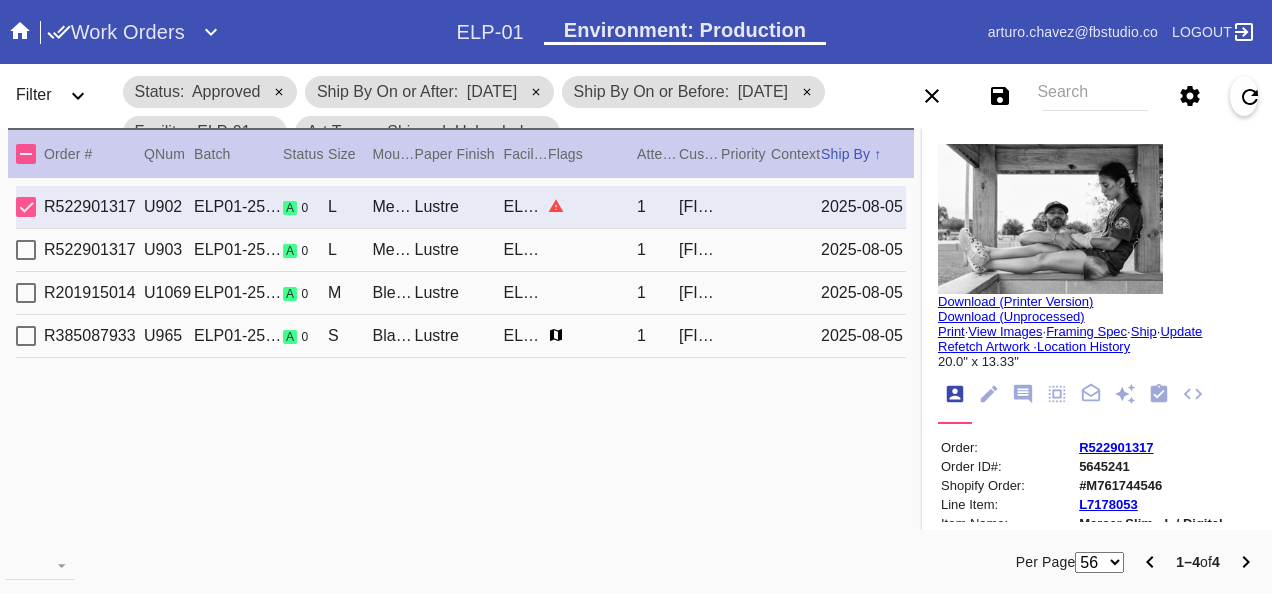 click on "Download (Printer Version)" at bounding box center (1015, 301) 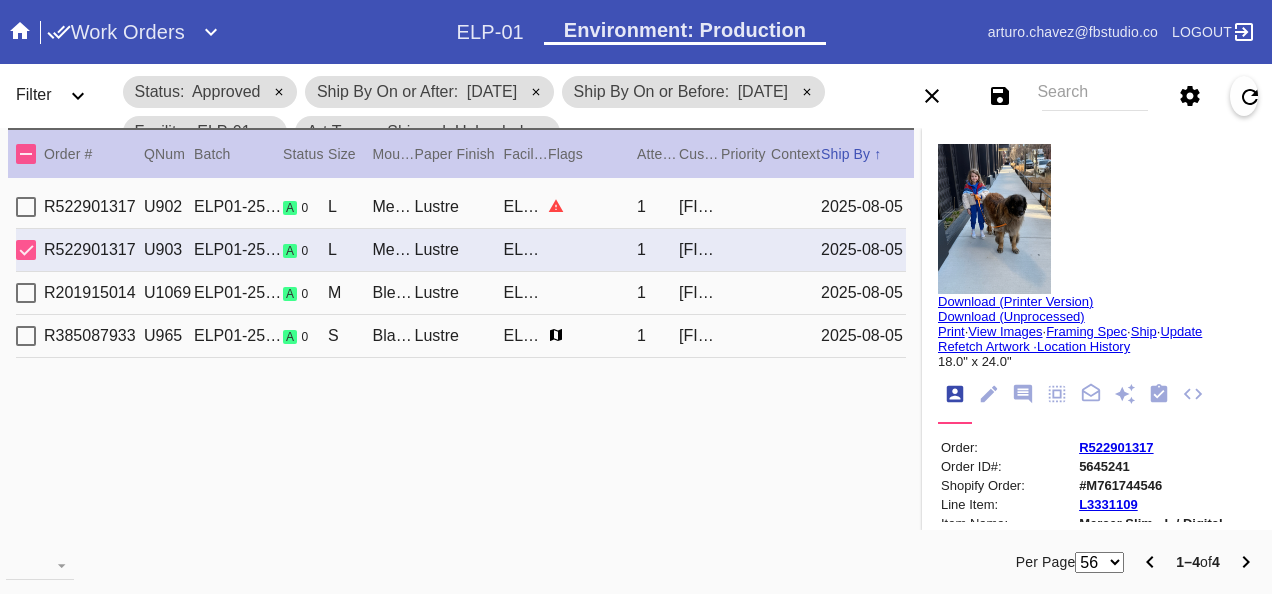 click on "Download (Printer Version)" at bounding box center (1015, 301) 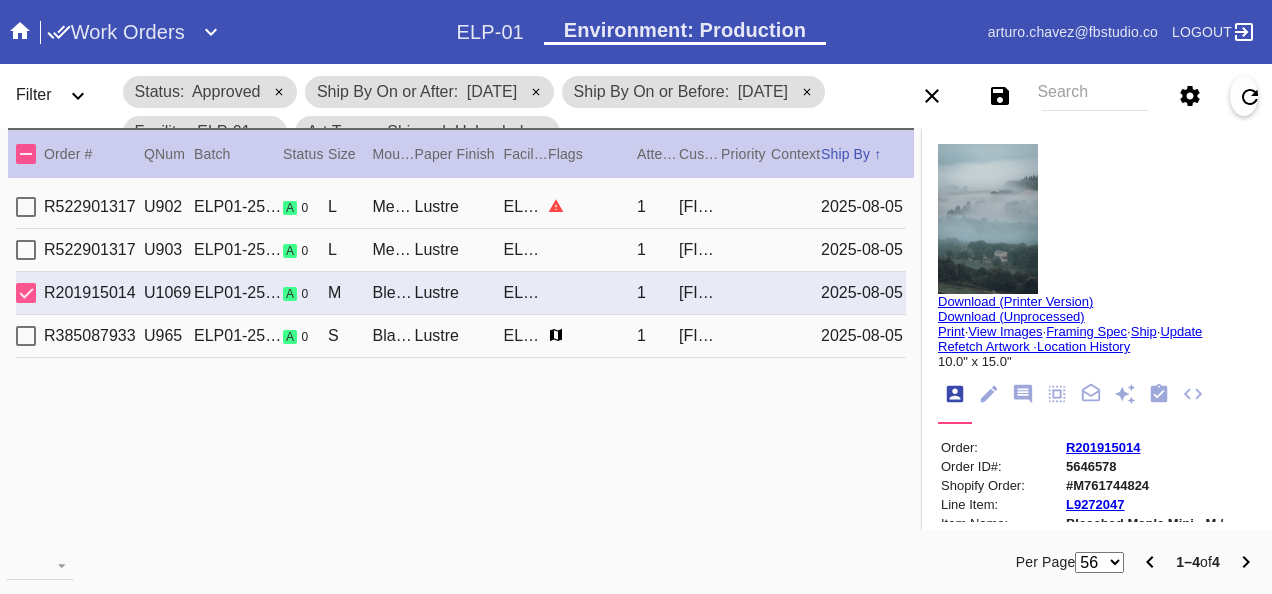 click on "Jack Rutland" at bounding box center [700, 336] 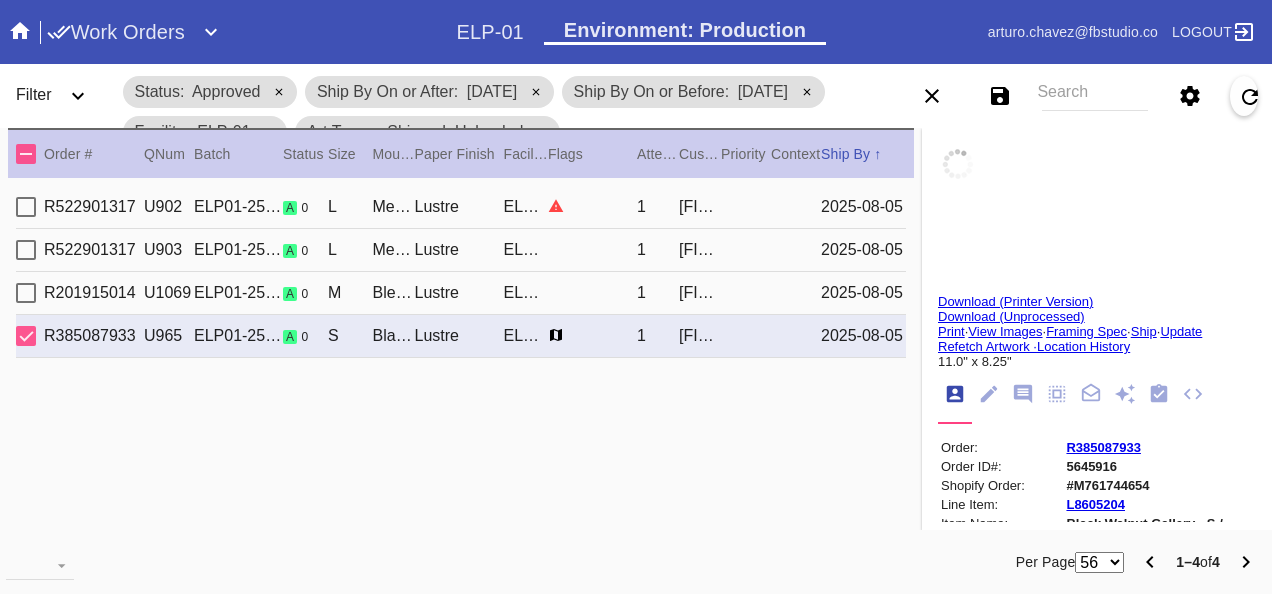 type on "Good luck at OHSU Dr. Tom, don't forget us when you're famous!
-Georgetown Resident, 2025" 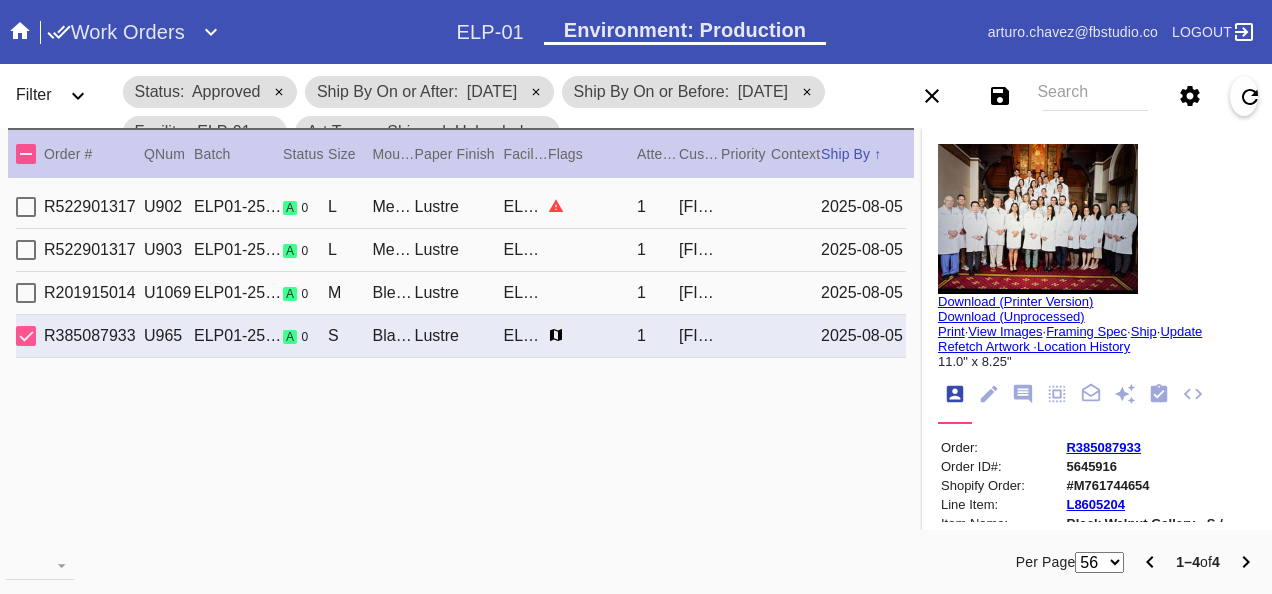 click at bounding box center (1038, 219) 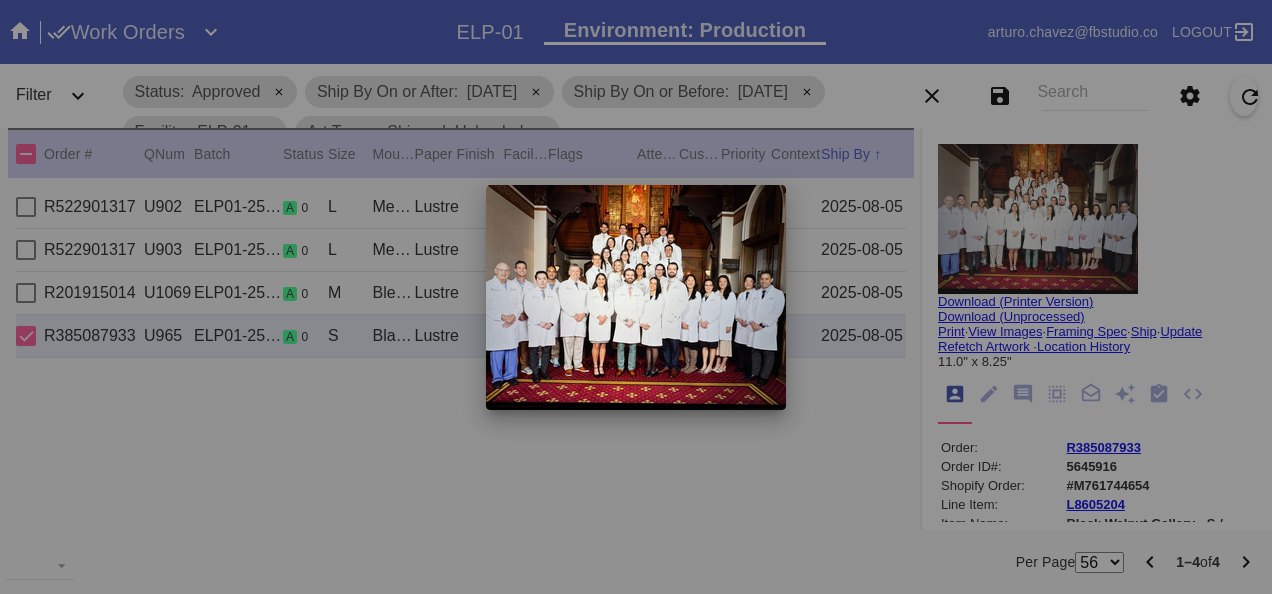 click at bounding box center [636, 297] 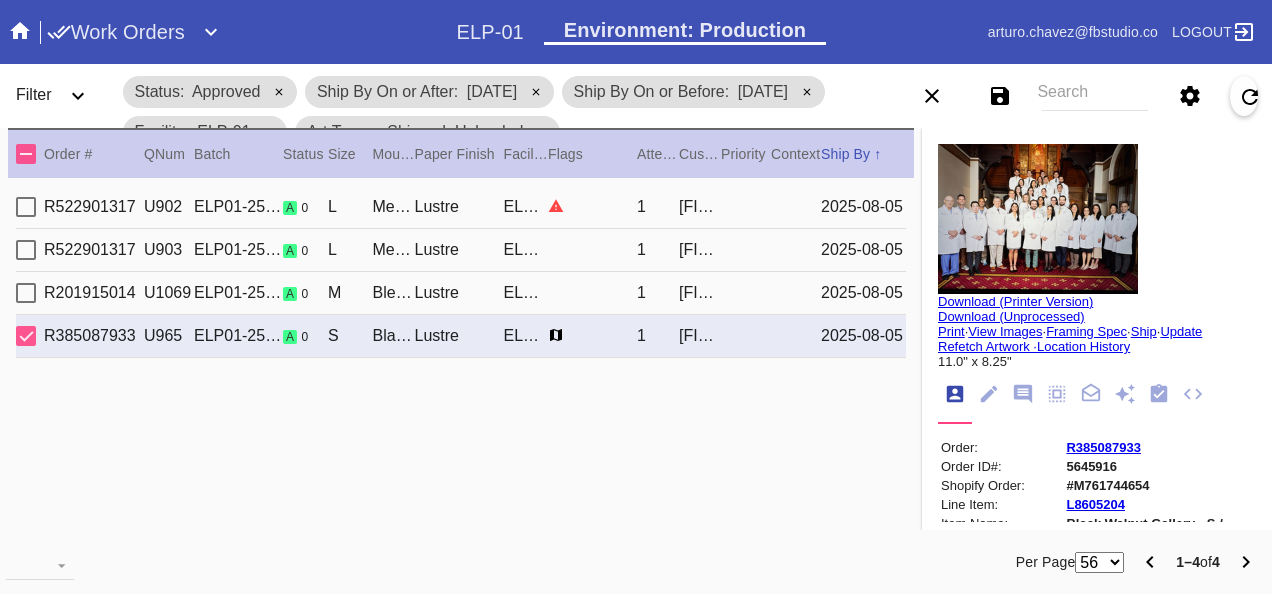 click on "Download (Printer Version)" at bounding box center (1015, 301) 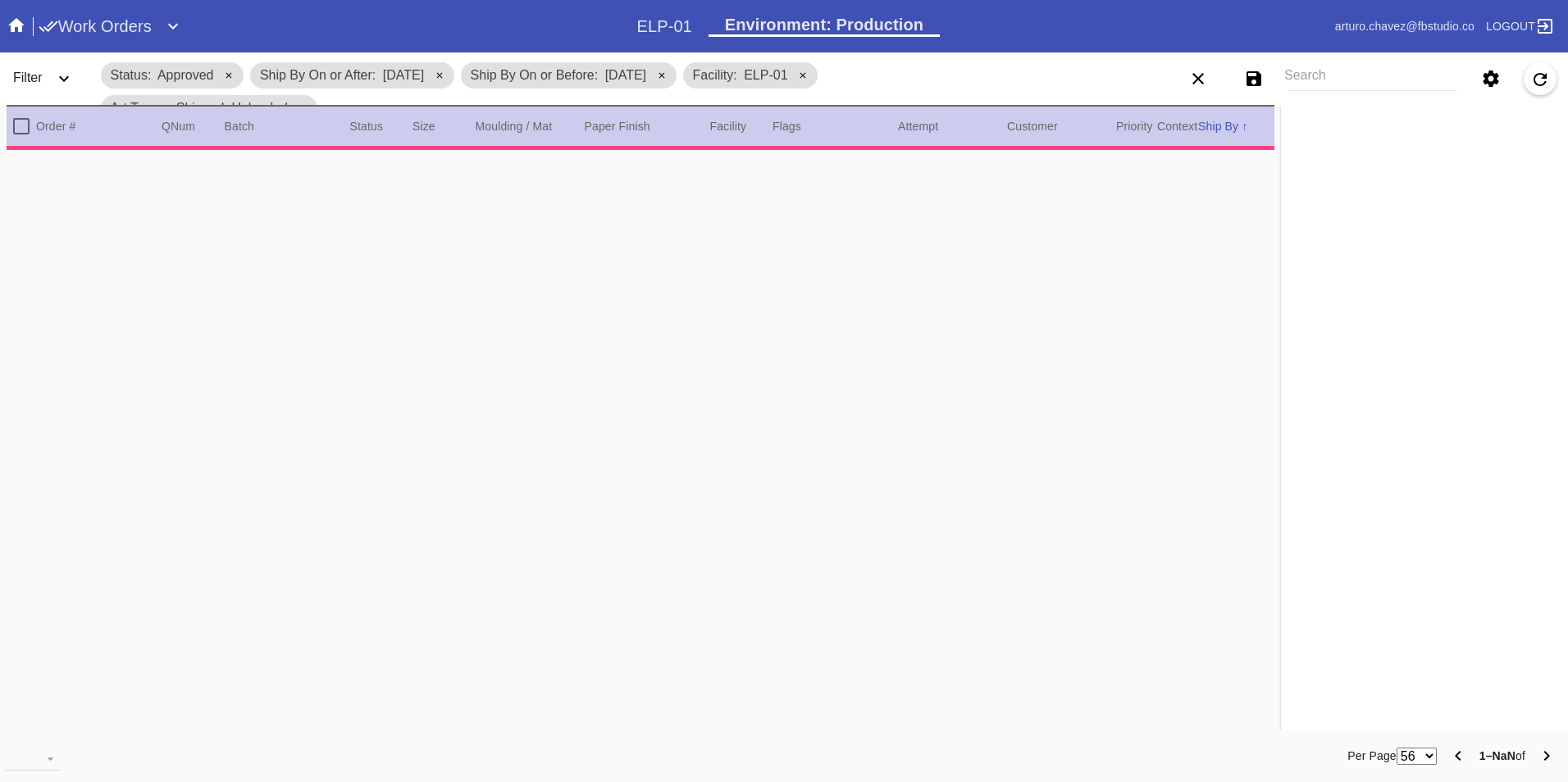 scroll, scrollTop: 0, scrollLeft: 0, axis: both 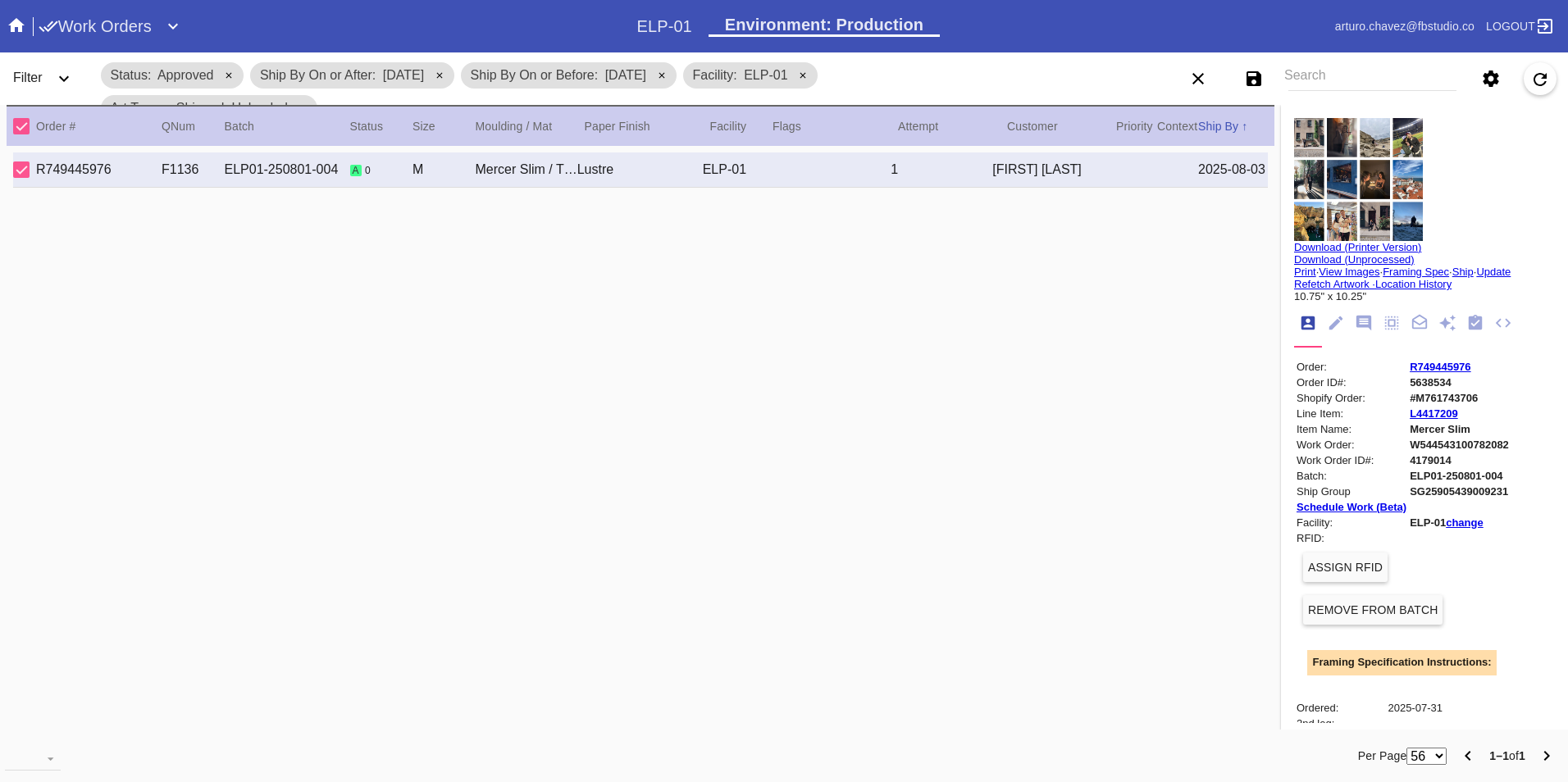click at bounding box center [1358, 180] 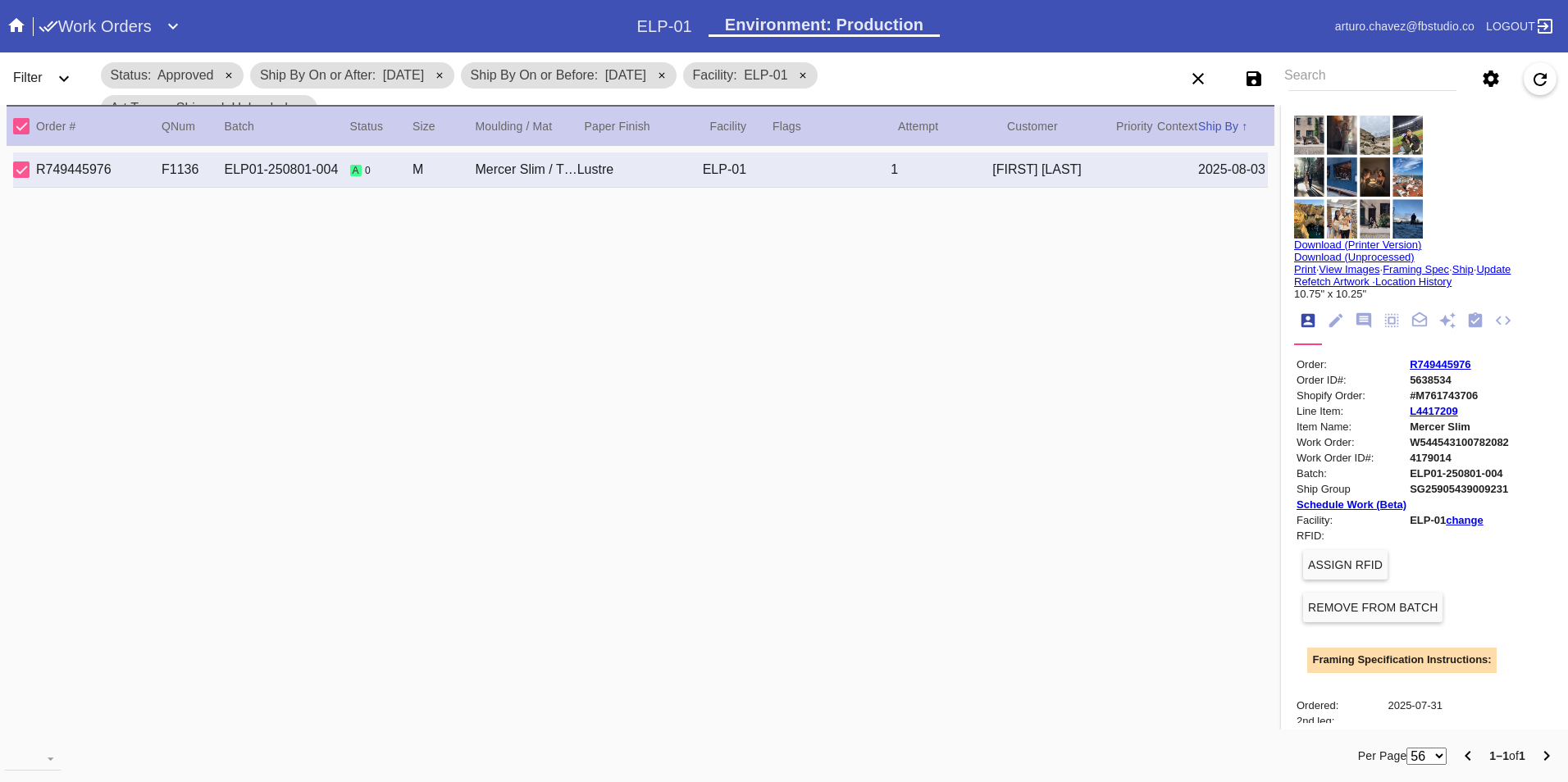 scroll, scrollTop: 0, scrollLeft: 0, axis: both 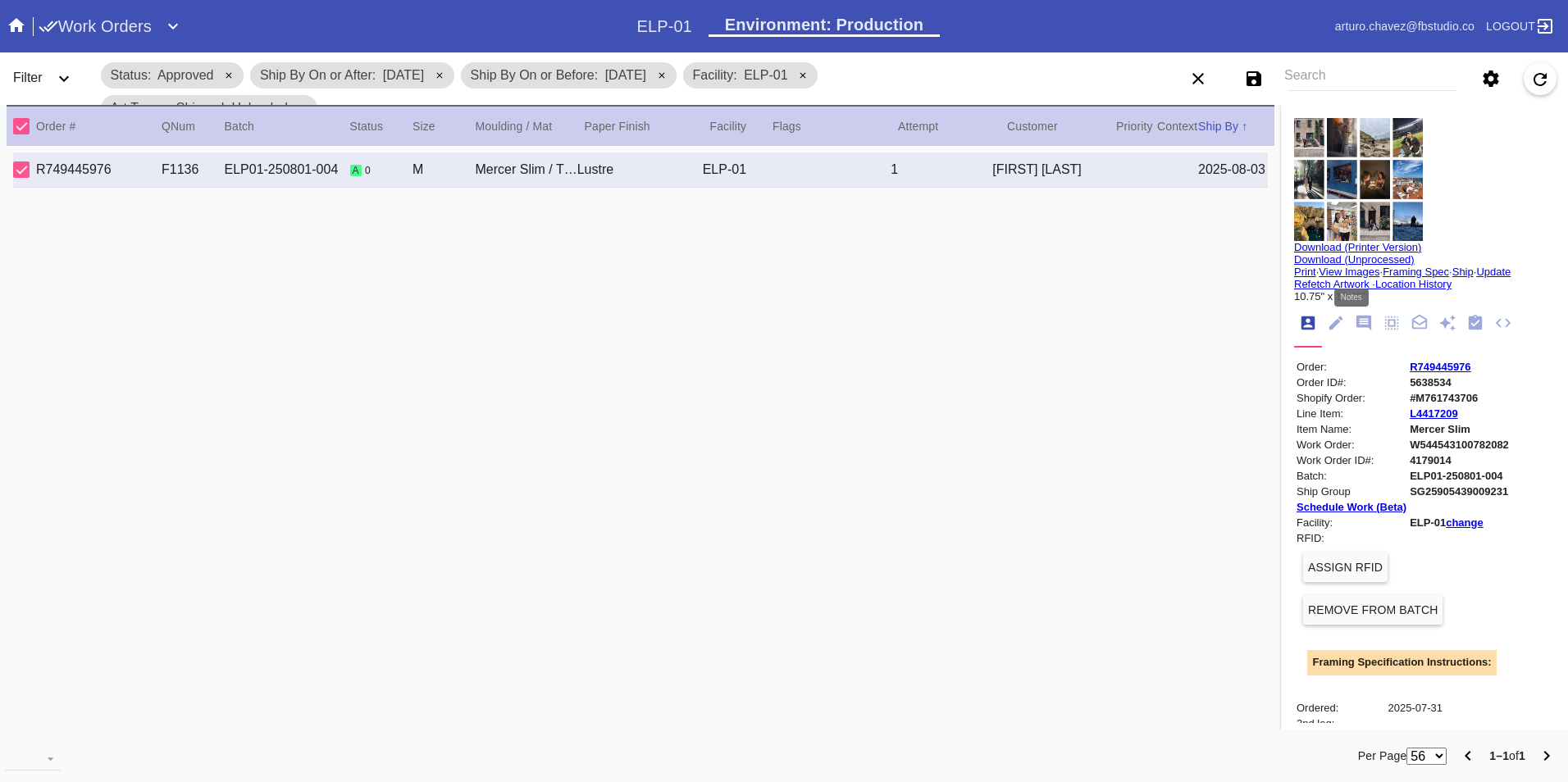 click 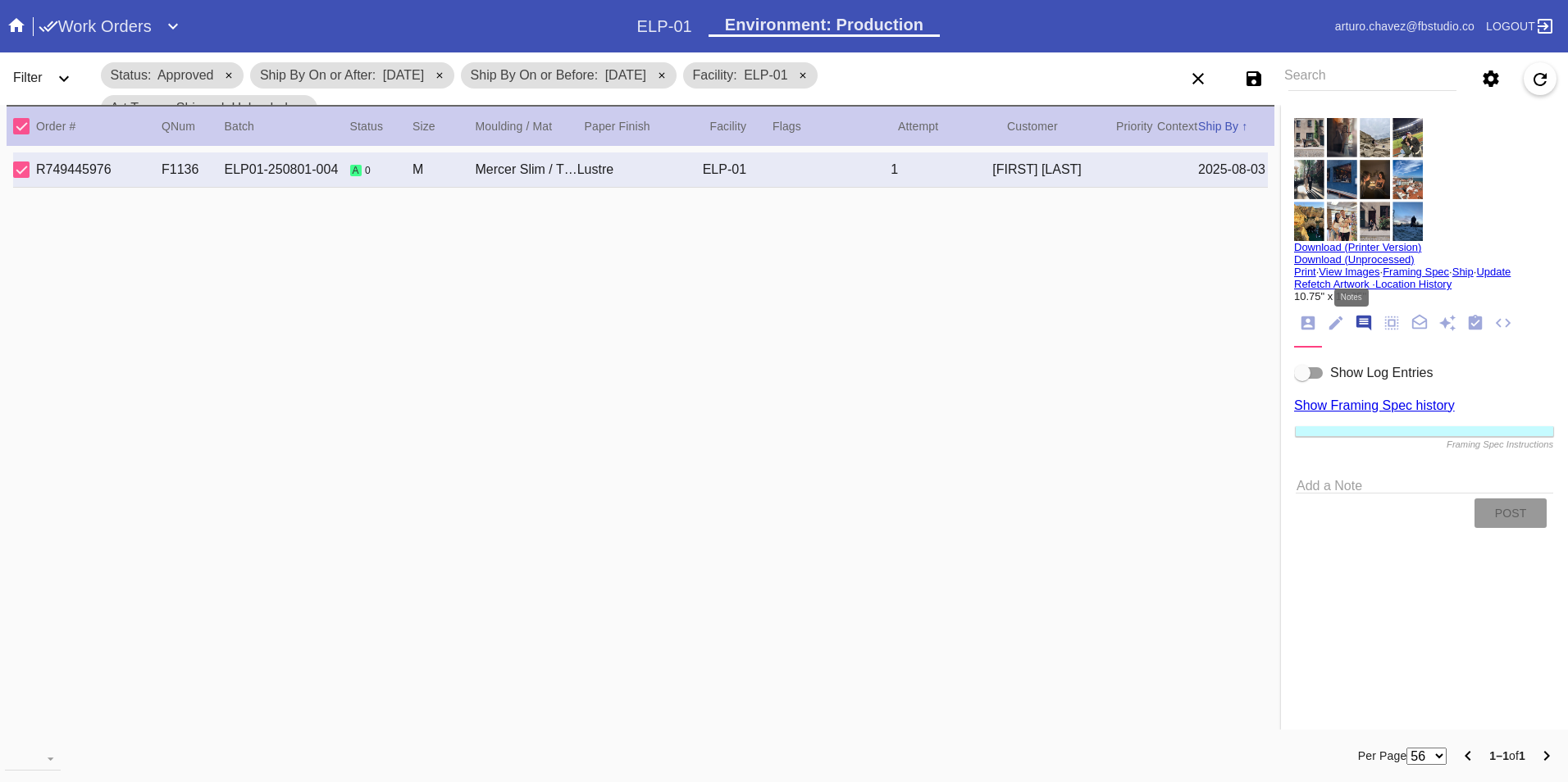 scroll, scrollTop: 100, scrollLeft: 0, axis: vertical 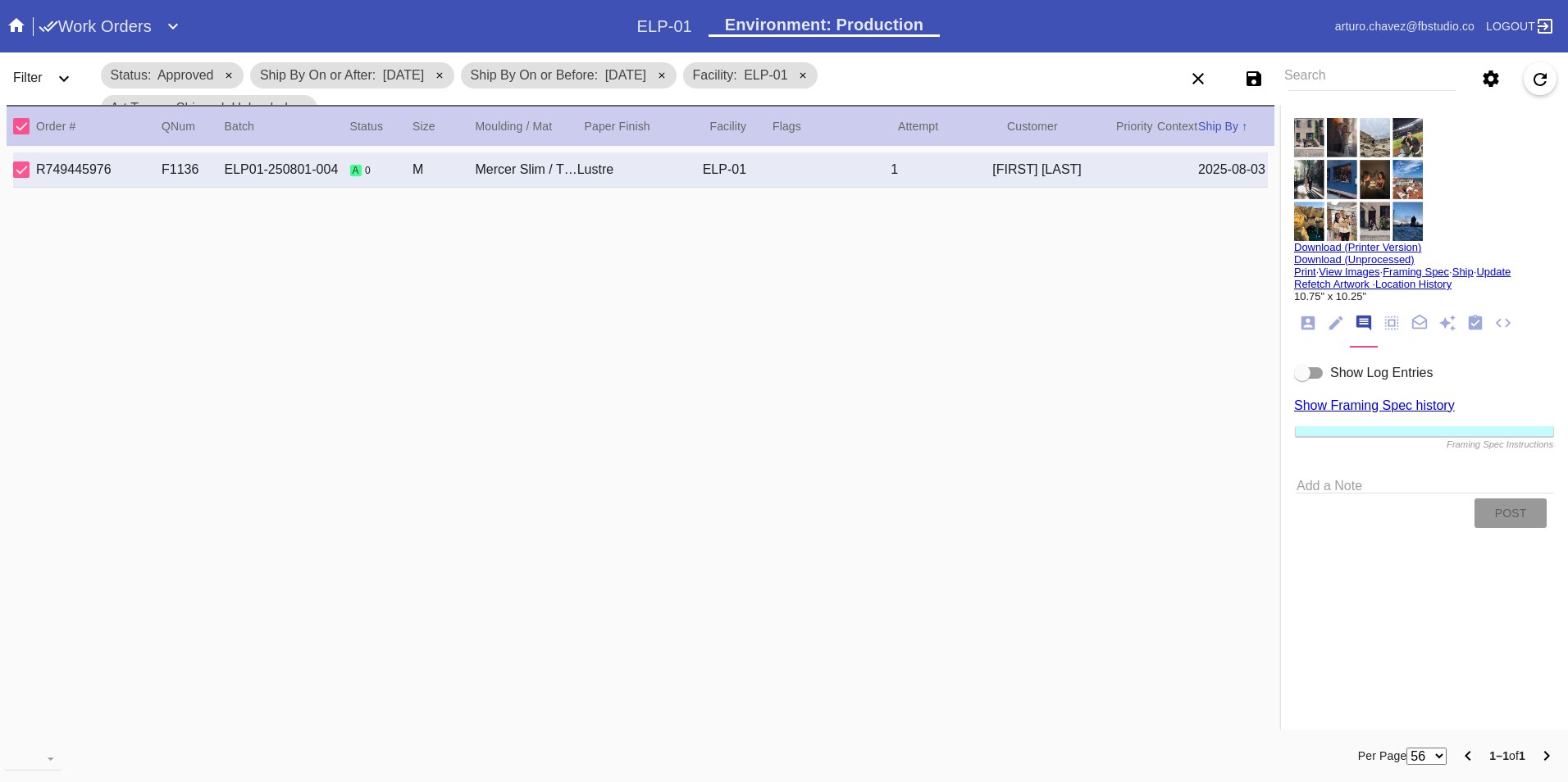 click at bounding box center (1309, 373) 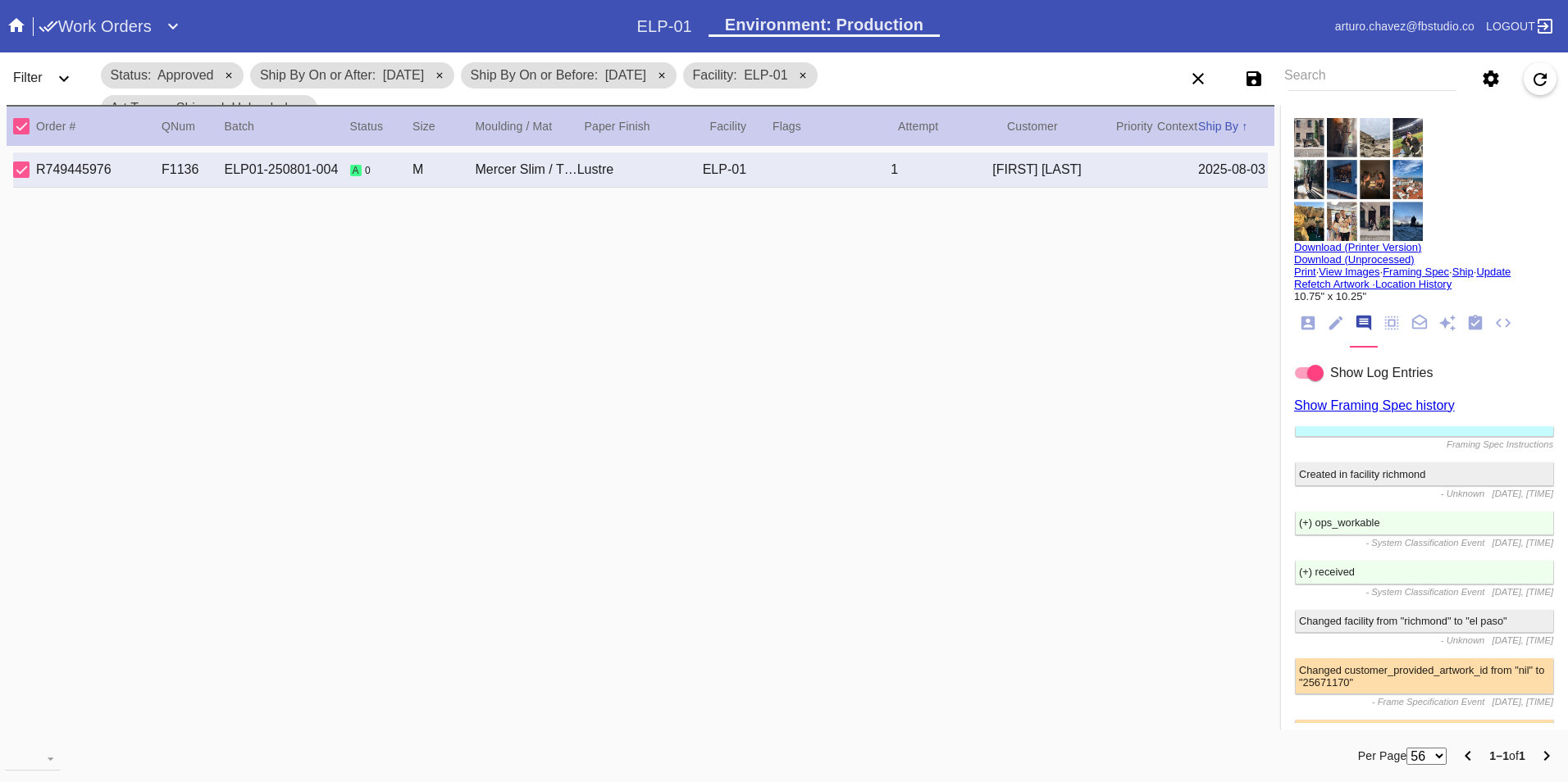 click on "Print" at bounding box center [1305, 271] 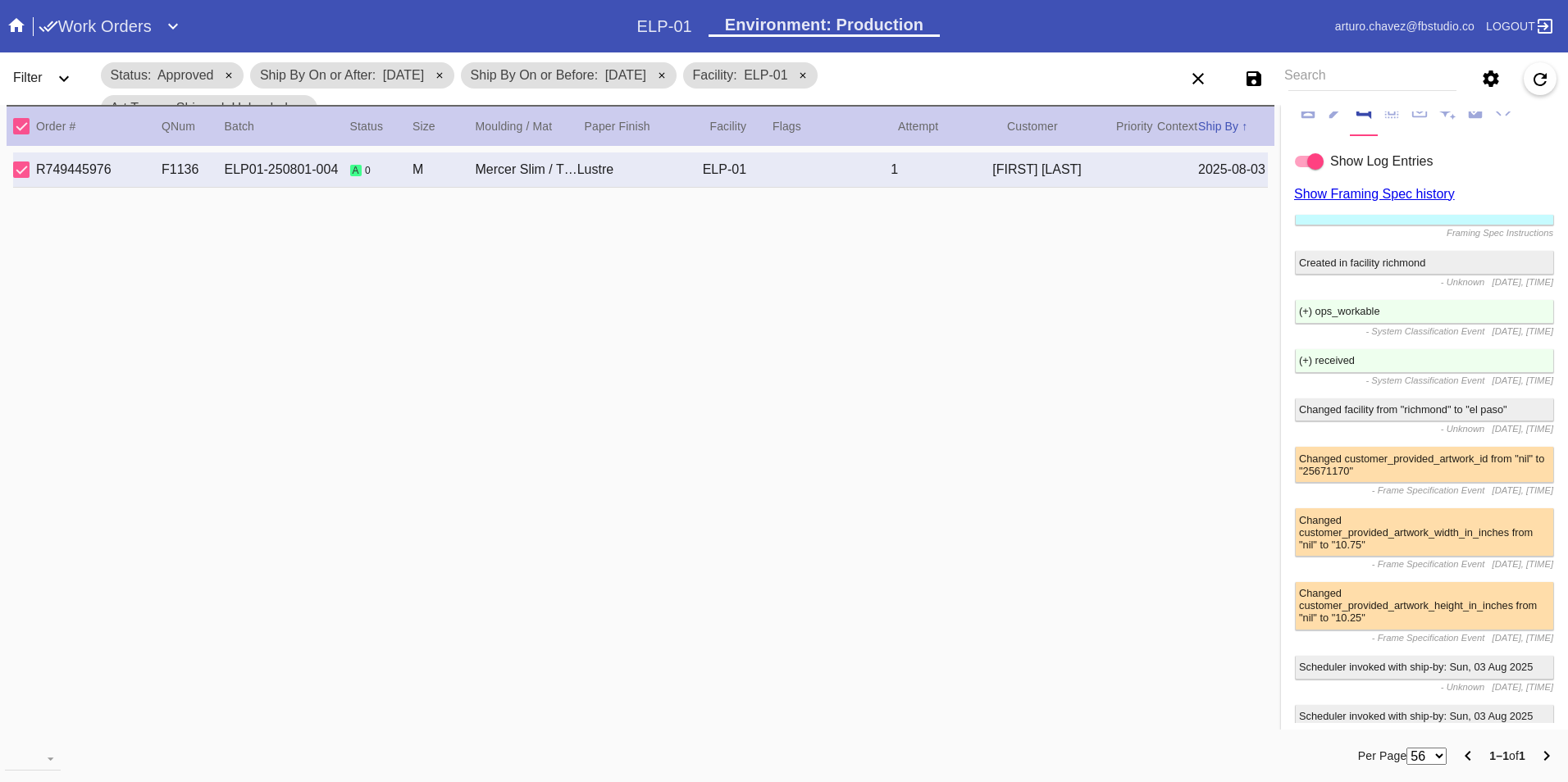 scroll, scrollTop: 410, scrollLeft: 0, axis: vertical 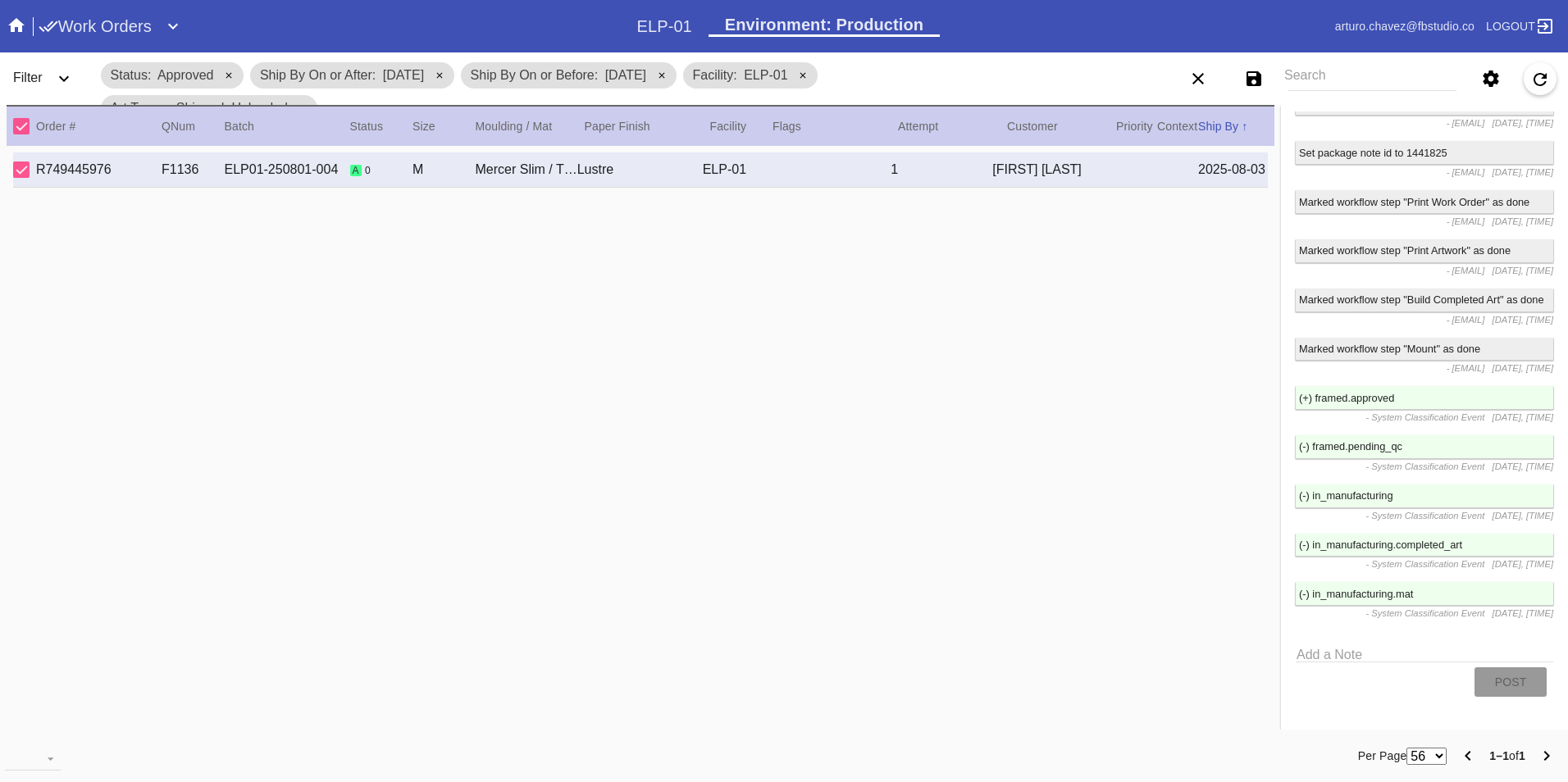 drag, startPoint x: 1447, startPoint y: 359, endPoint x: 1529, endPoint y: 358, distance: 82.0061 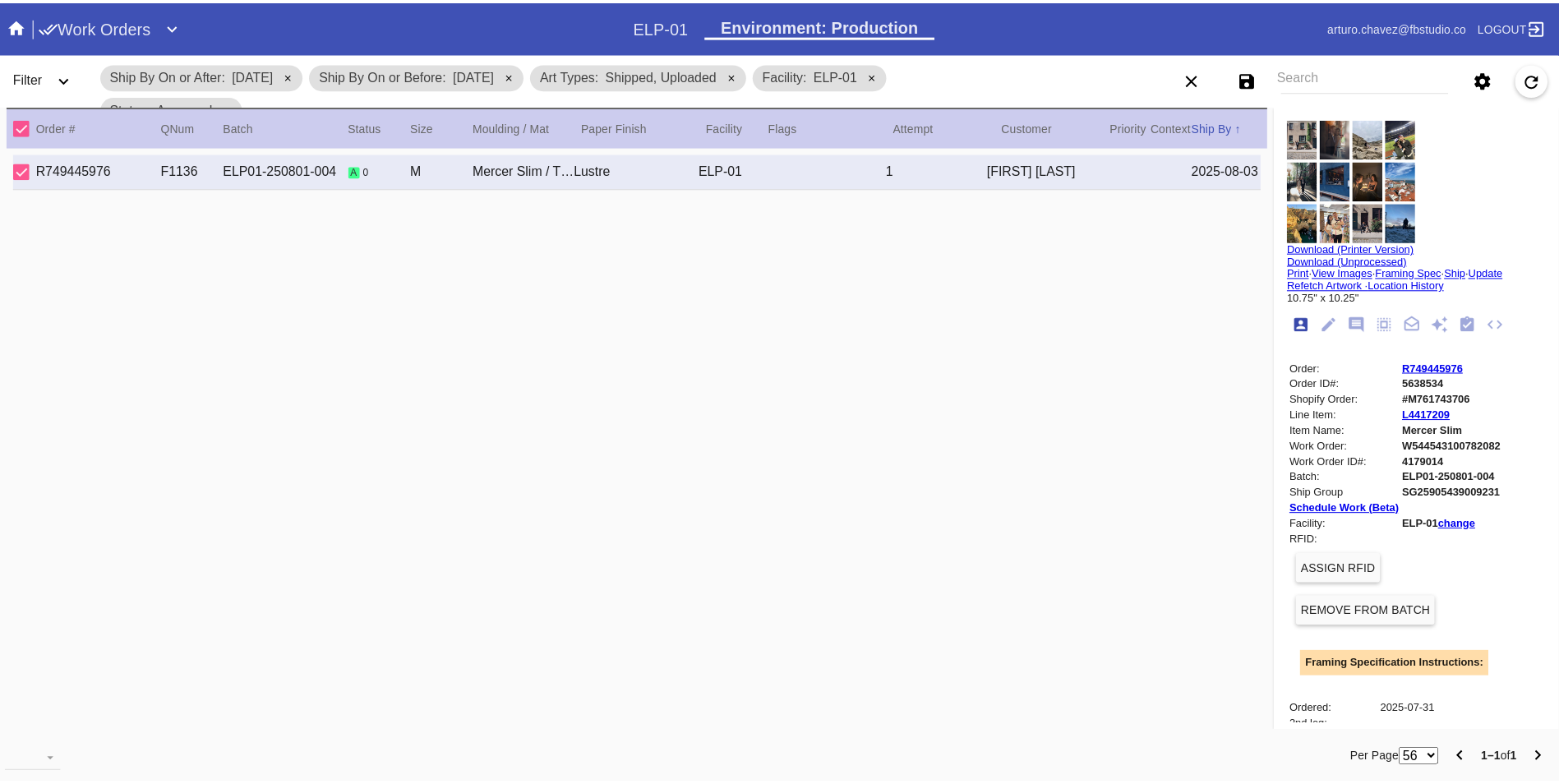 scroll, scrollTop: 0, scrollLeft: 0, axis: both 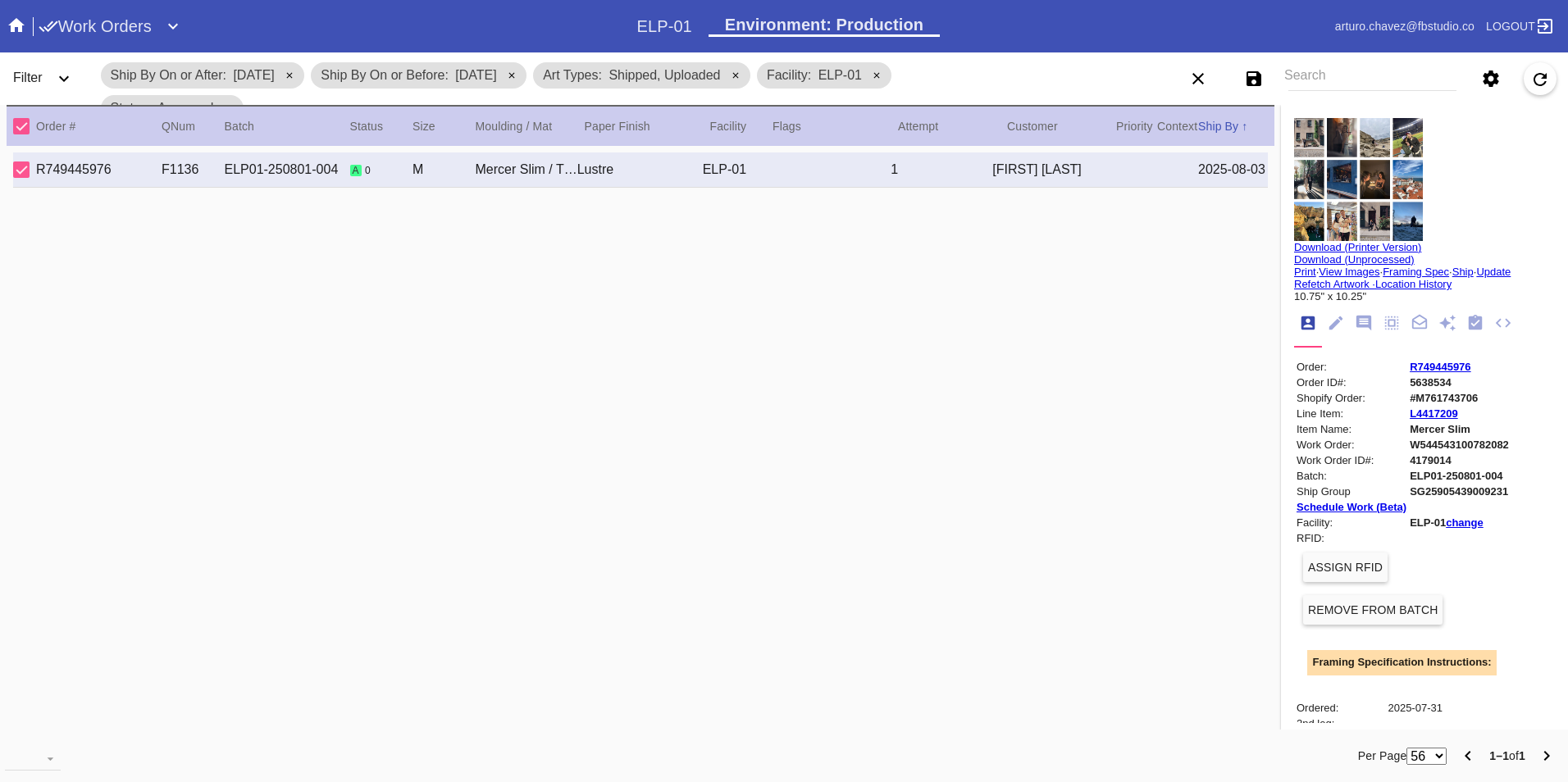 click on "Work Orders" at bounding box center [95, 26] 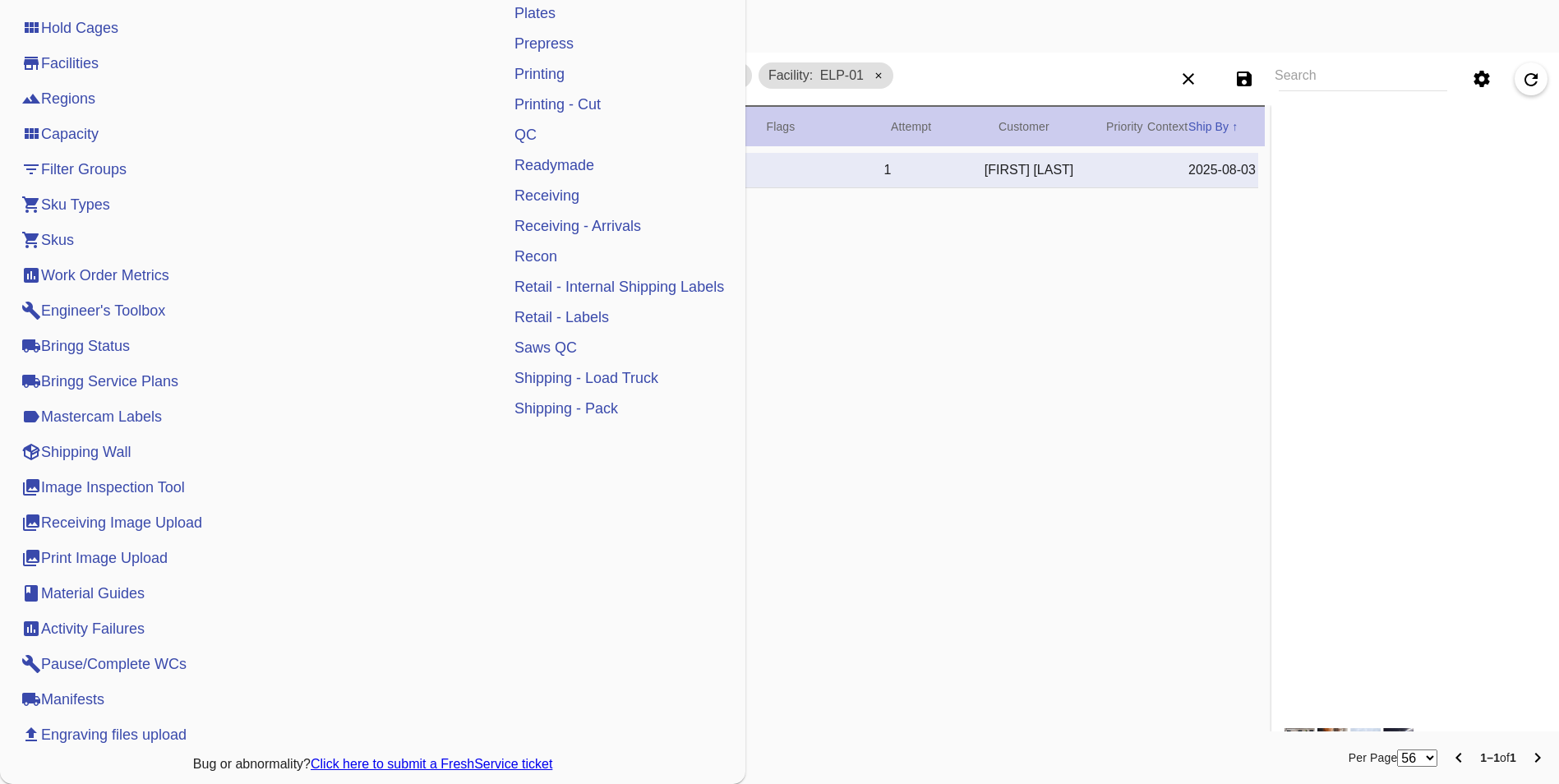 scroll, scrollTop: 625, scrollLeft: 0, axis: vertical 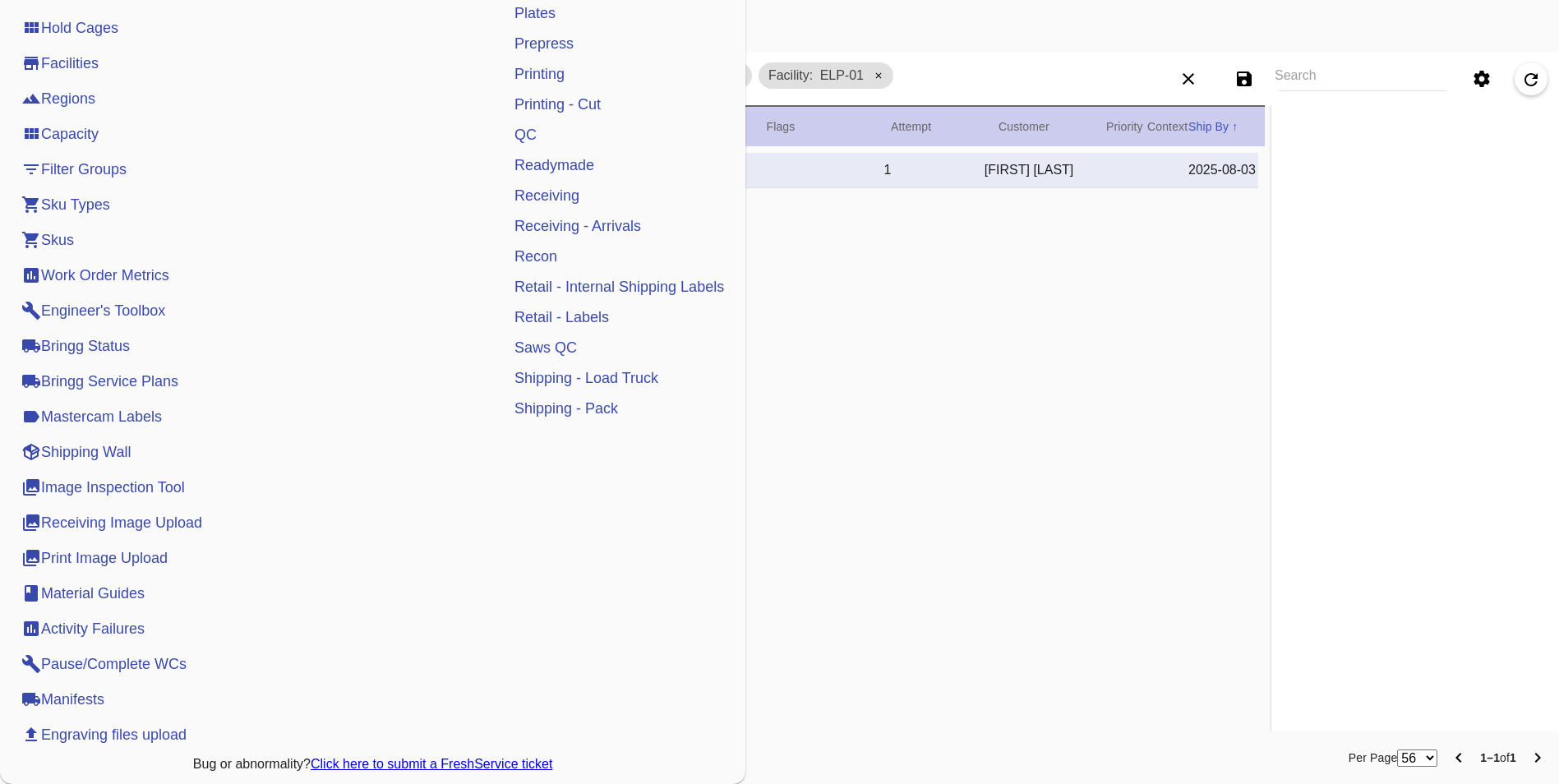 click on "Shipping Wall" at bounding box center (76, 452) 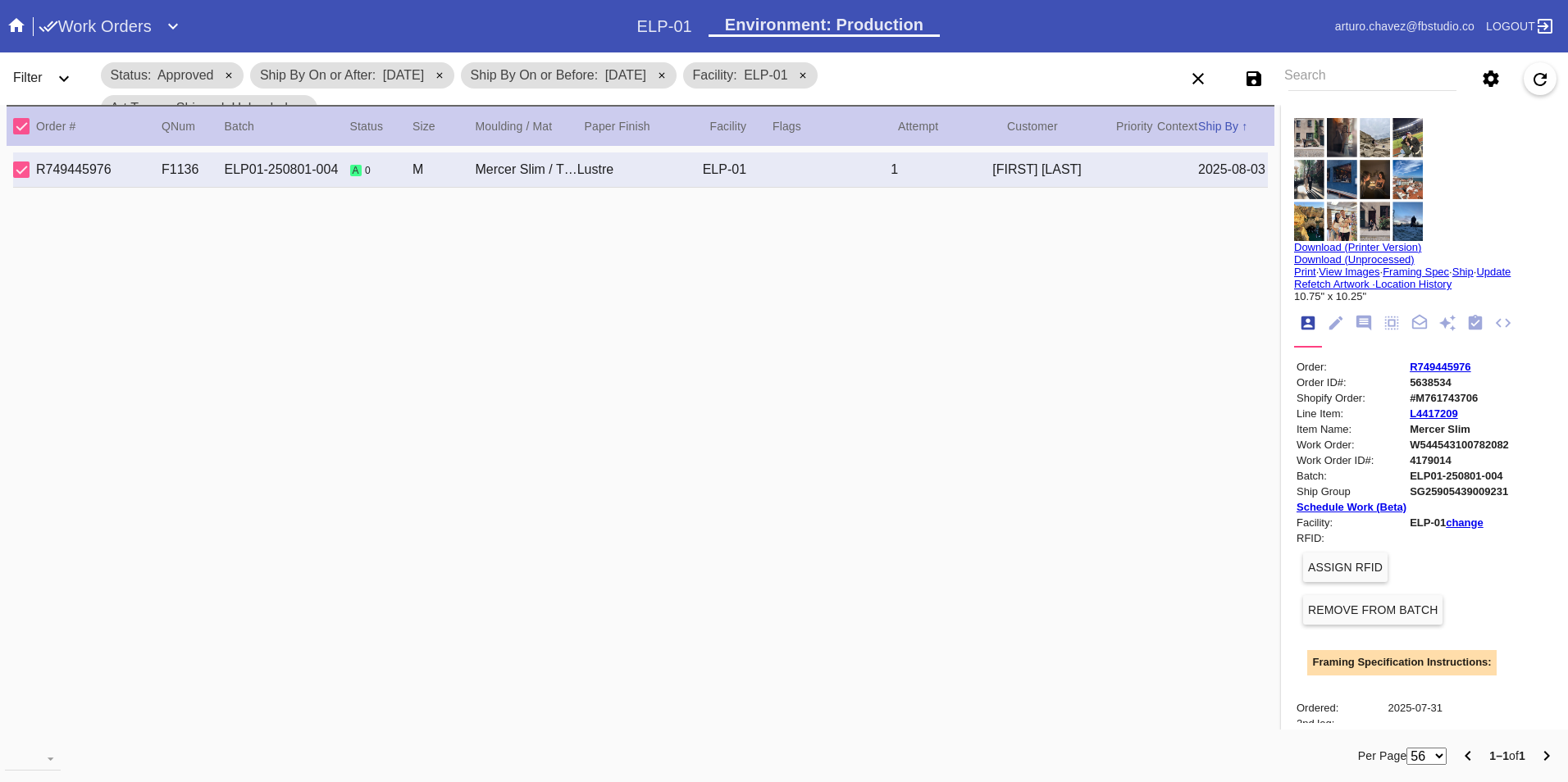 scroll, scrollTop: 0, scrollLeft: 0, axis: both 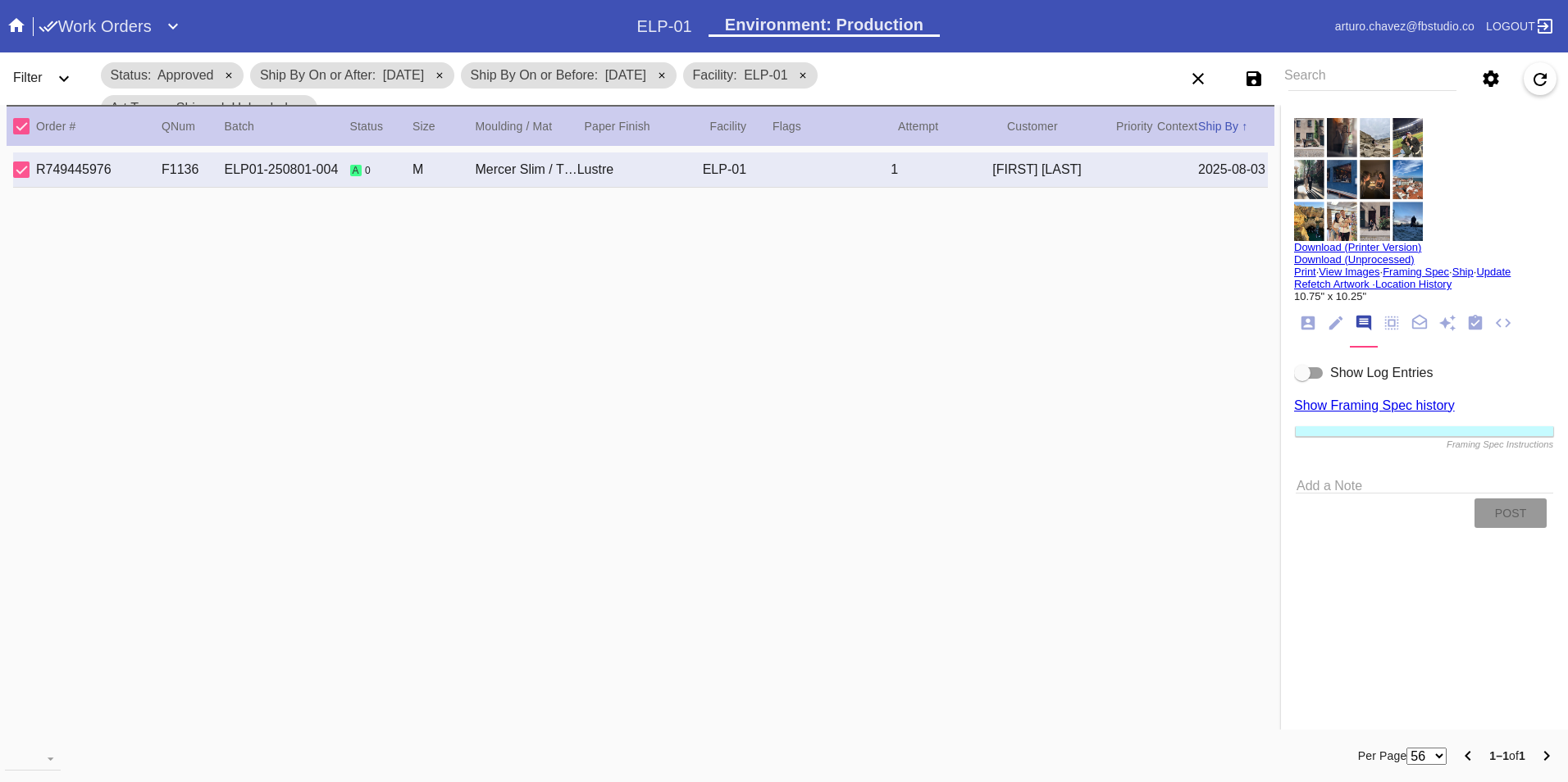 click at bounding box center (1309, 373) 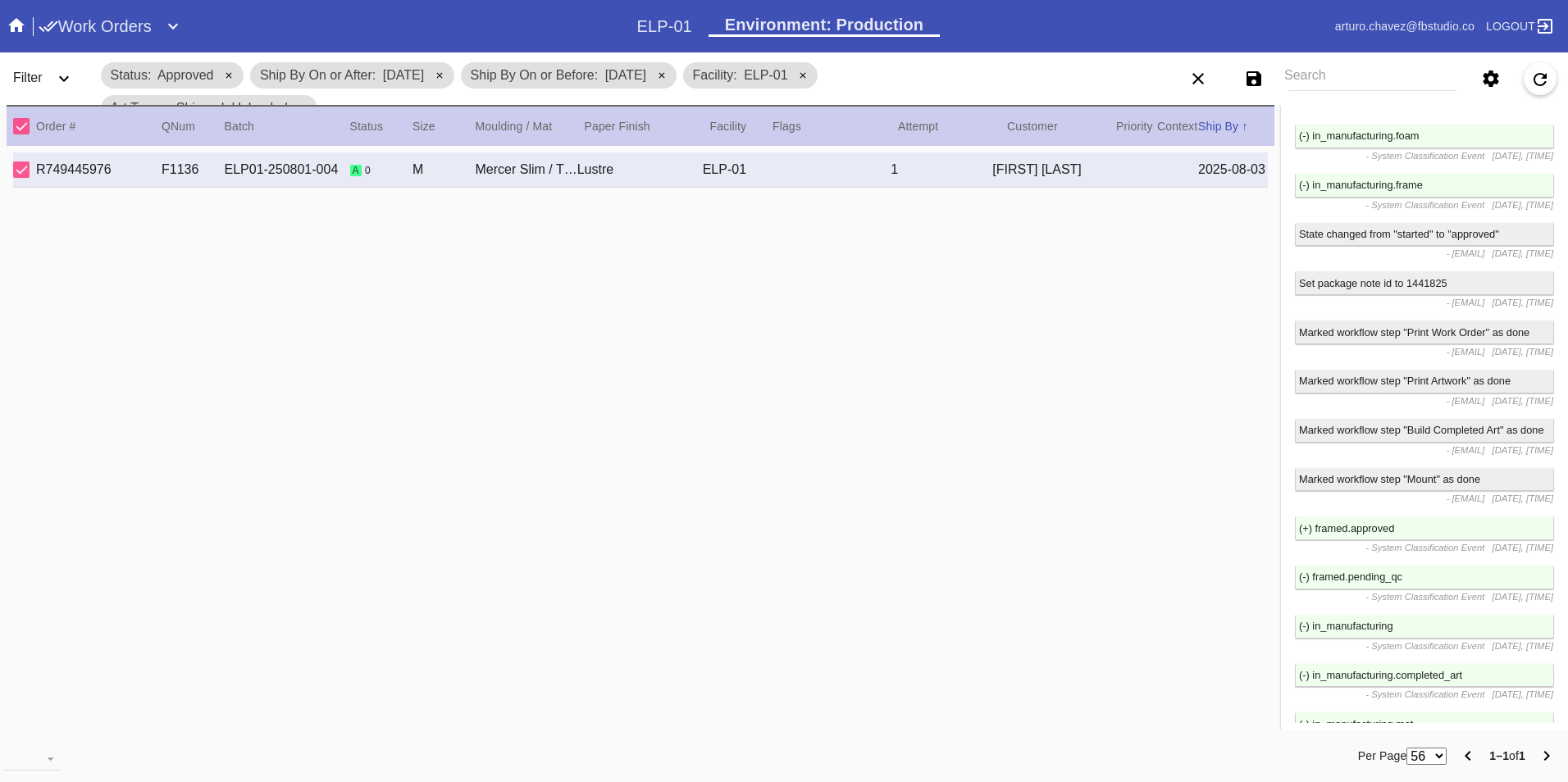 scroll, scrollTop: 2249, scrollLeft: 0, axis: vertical 